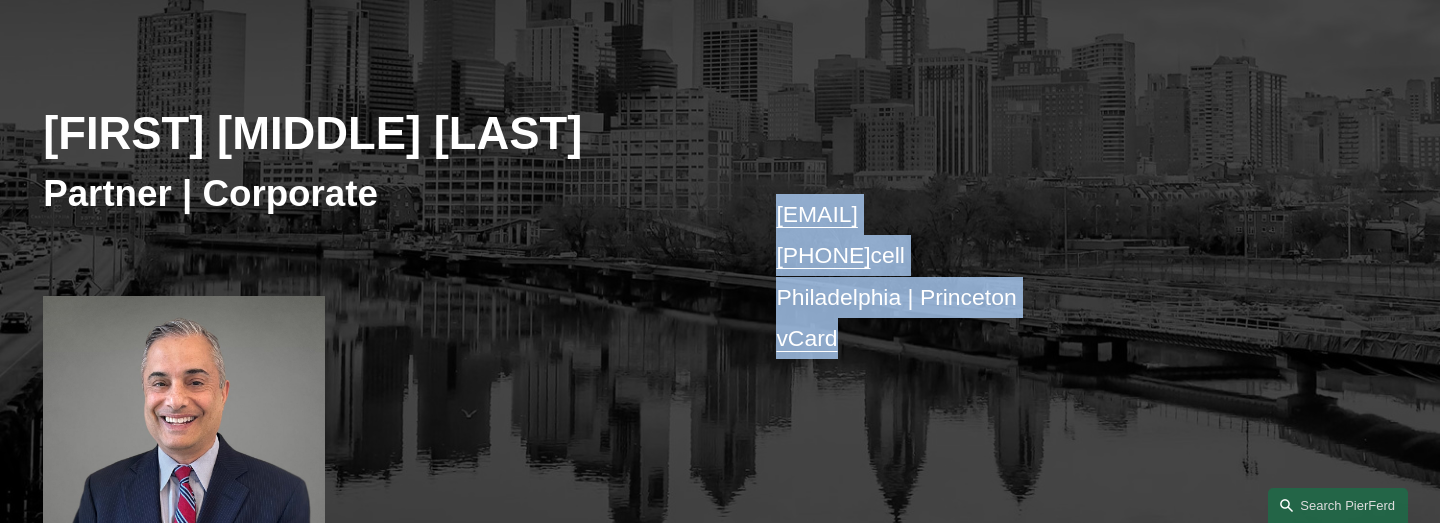 scroll, scrollTop: 0, scrollLeft: 0, axis: both 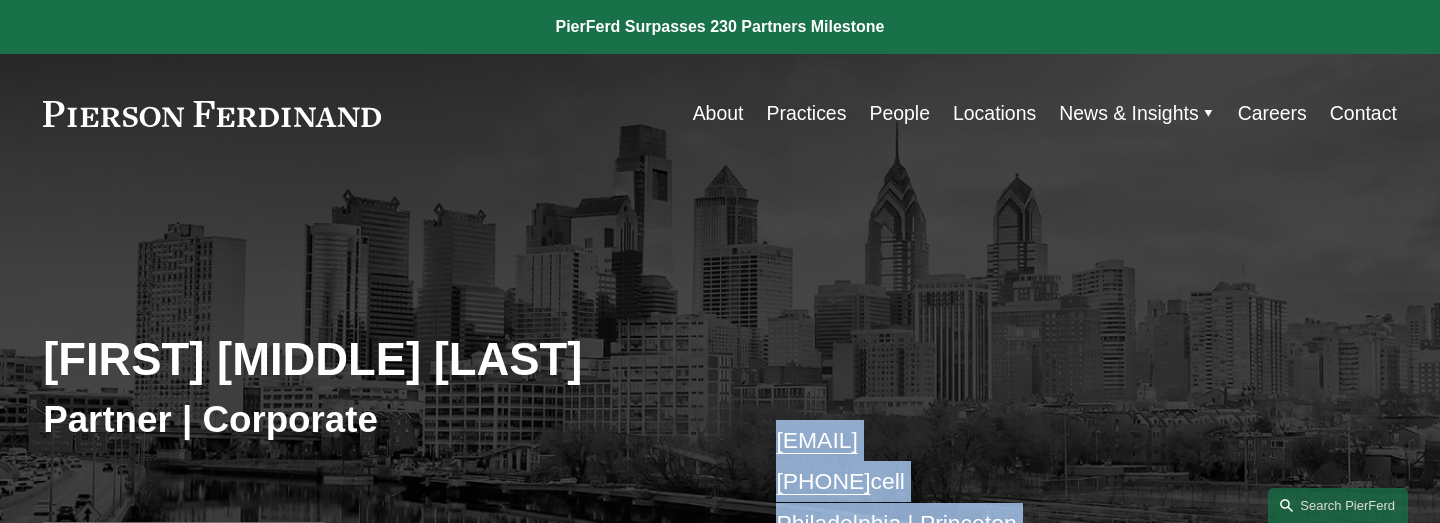 click on "About" at bounding box center (718, 113) 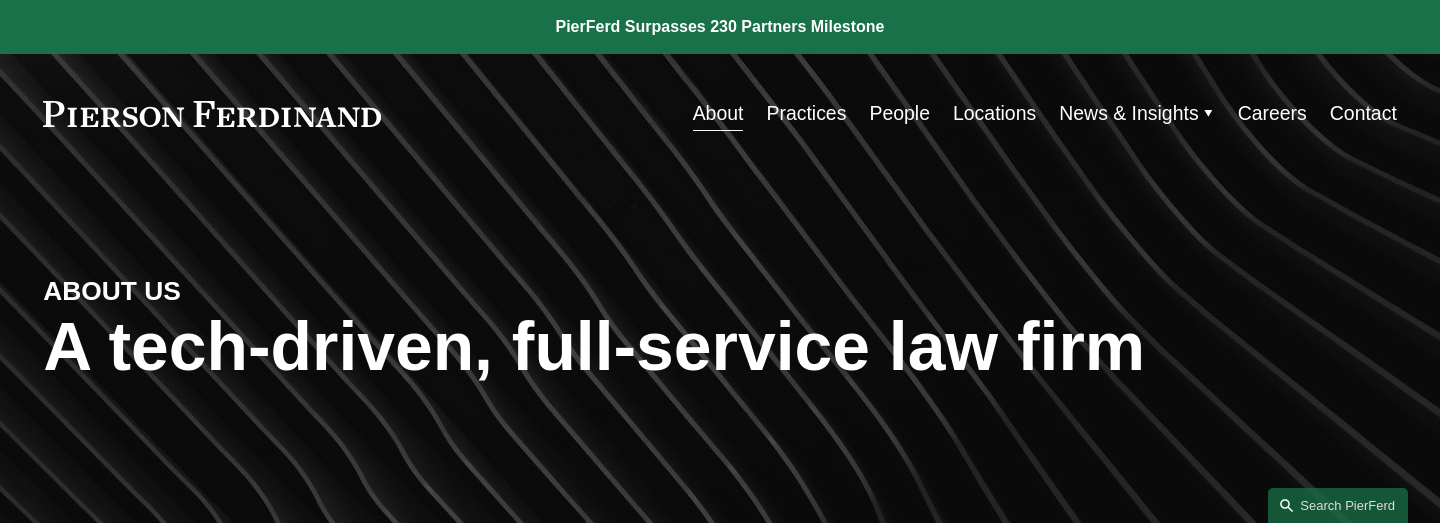 scroll, scrollTop: 0, scrollLeft: 0, axis: both 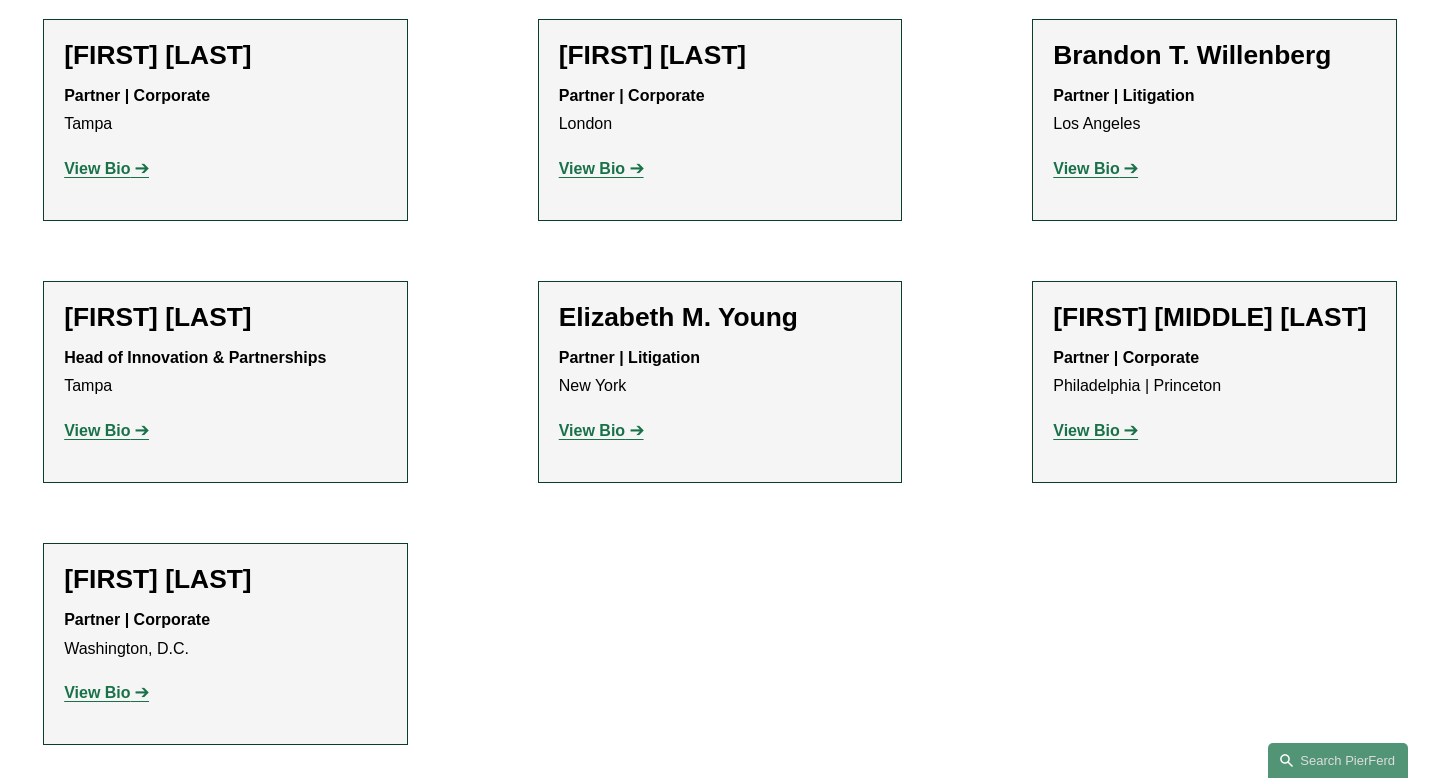 click on "View Bio" 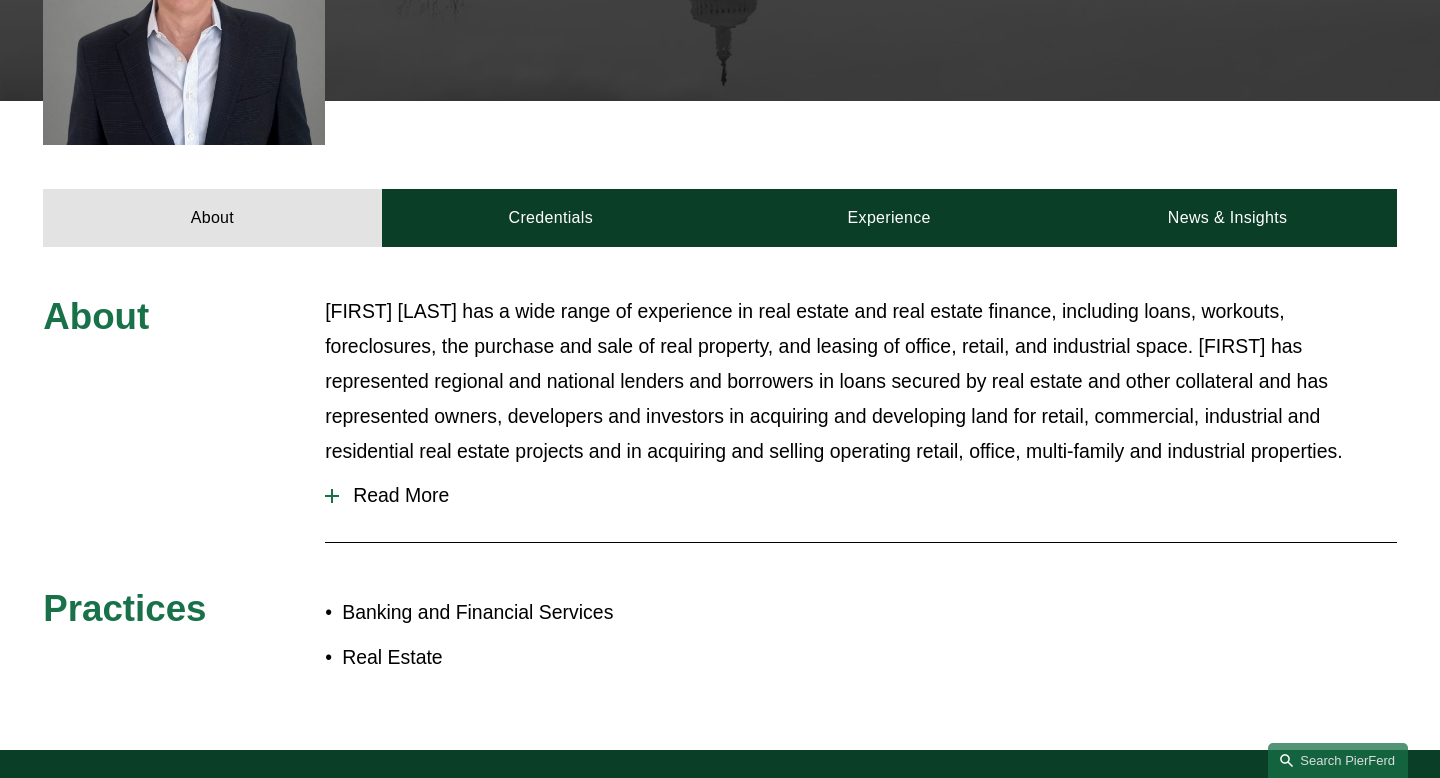 scroll, scrollTop: 689, scrollLeft: 0, axis: vertical 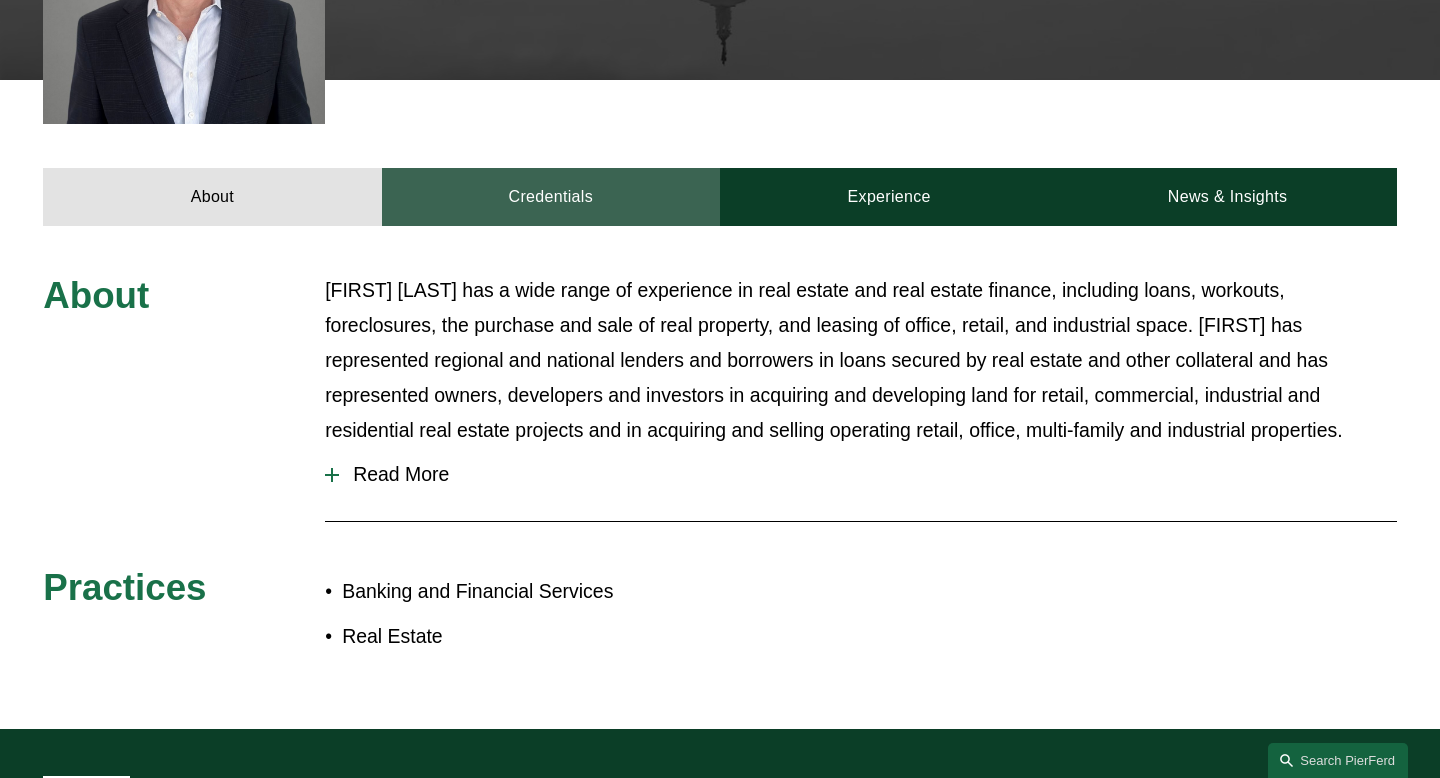 click on "Credentials" at bounding box center [551, 197] 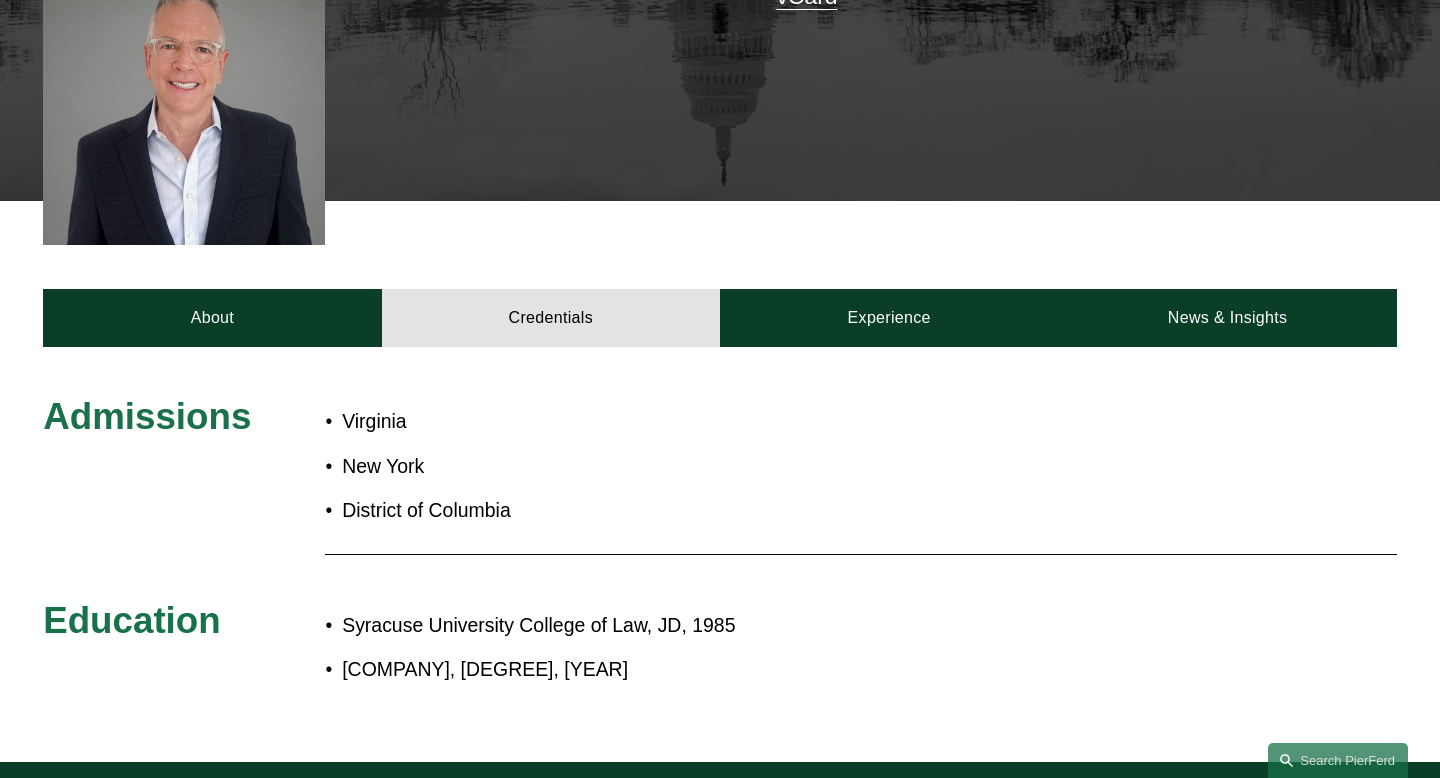 scroll, scrollTop: 565, scrollLeft: 0, axis: vertical 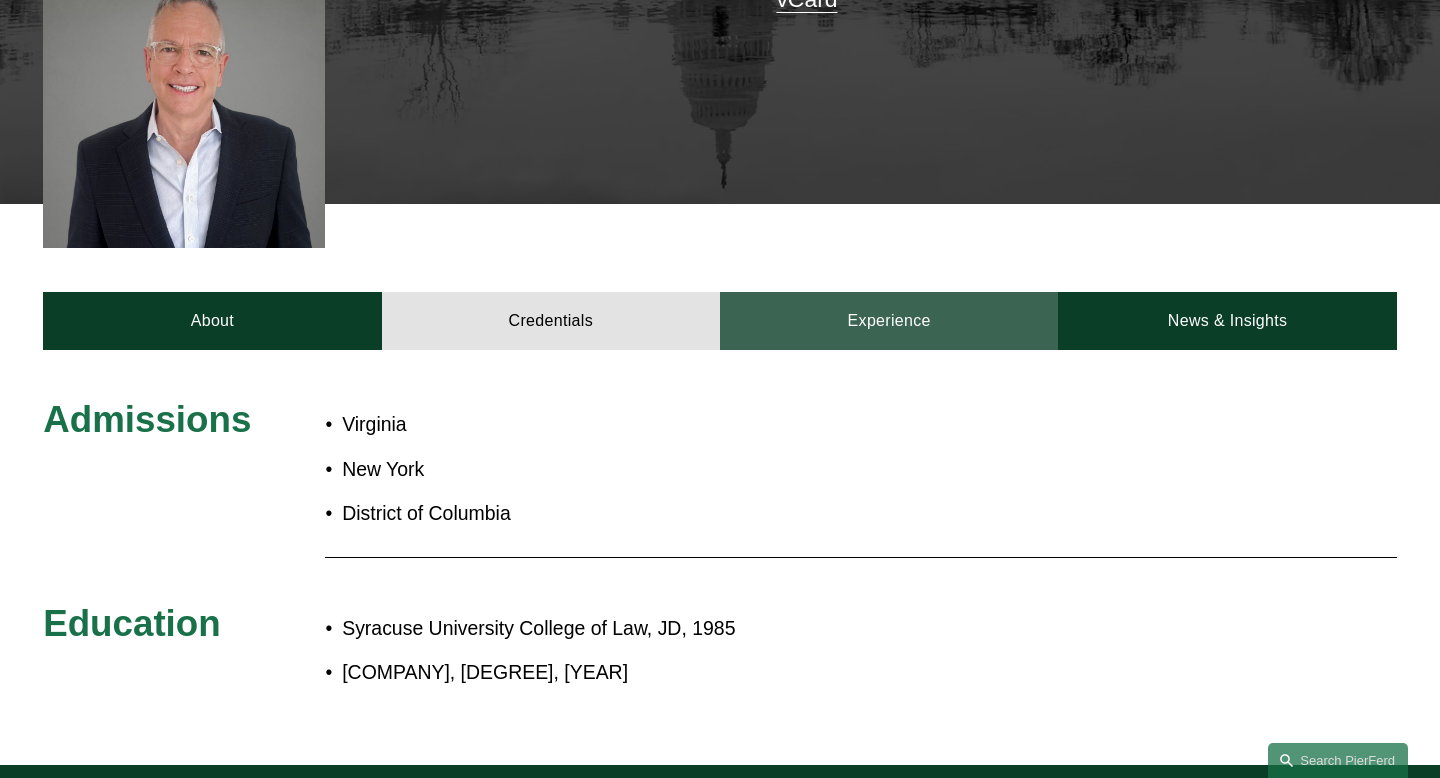 click on "Experience" at bounding box center (889, 321) 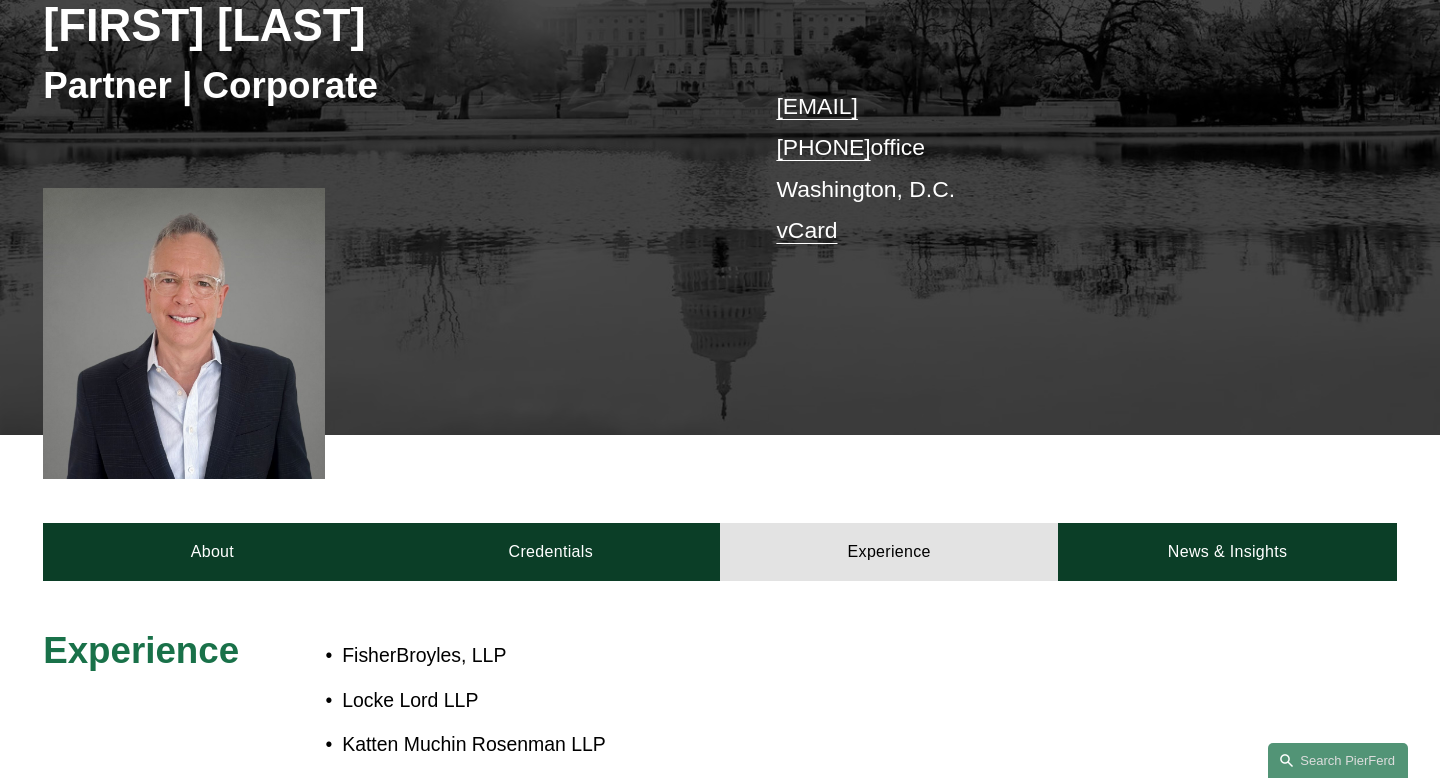 scroll, scrollTop: 0, scrollLeft: 0, axis: both 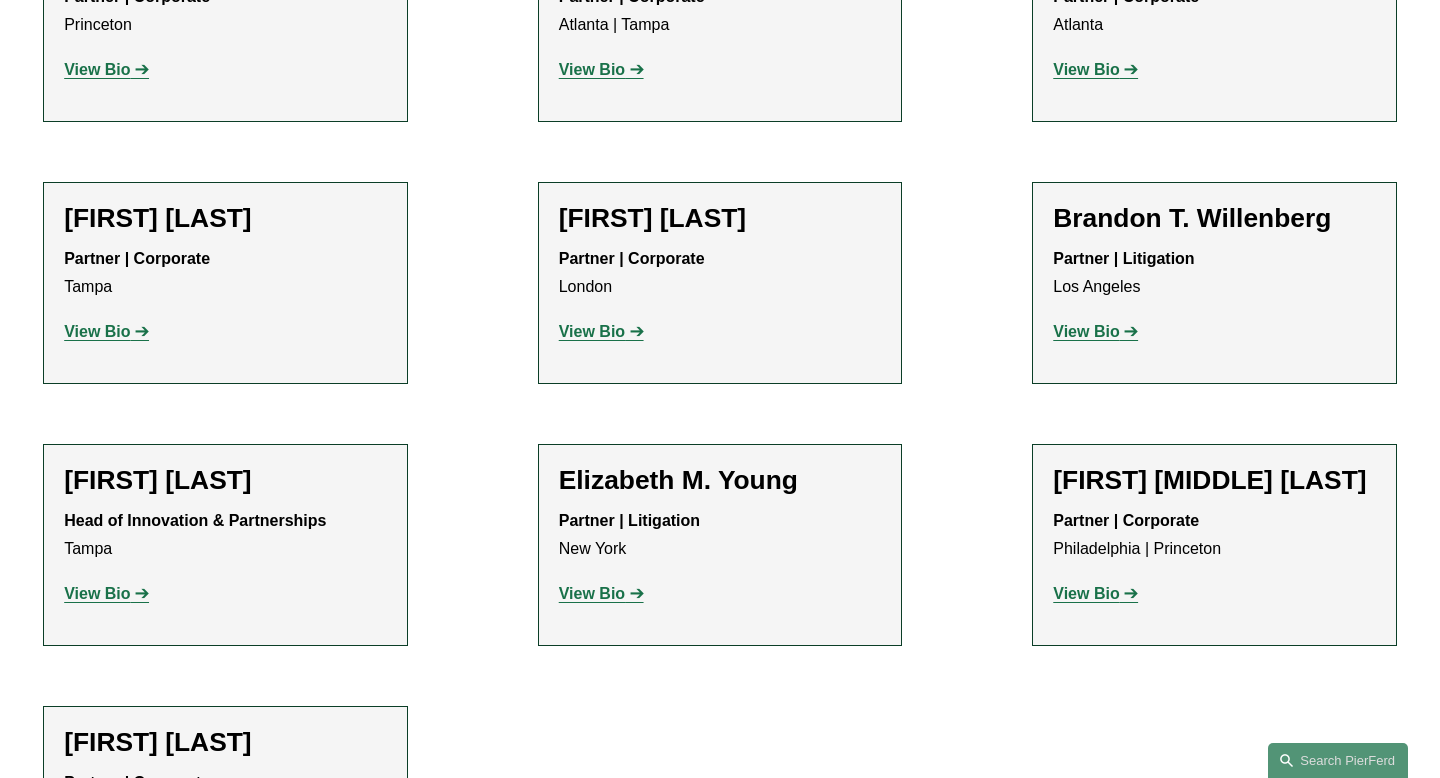click on "View Bio" 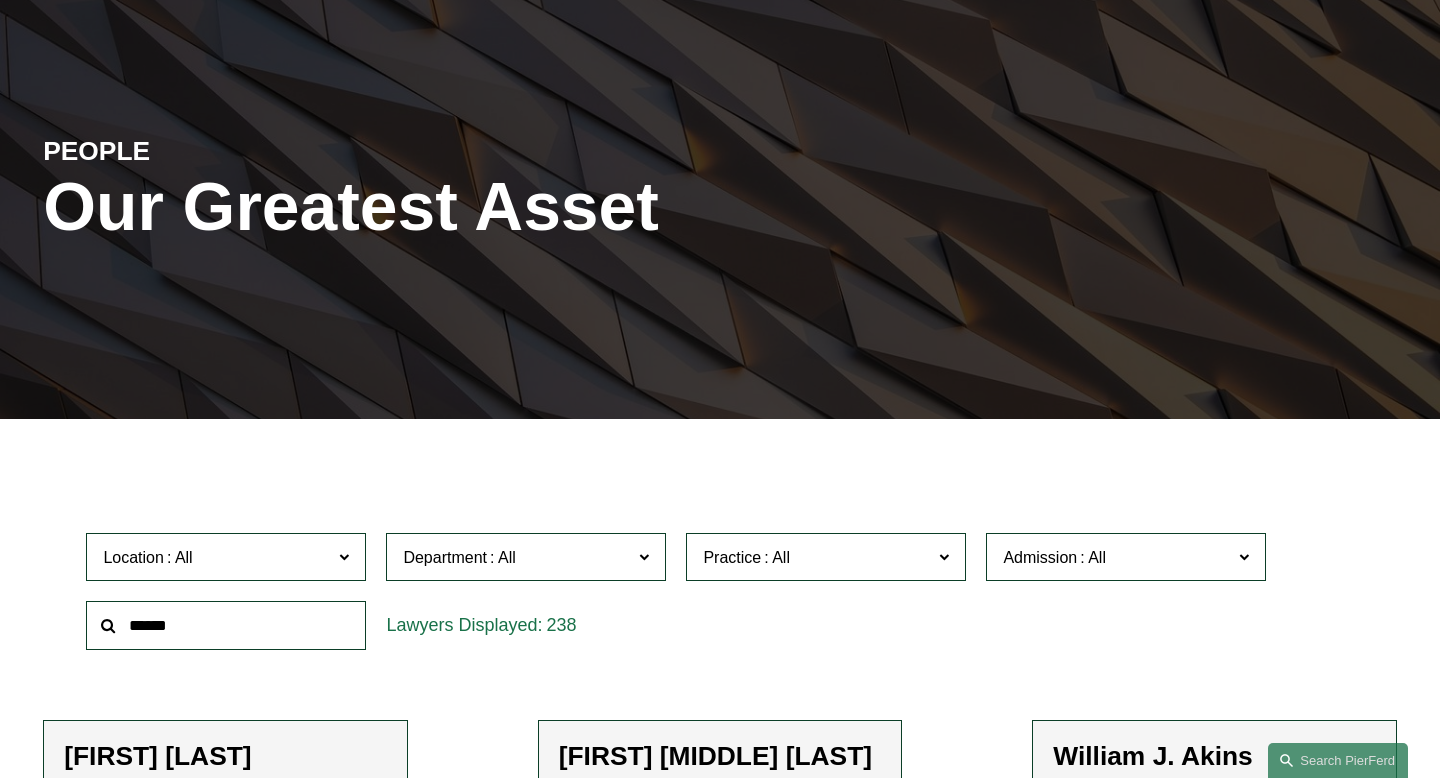 scroll, scrollTop: 169, scrollLeft: 0, axis: vertical 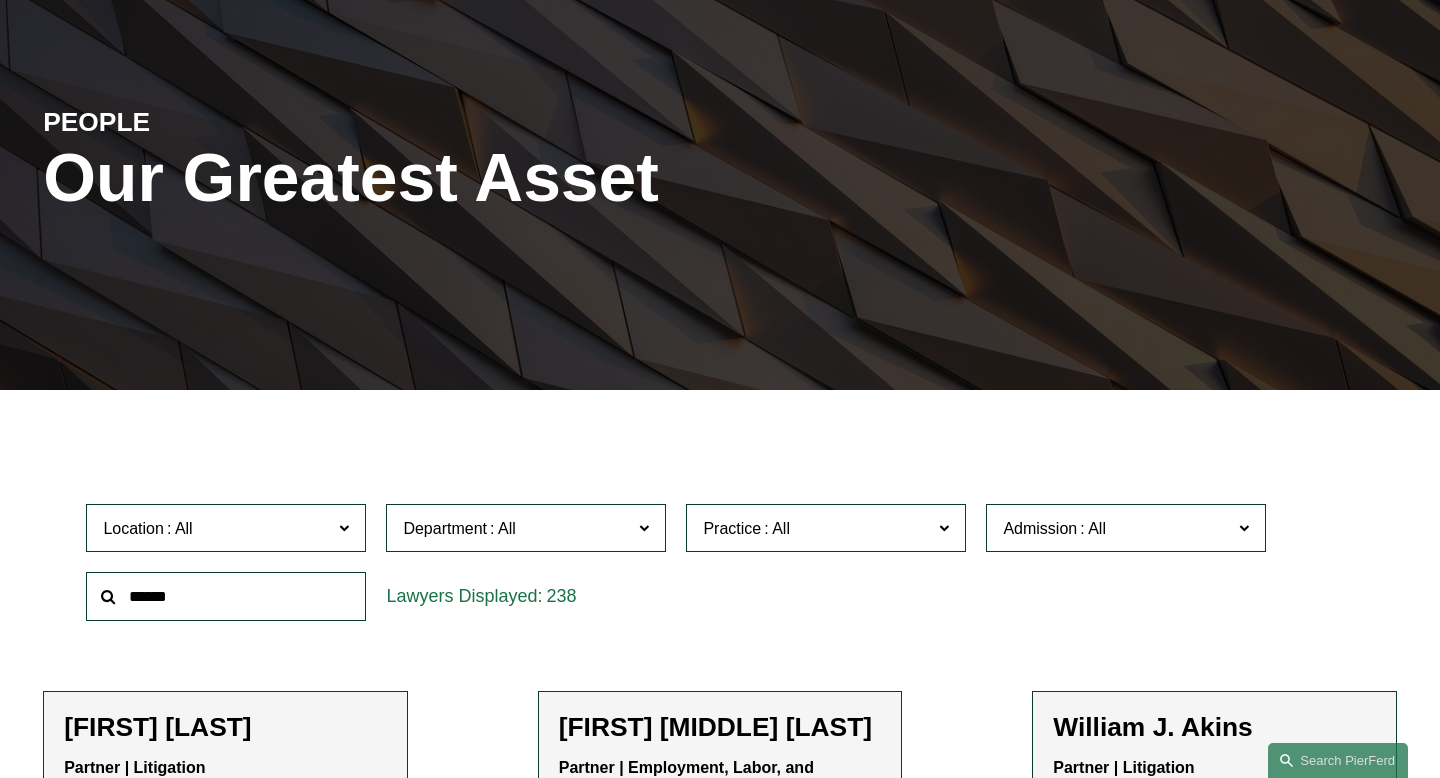 click 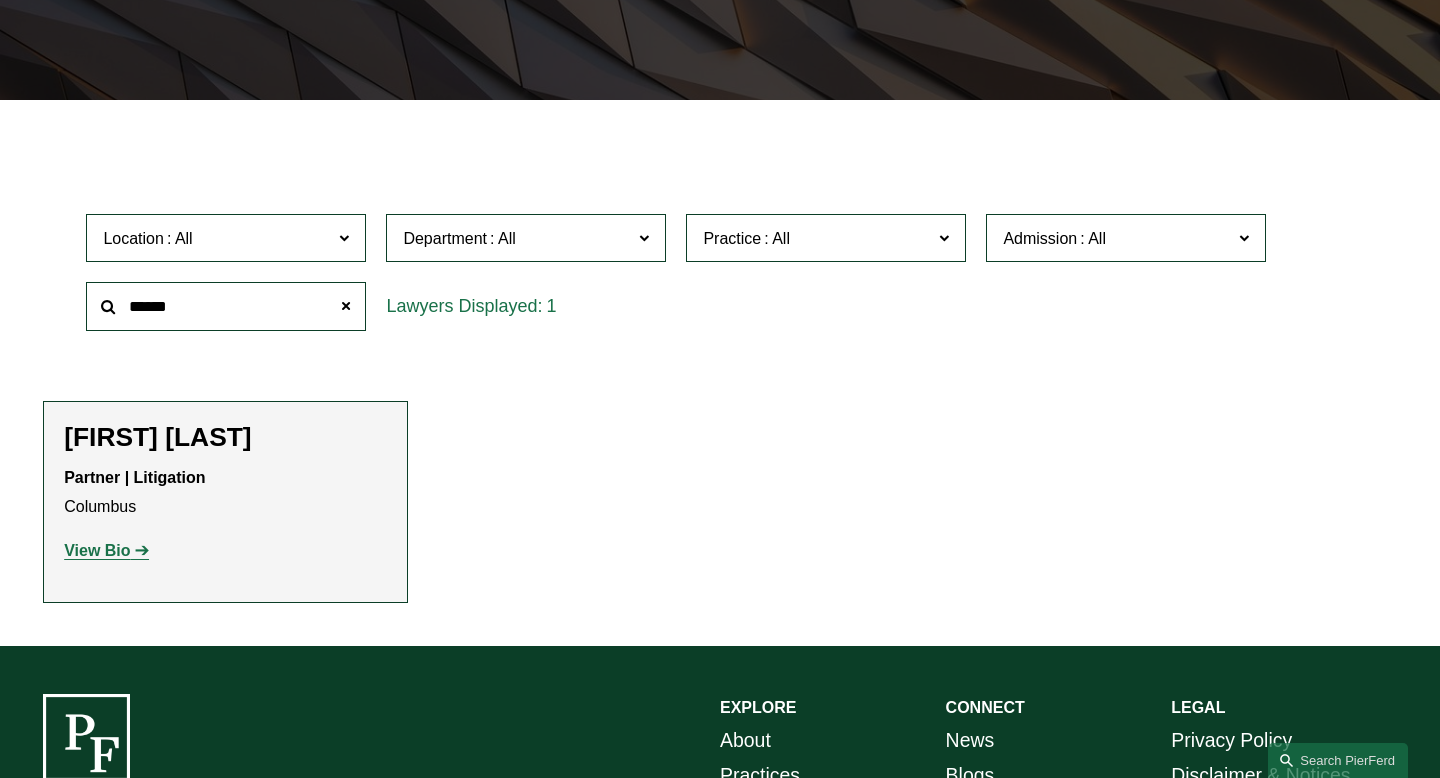 scroll, scrollTop: 468, scrollLeft: 0, axis: vertical 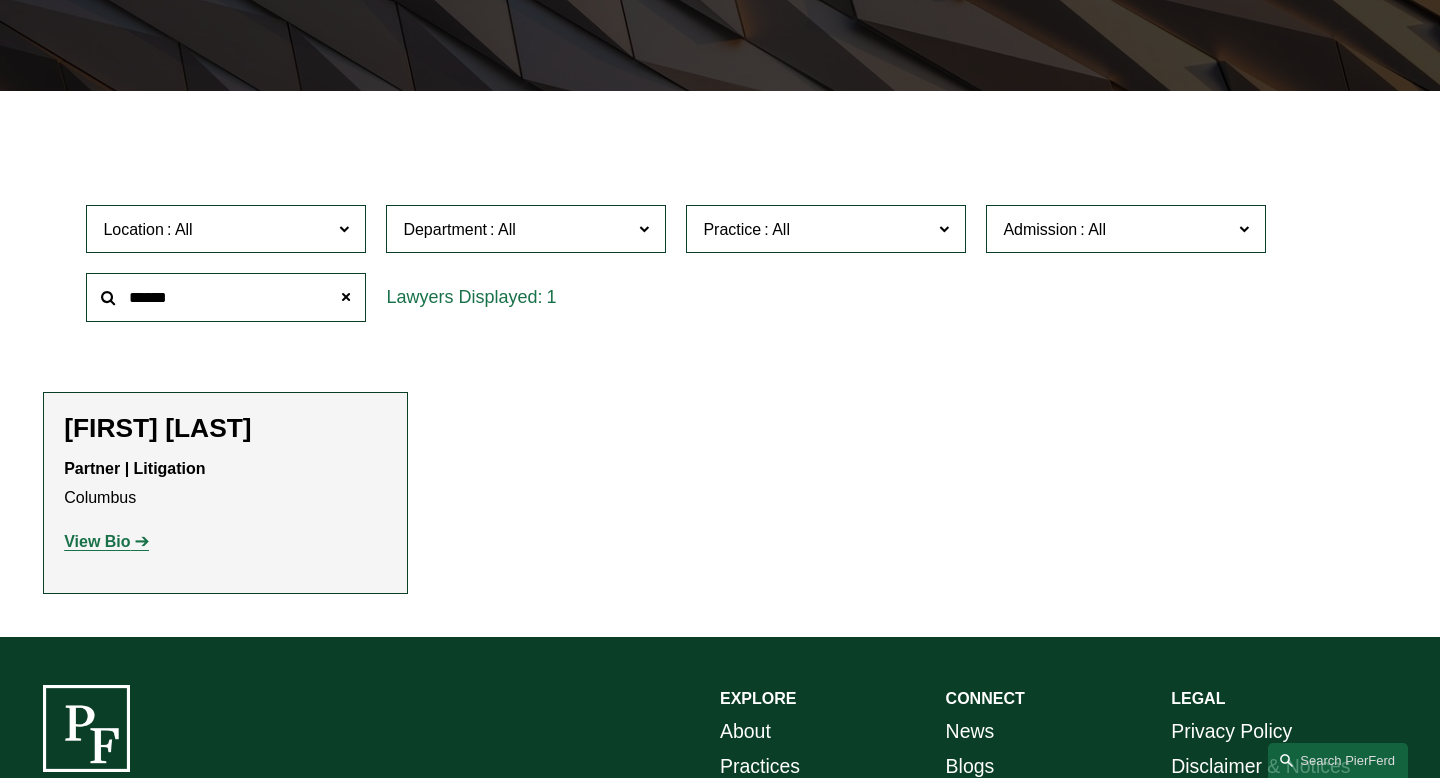 type on "******" 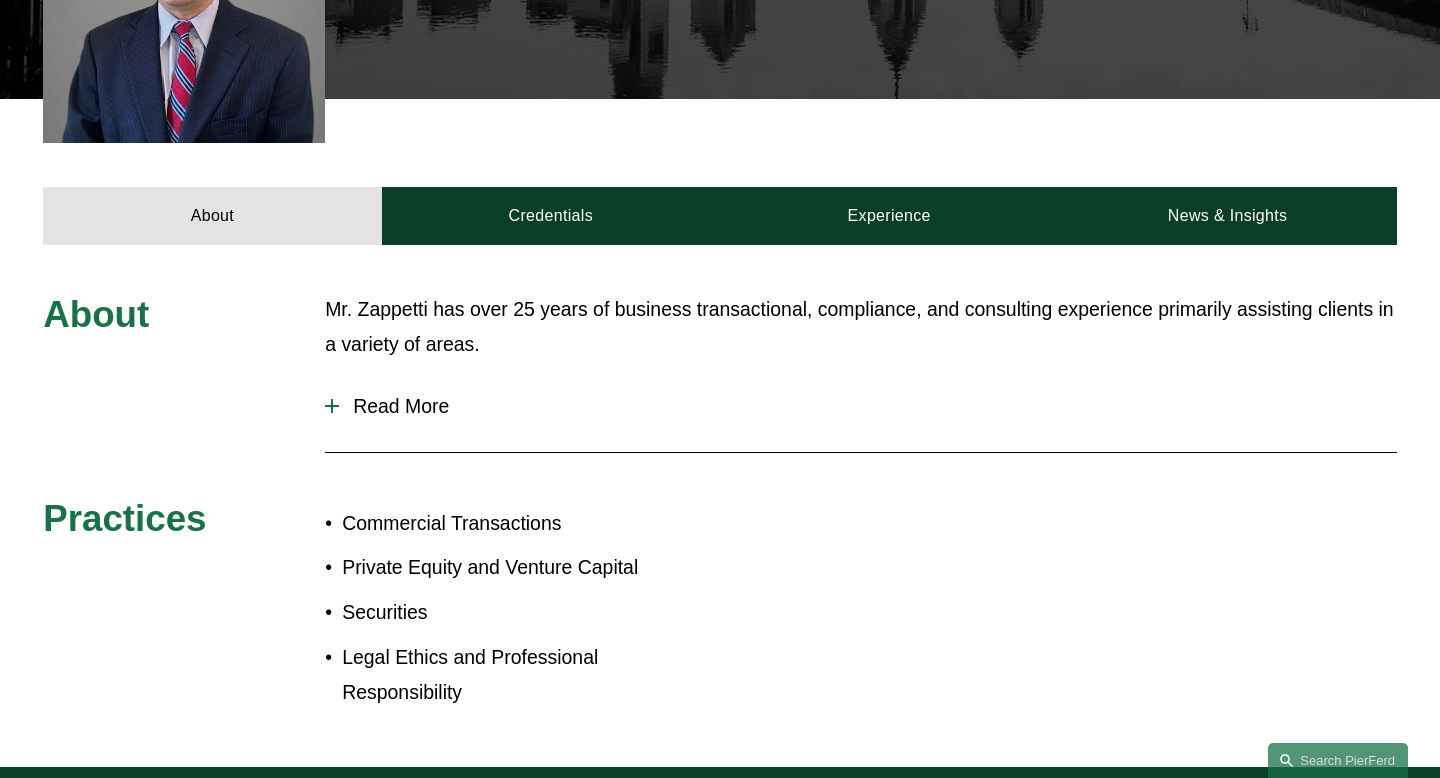 scroll, scrollTop: 689, scrollLeft: 0, axis: vertical 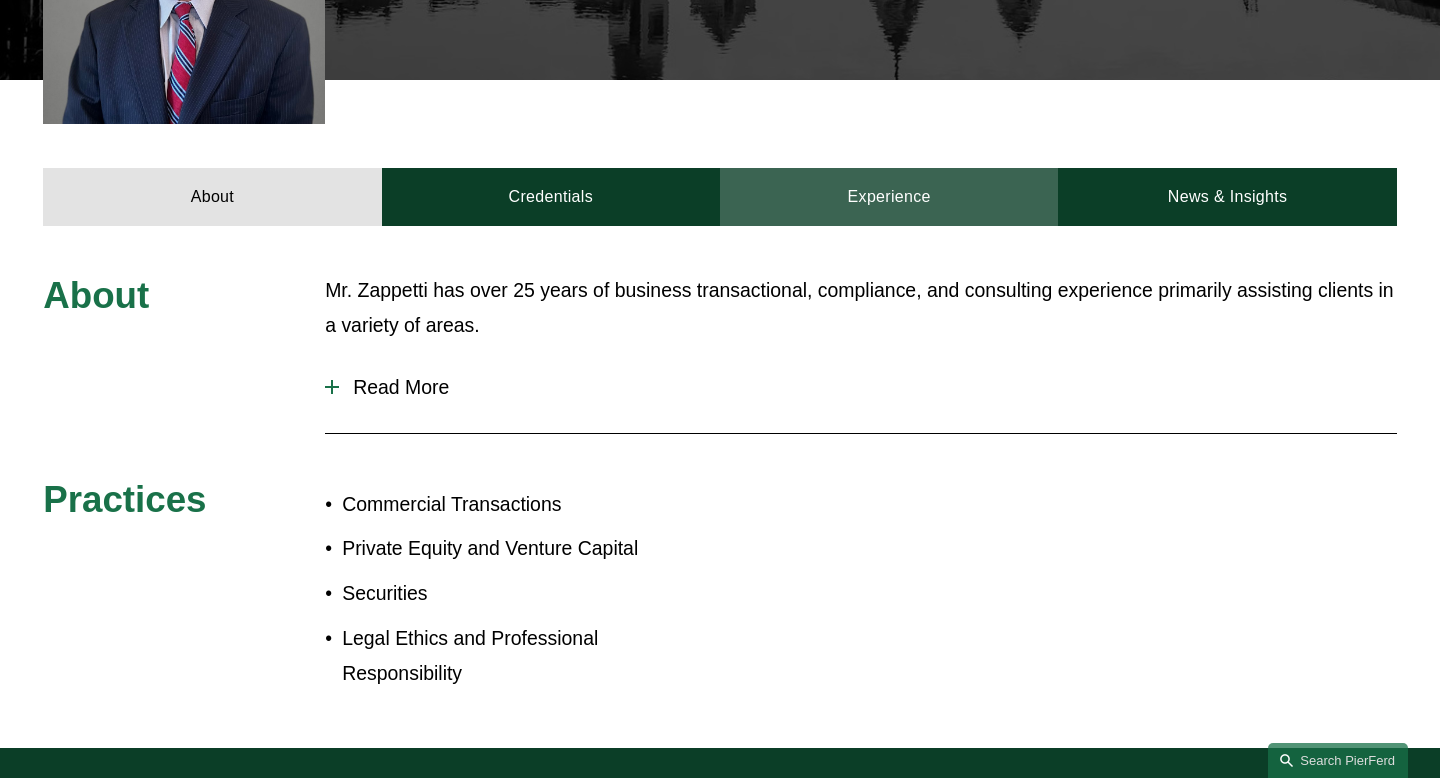 click on "Experience" at bounding box center [889, 197] 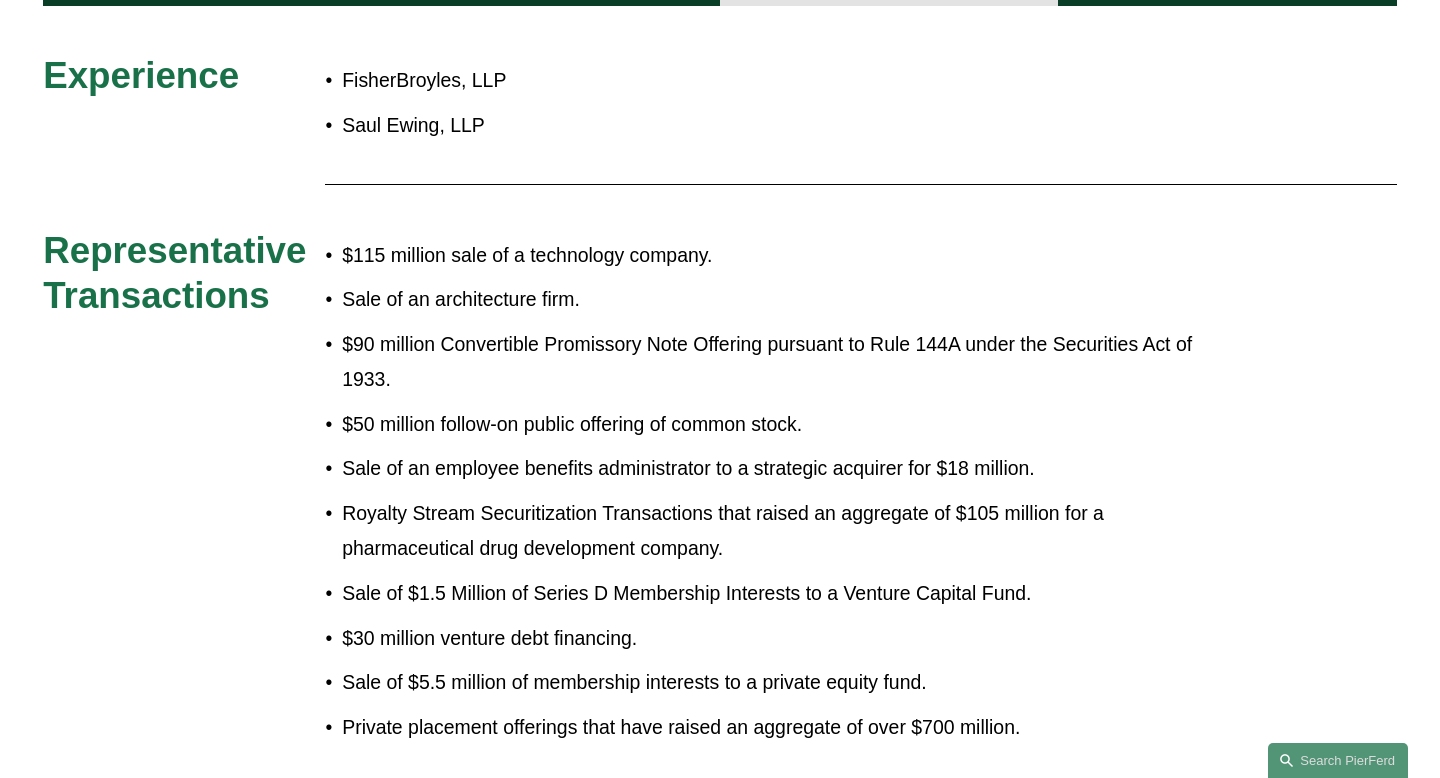 scroll, scrollTop: 908, scrollLeft: 0, axis: vertical 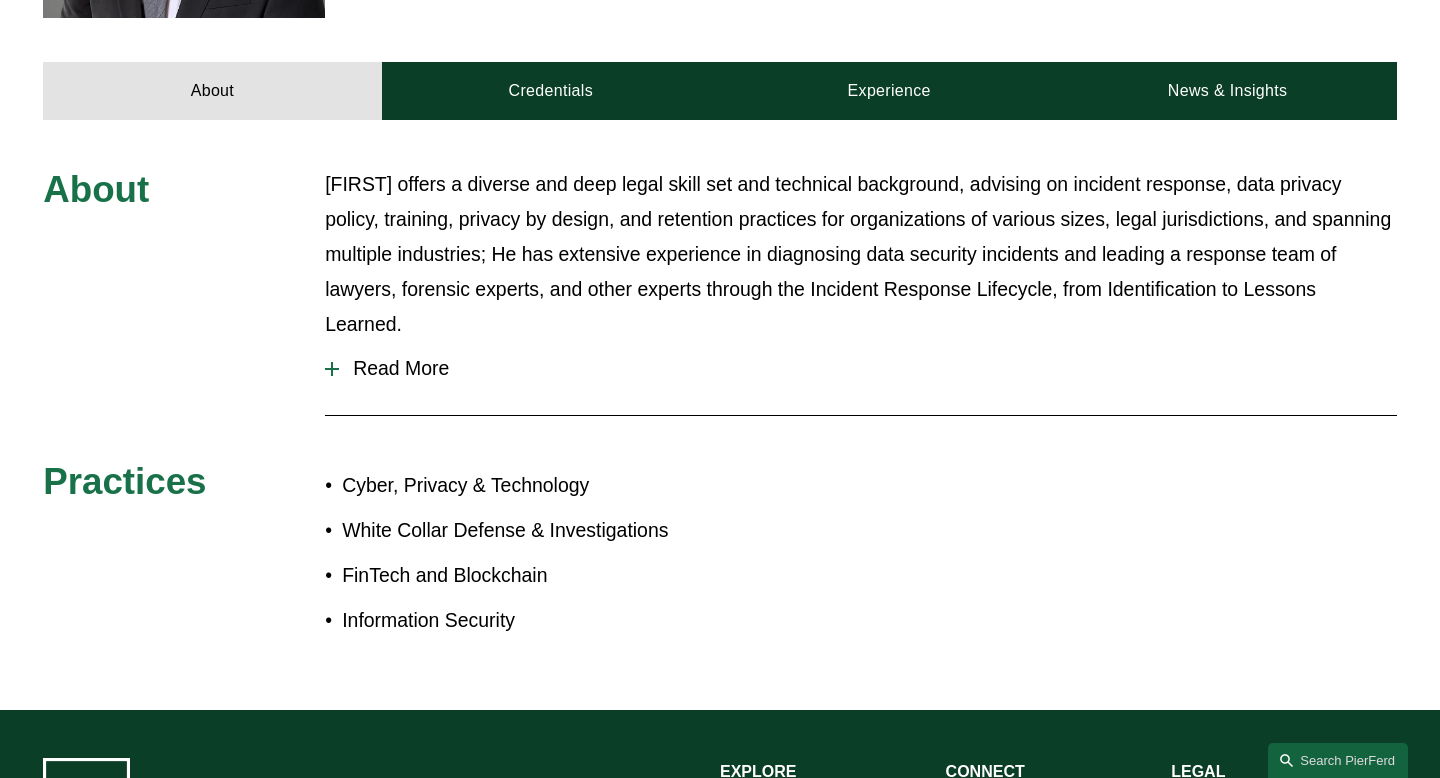 click on "Read More" at bounding box center [868, 368] 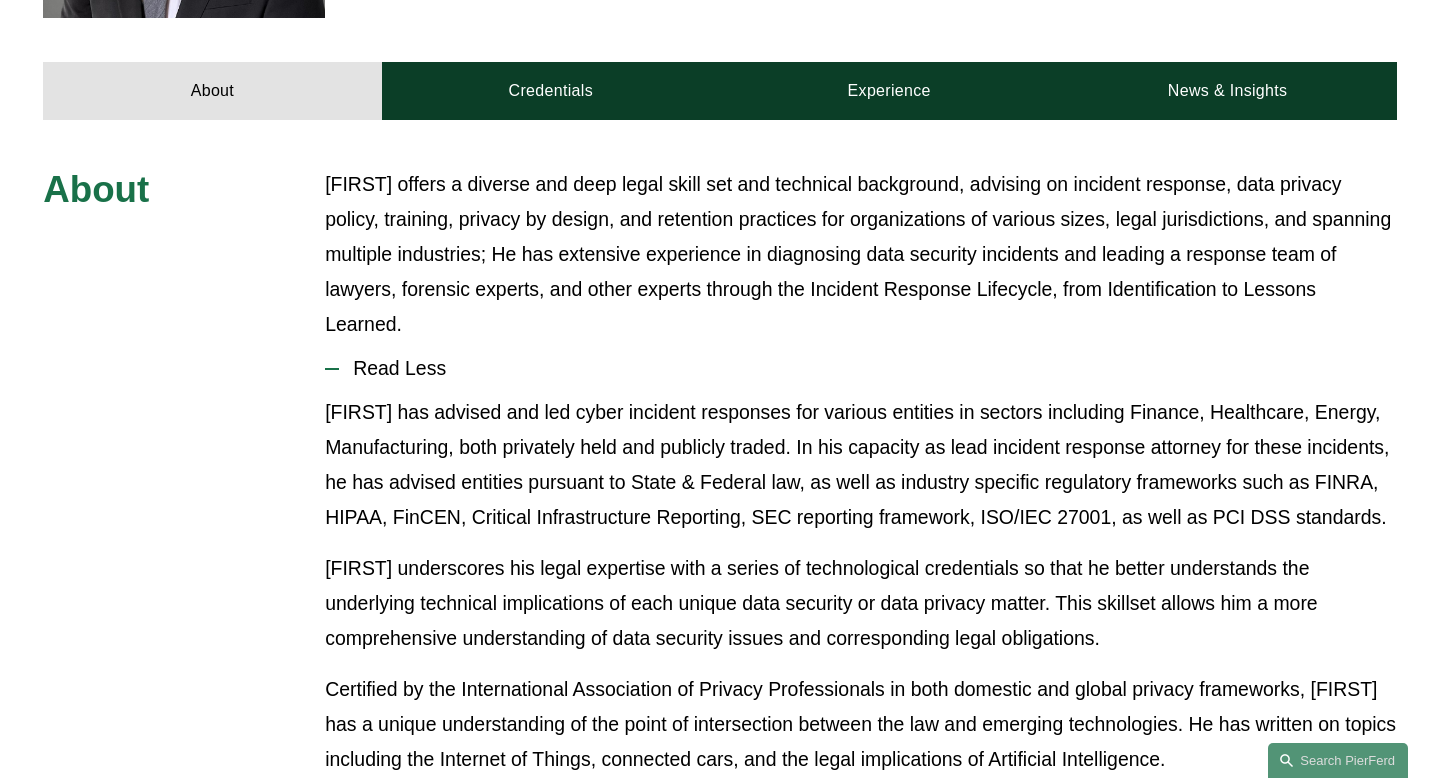 click on "Read Less" at bounding box center [868, 368] 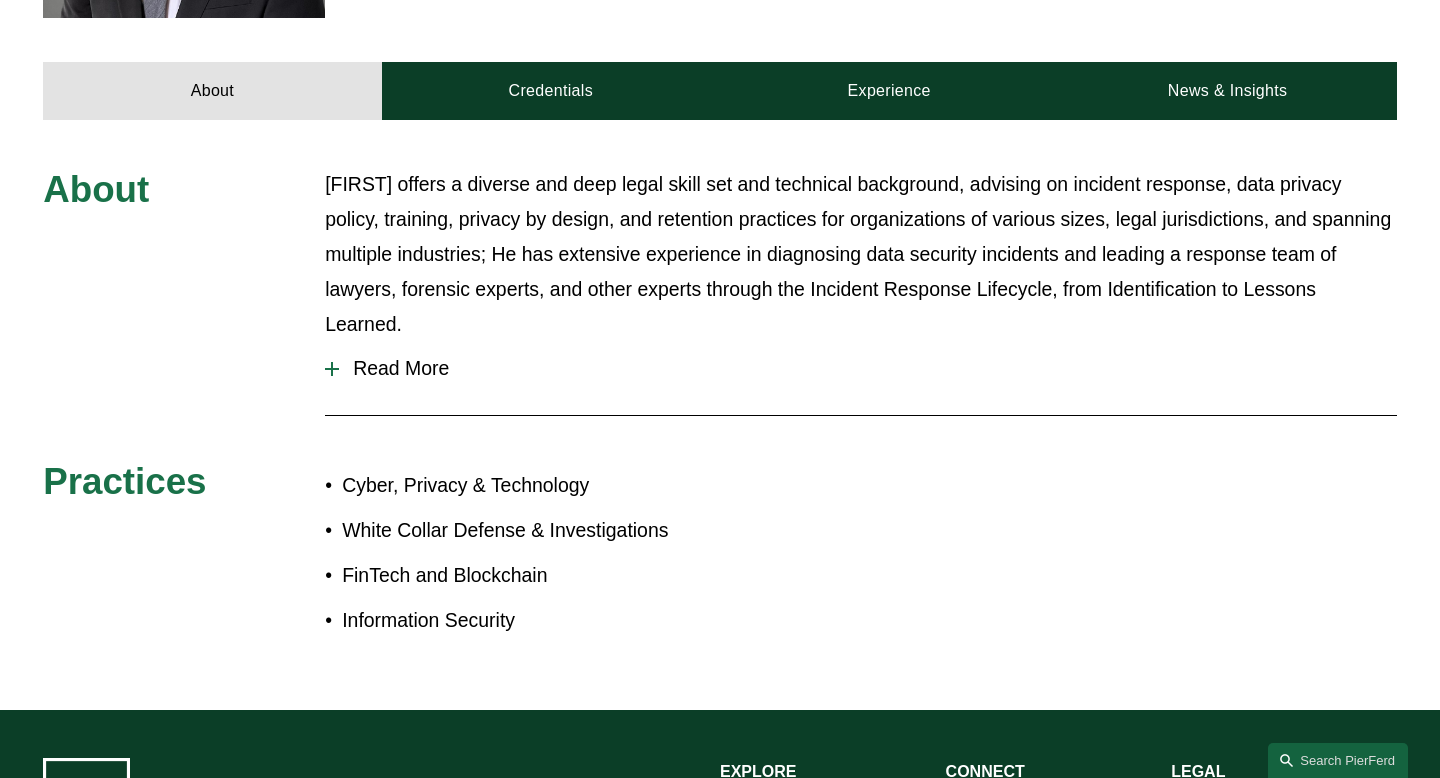 click on "Read More" at bounding box center (868, 368) 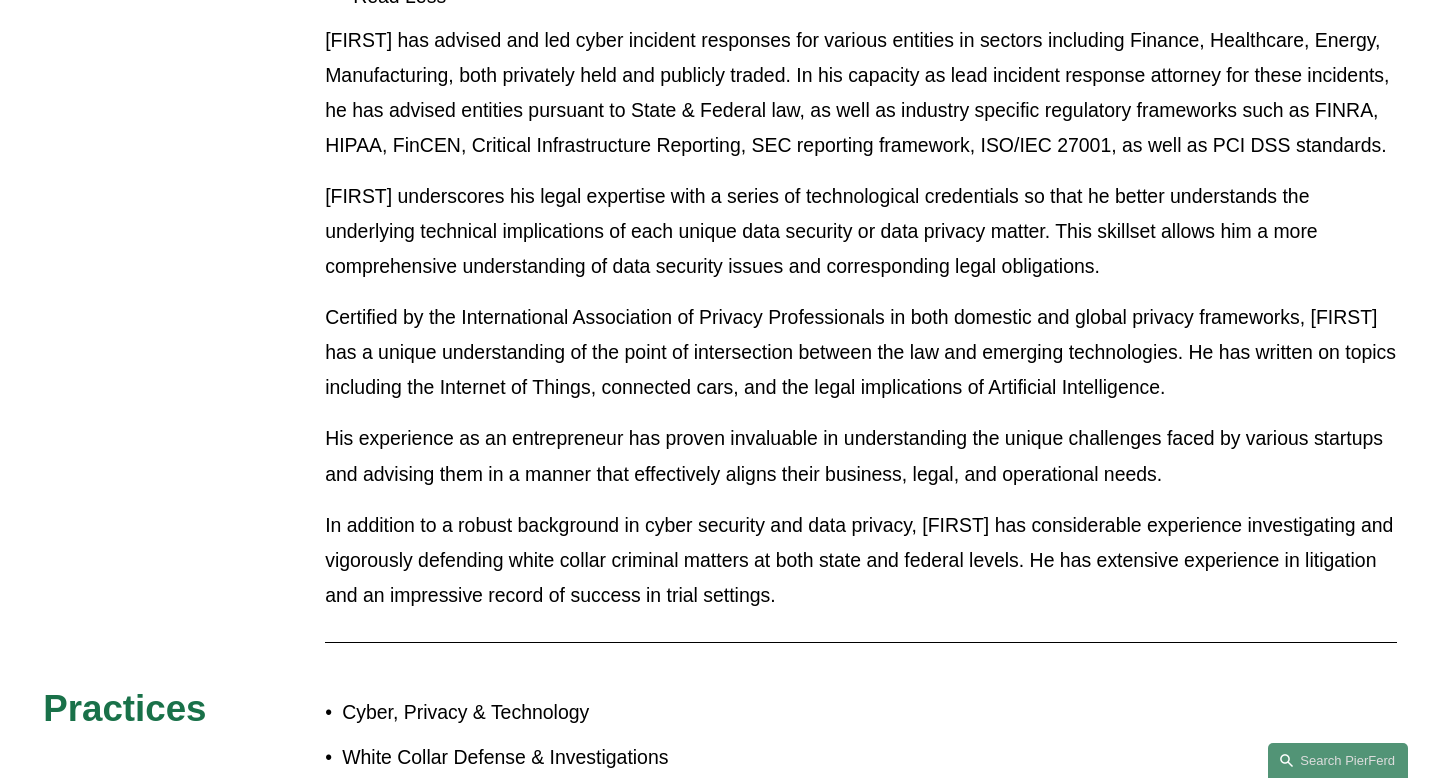 scroll, scrollTop: 1169, scrollLeft: 0, axis: vertical 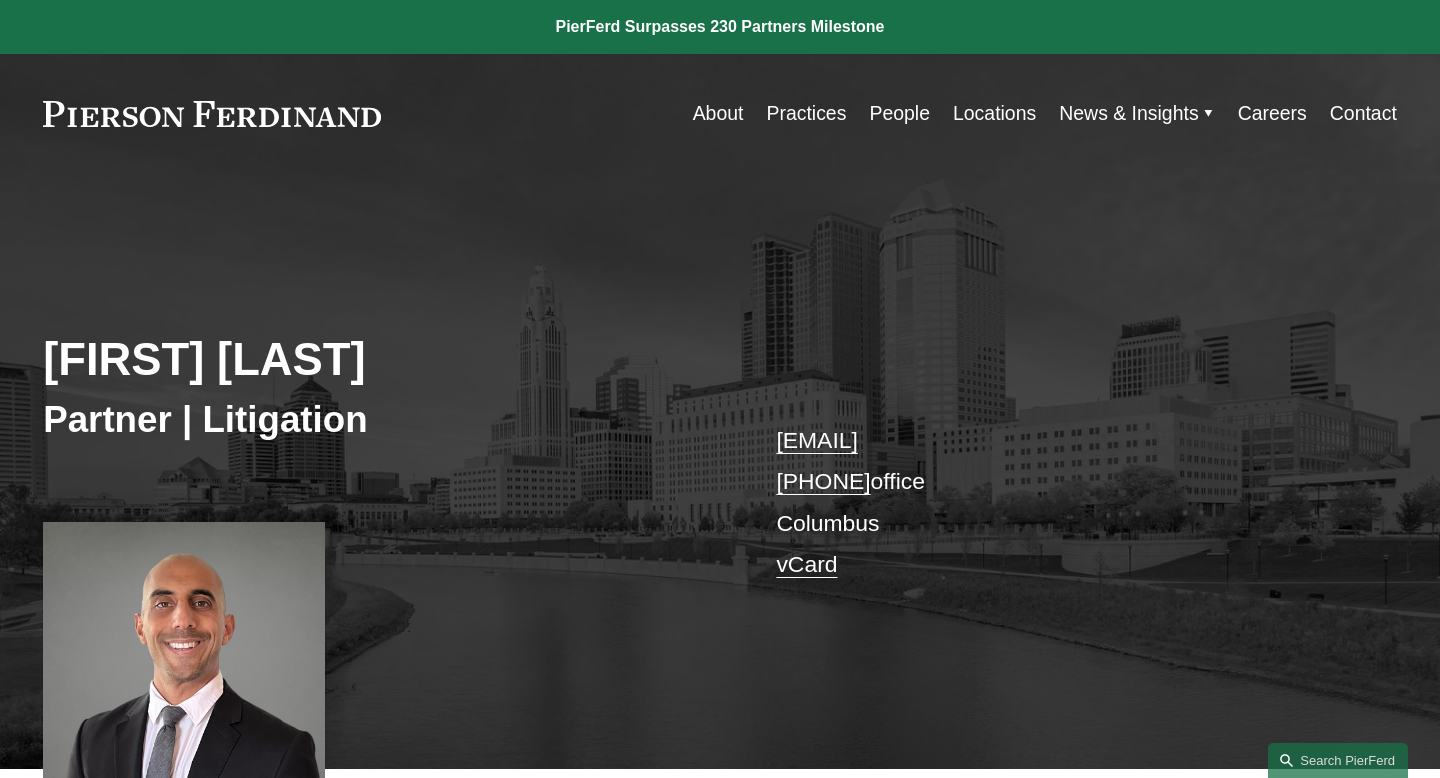 click on "People" at bounding box center [899, 113] 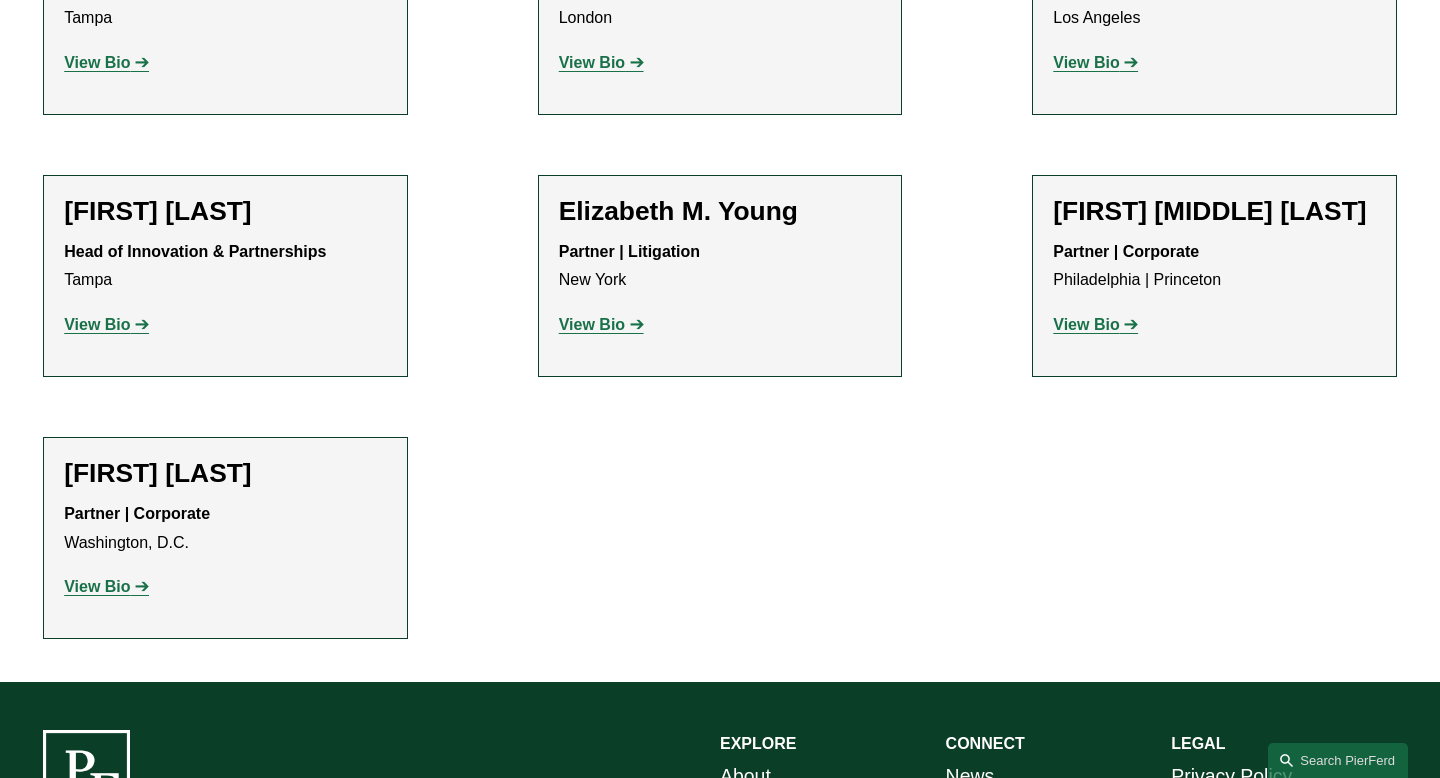scroll, scrollTop: 22648, scrollLeft: 0, axis: vertical 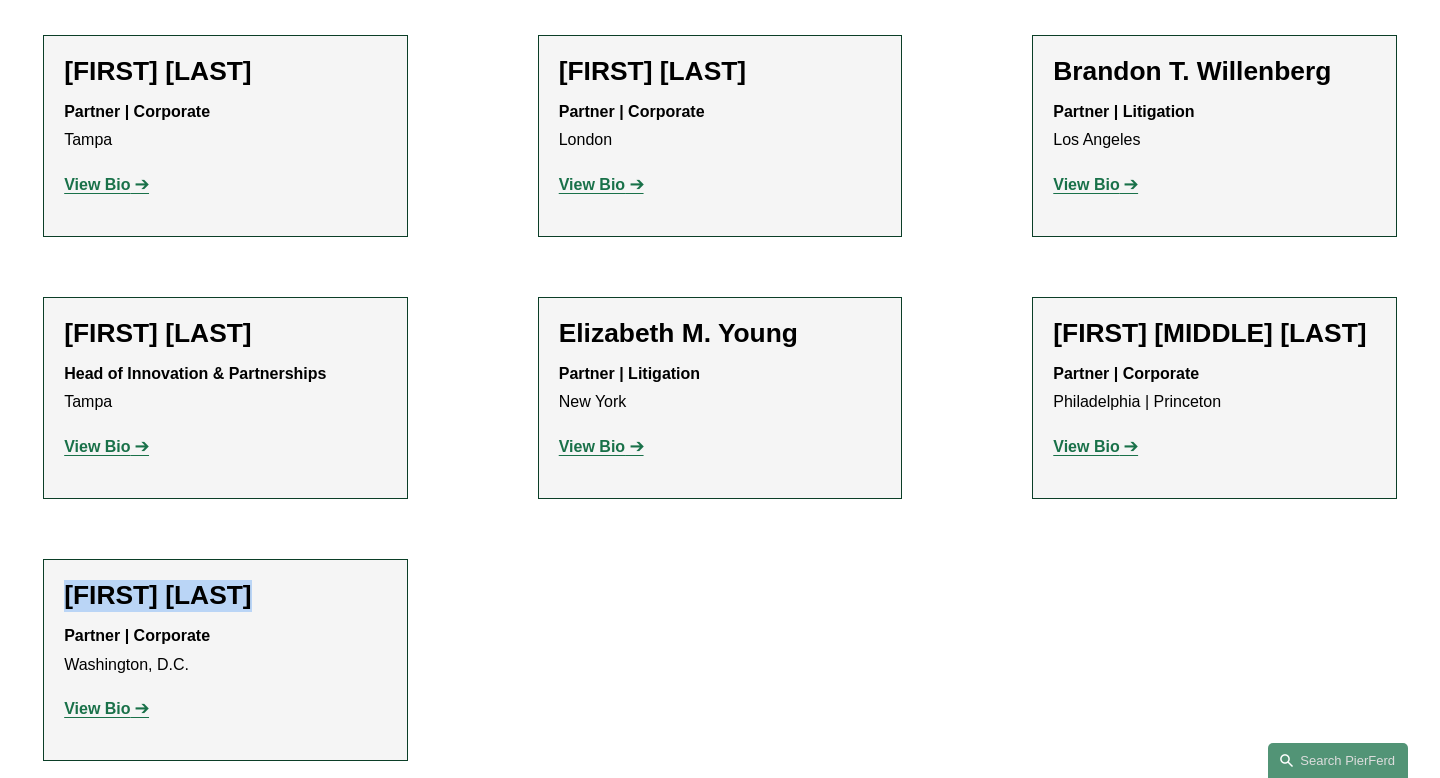 drag, startPoint x: 276, startPoint y: 280, endPoint x: 54, endPoint y: 276, distance: 222.03603 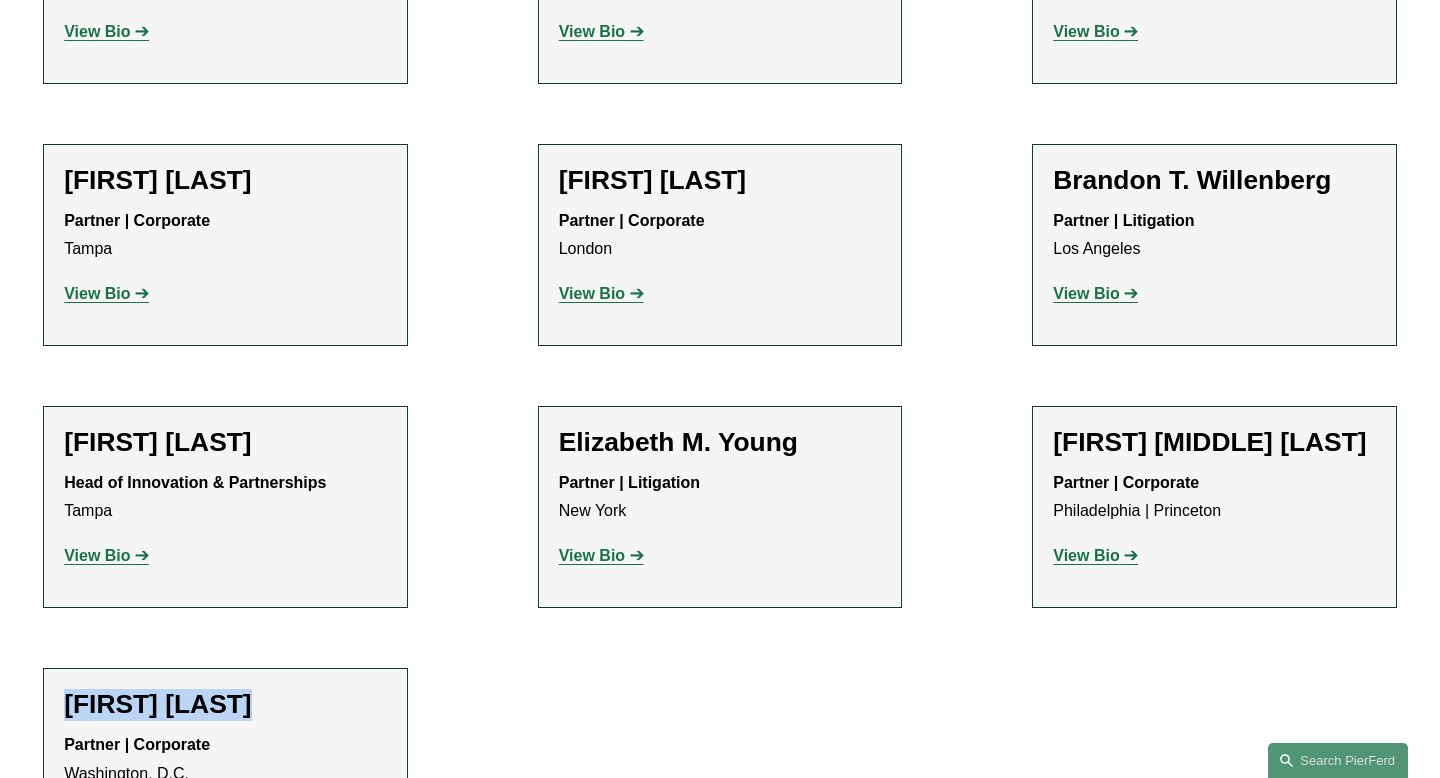 scroll, scrollTop: 22538, scrollLeft: 0, axis: vertical 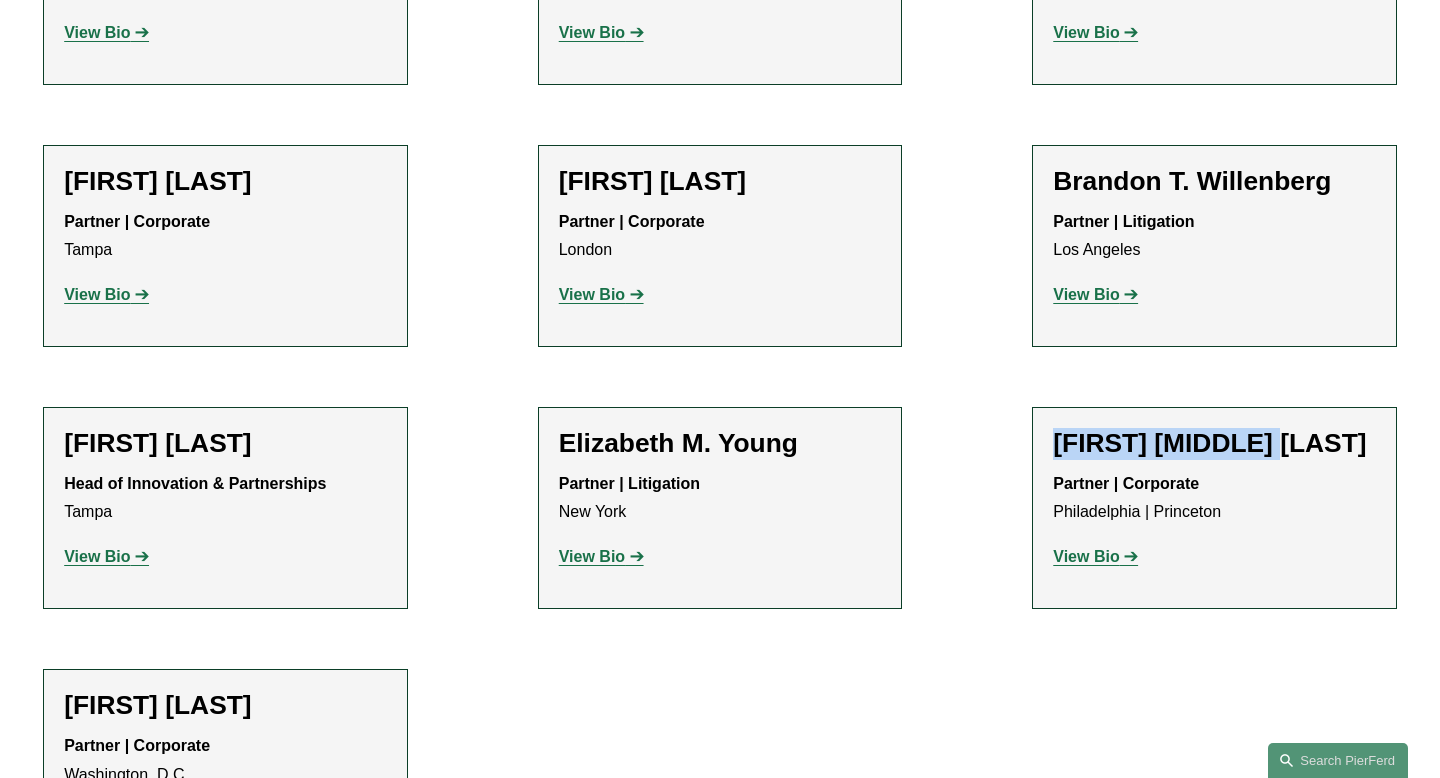 drag, startPoint x: 1279, startPoint y: 121, endPoint x: 1054, endPoint y: 112, distance: 225.17993 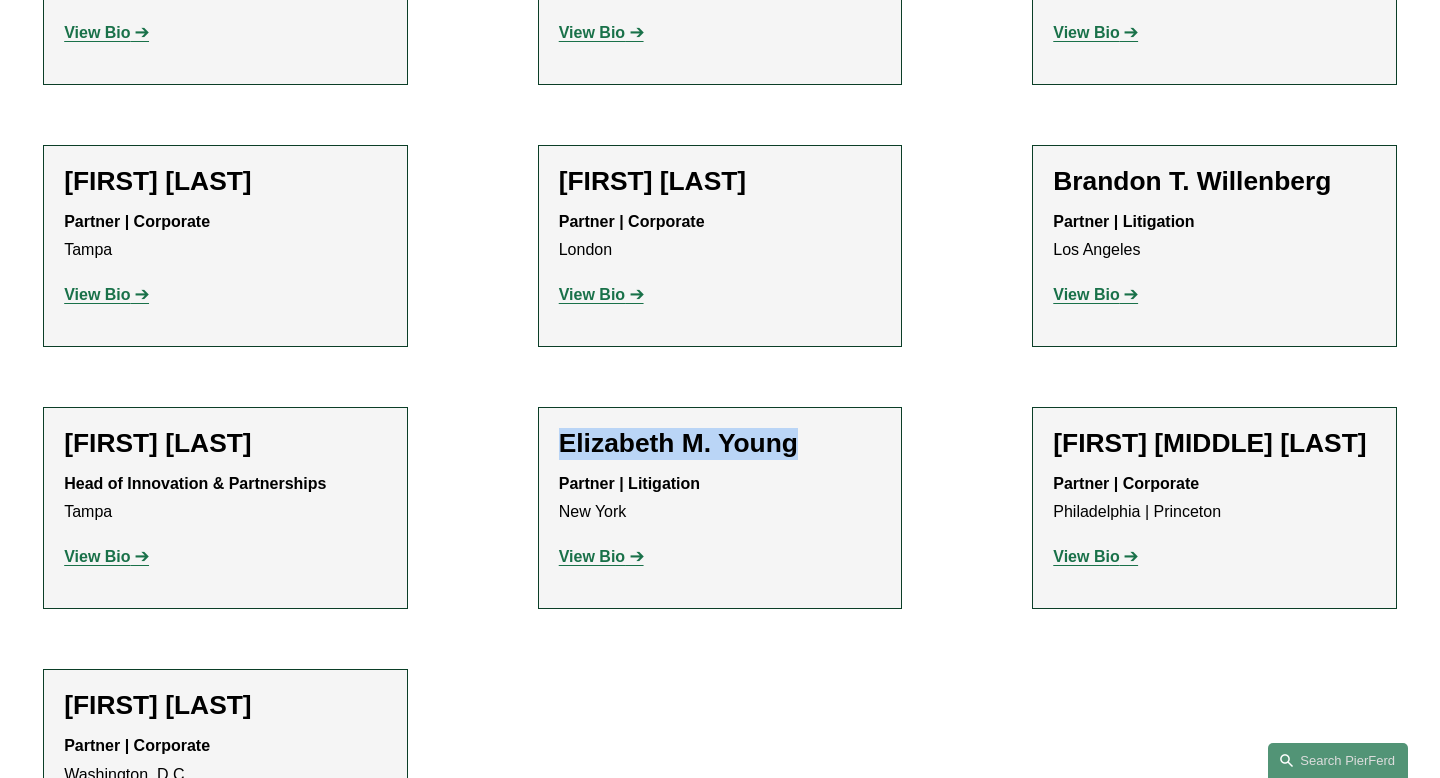 drag, startPoint x: 806, startPoint y: 120, endPoint x: 559, endPoint y: 114, distance: 247.07286 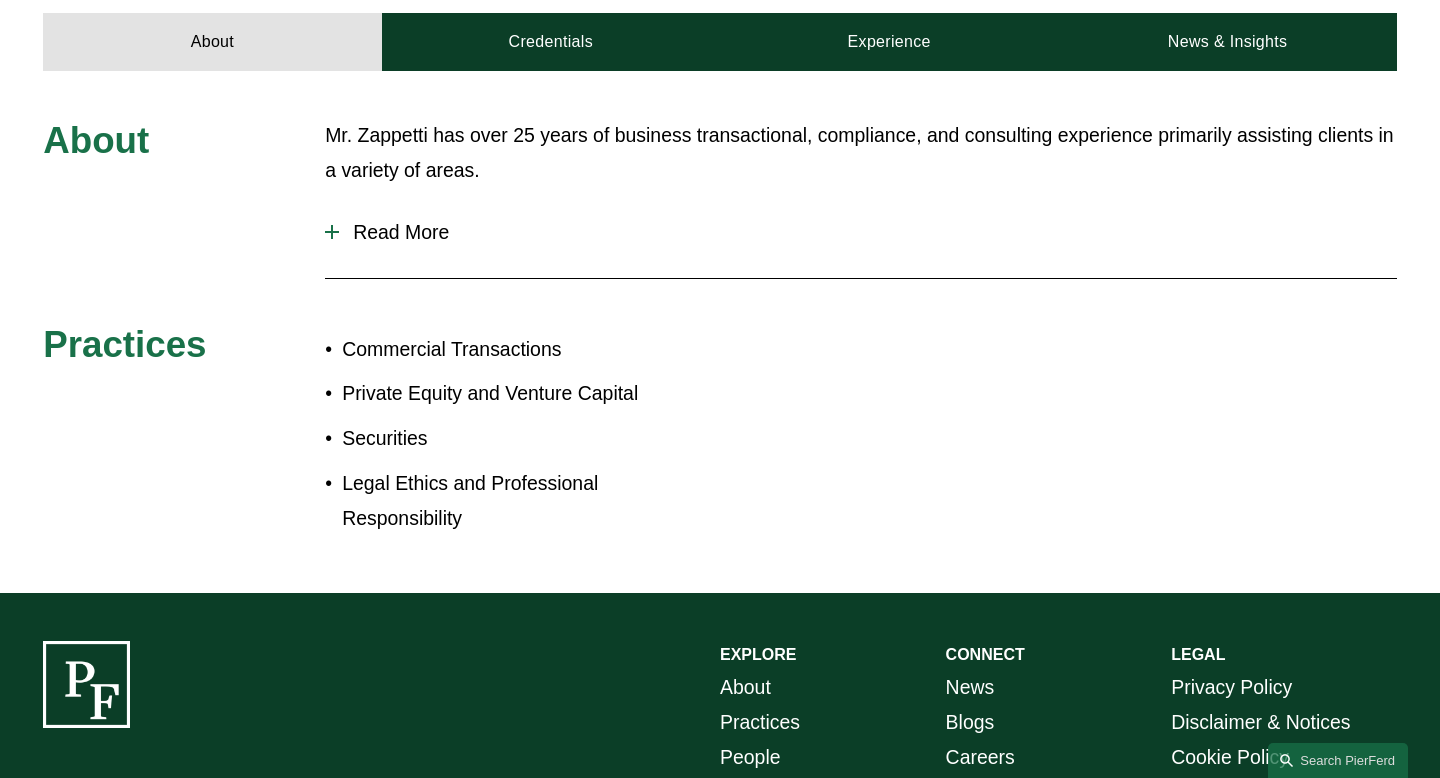 scroll, scrollTop: 836, scrollLeft: 0, axis: vertical 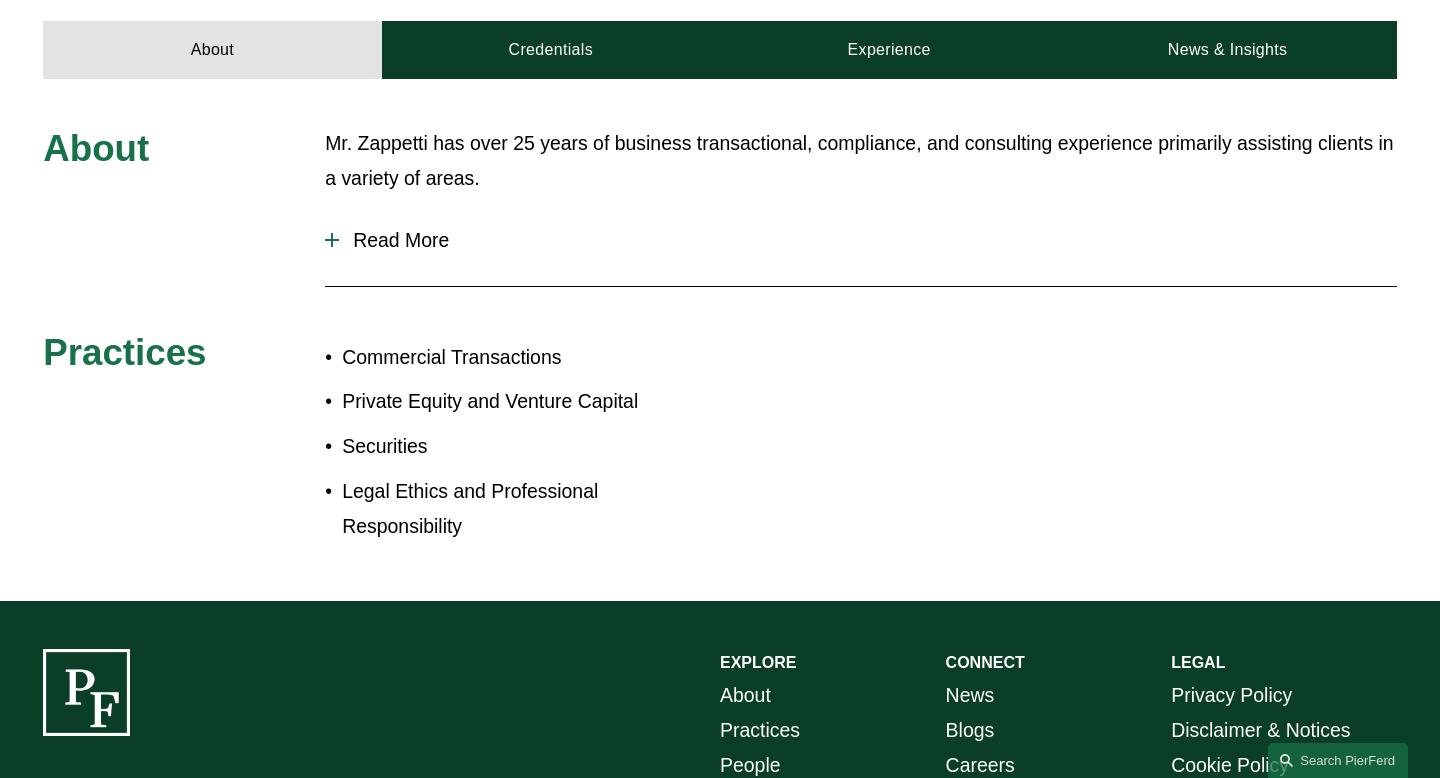 click on "Read More" at bounding box center (868, 240) 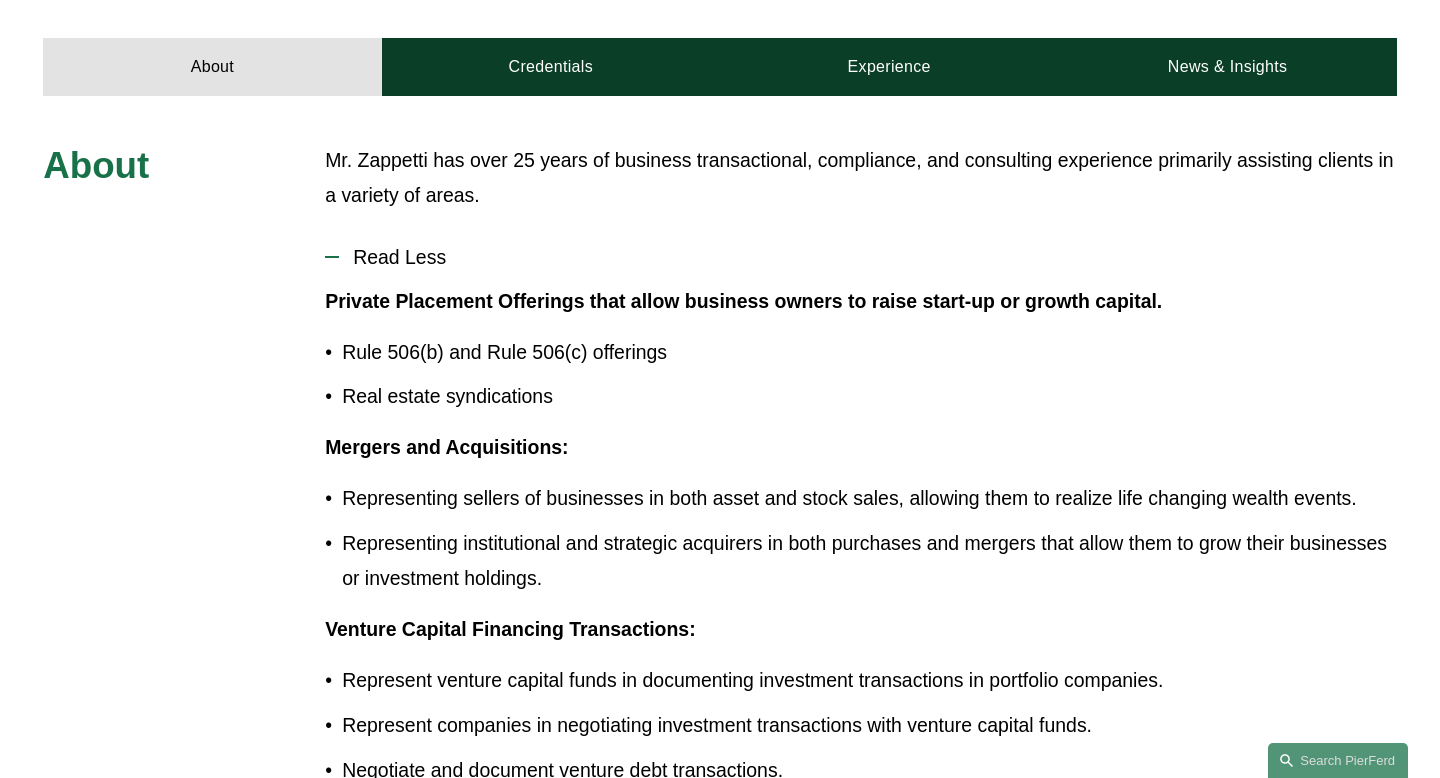 scroll, scrollTop: 535, scrollLeft: 0, axis: vertical 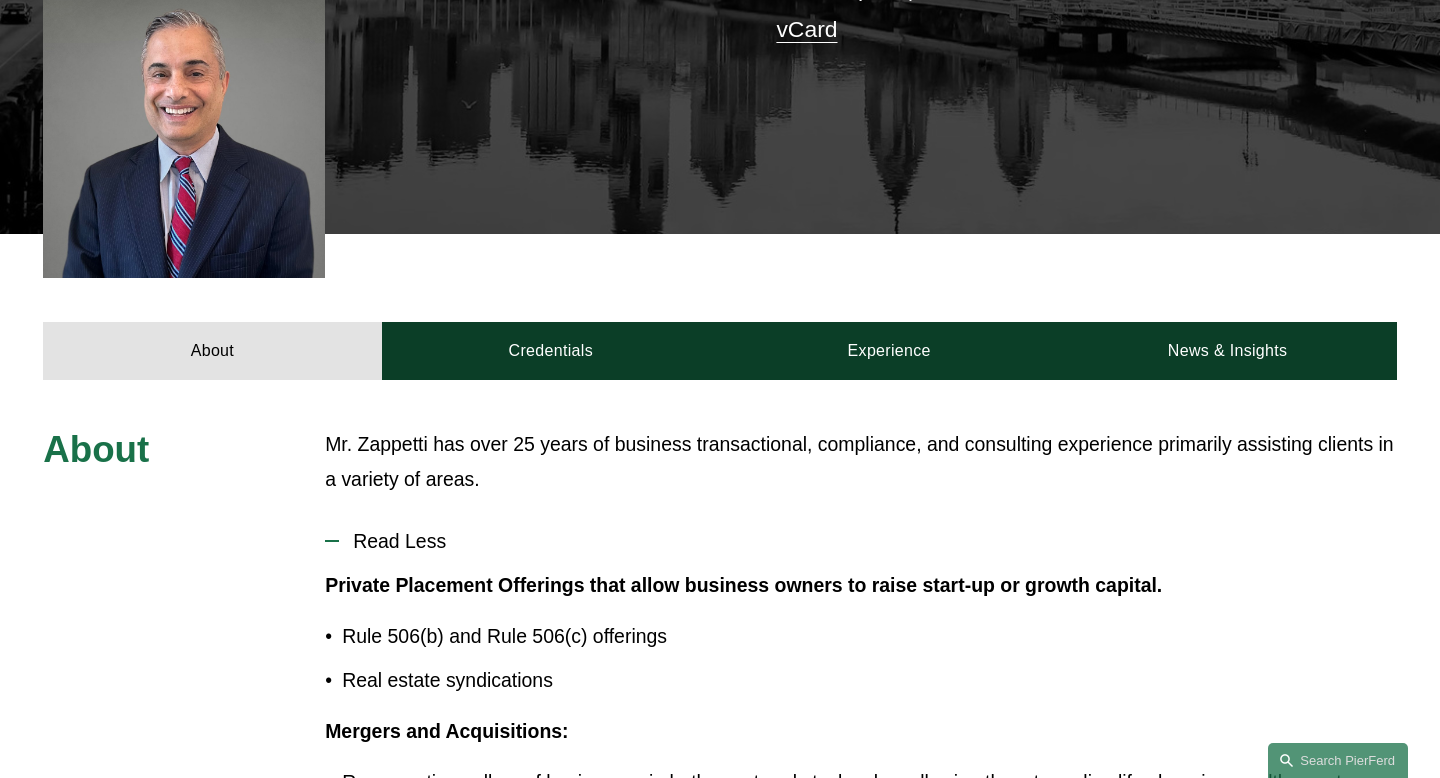 click on "About
Mr. Zappetti has over 25 years of business transactional, compliance, and consulting experience primarily assisting clients in a variety of areas.
Read Less
Private Placement Offerings that allow business owners to raise start-up or growth capital. Rule 506(b) and Rule 506(c) offerings Real estate syndications Mergers and Acquisitions: Representing sellers of businesses in both asset and stock sales, allowing them to realize life changing wealth events. Representing institutional and strategic acquirers in both purchases and mergers that allow them to grow their businesses or investment holdings. Proxy Rules." at bounding box center (720, 1257) 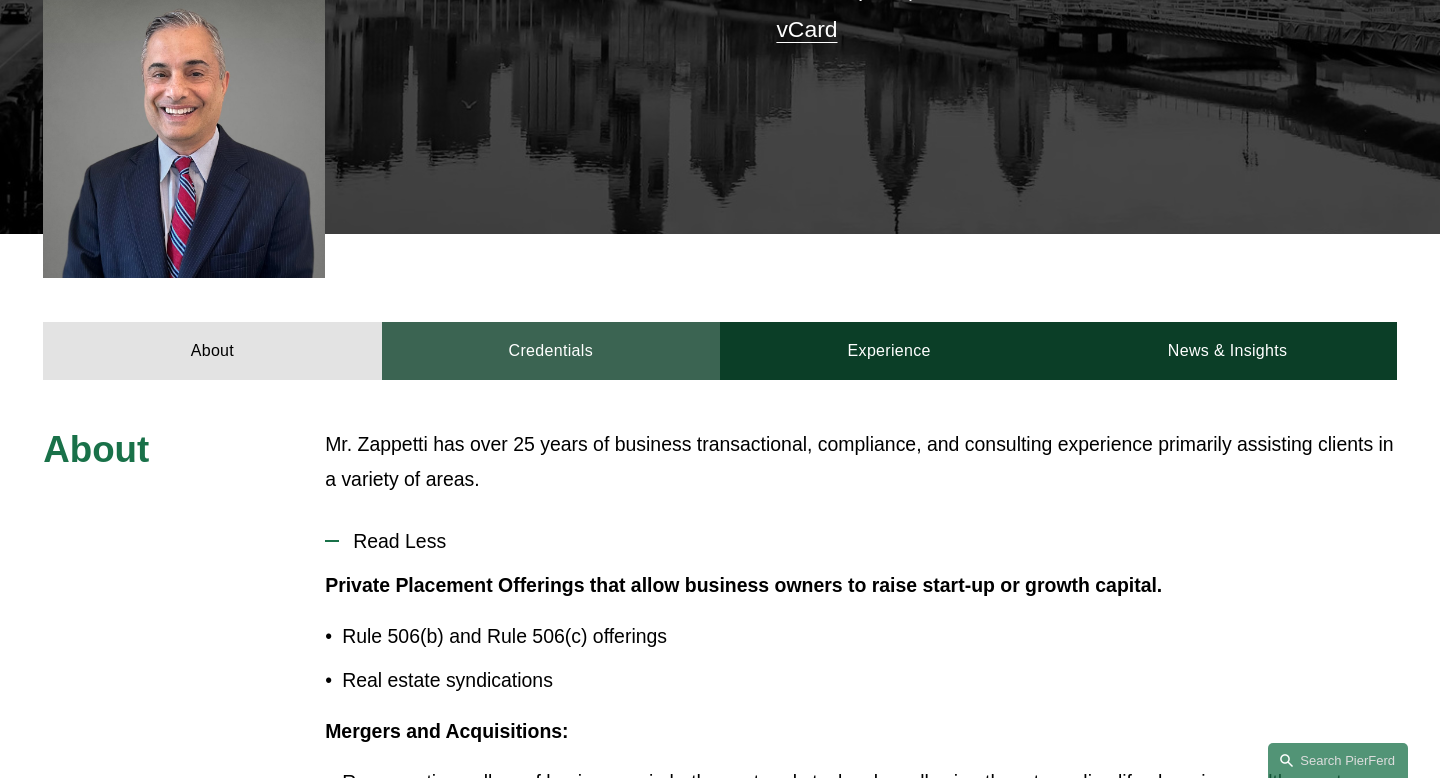 click on "Credentials" at bounding box center [551, 351] 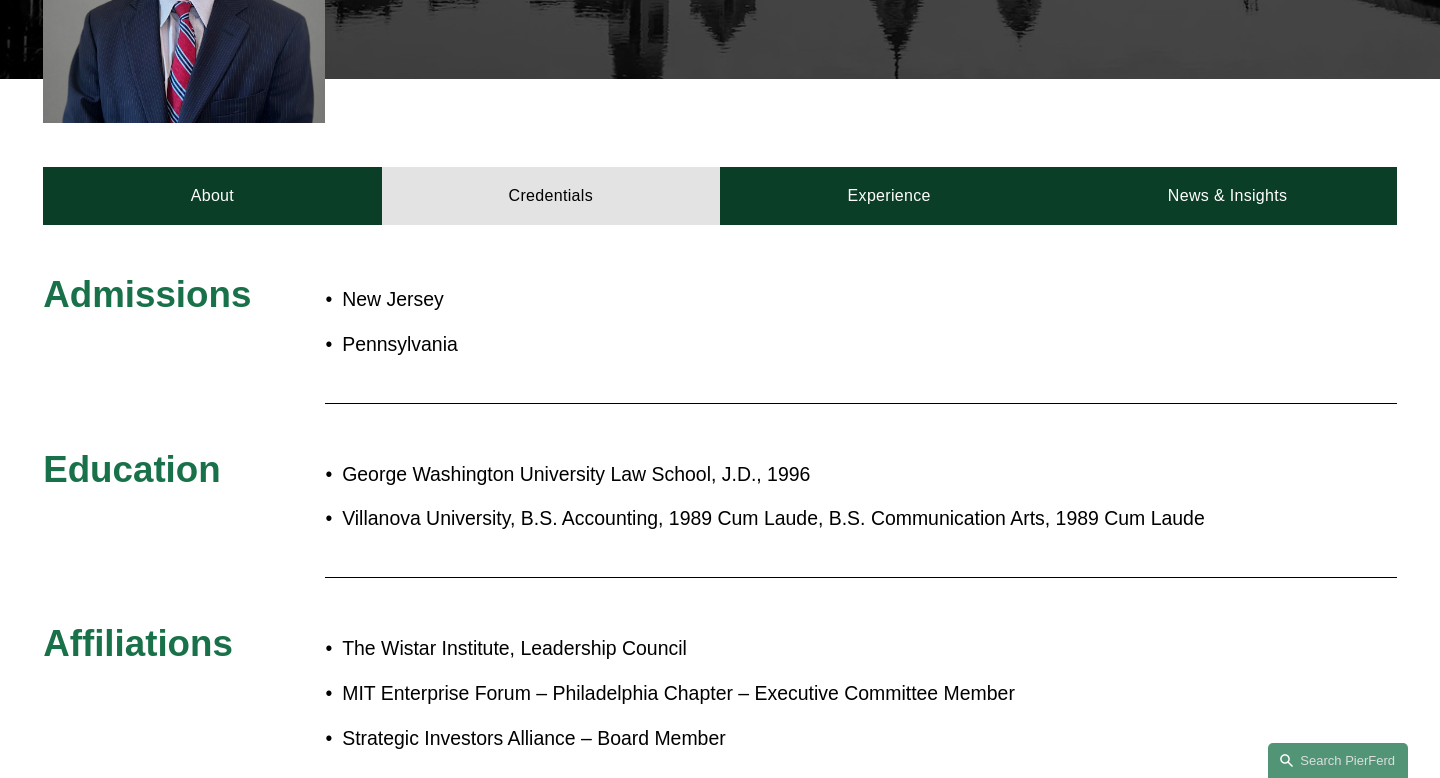 scroll, scrollTop: 664, scrollLeft: 0, axis: vertical 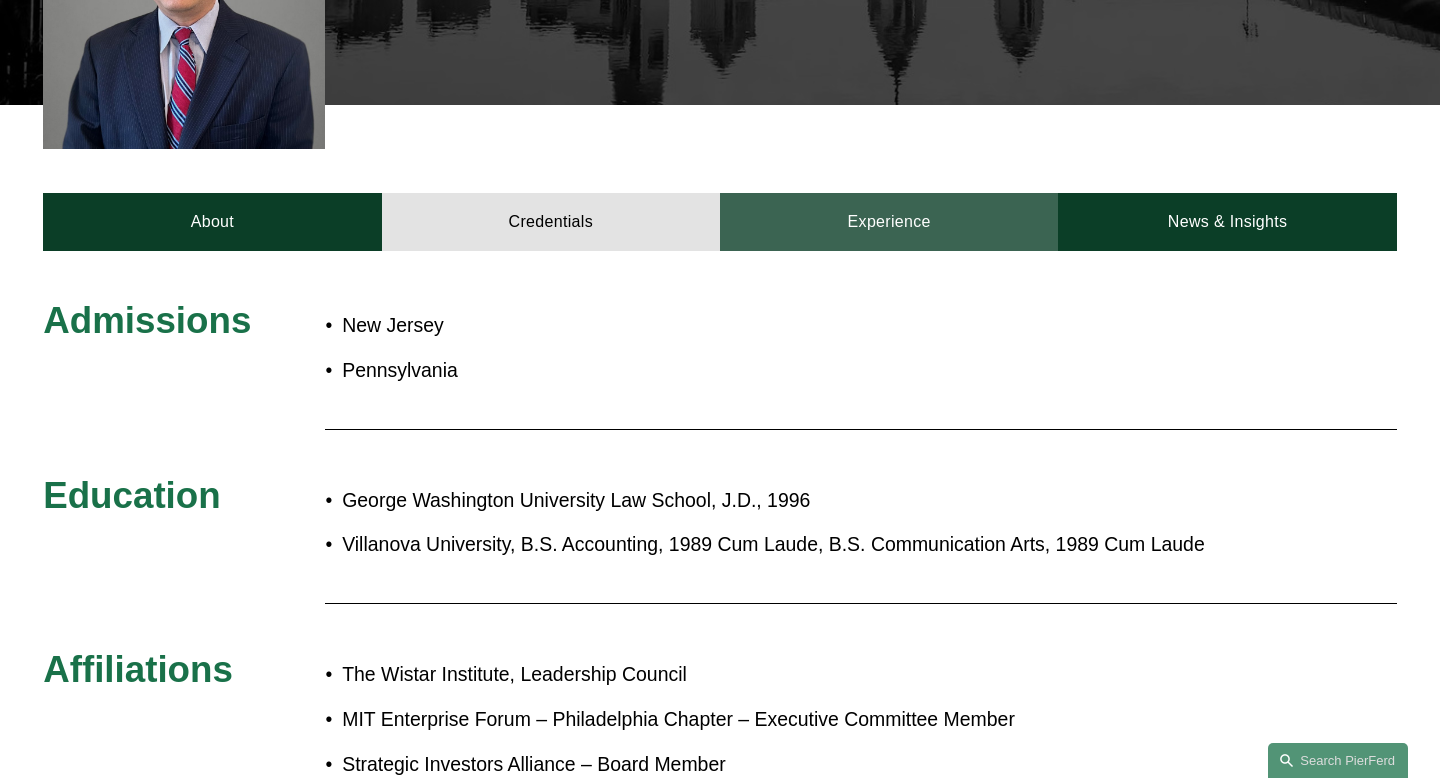 click on "Experience" at bounding box center (889, 222) 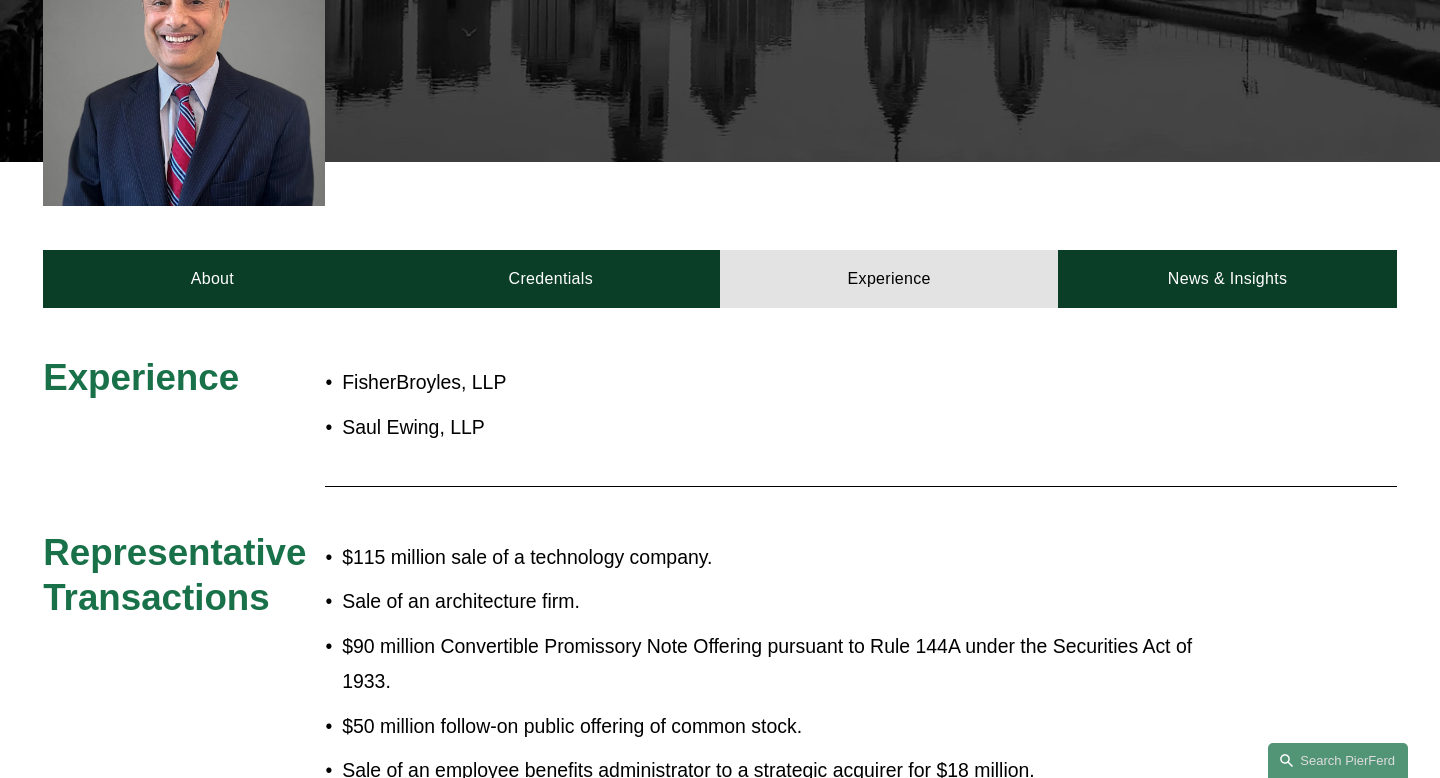 scroll, scrollTop: 605, scrollLeft: 0, axis: vertical 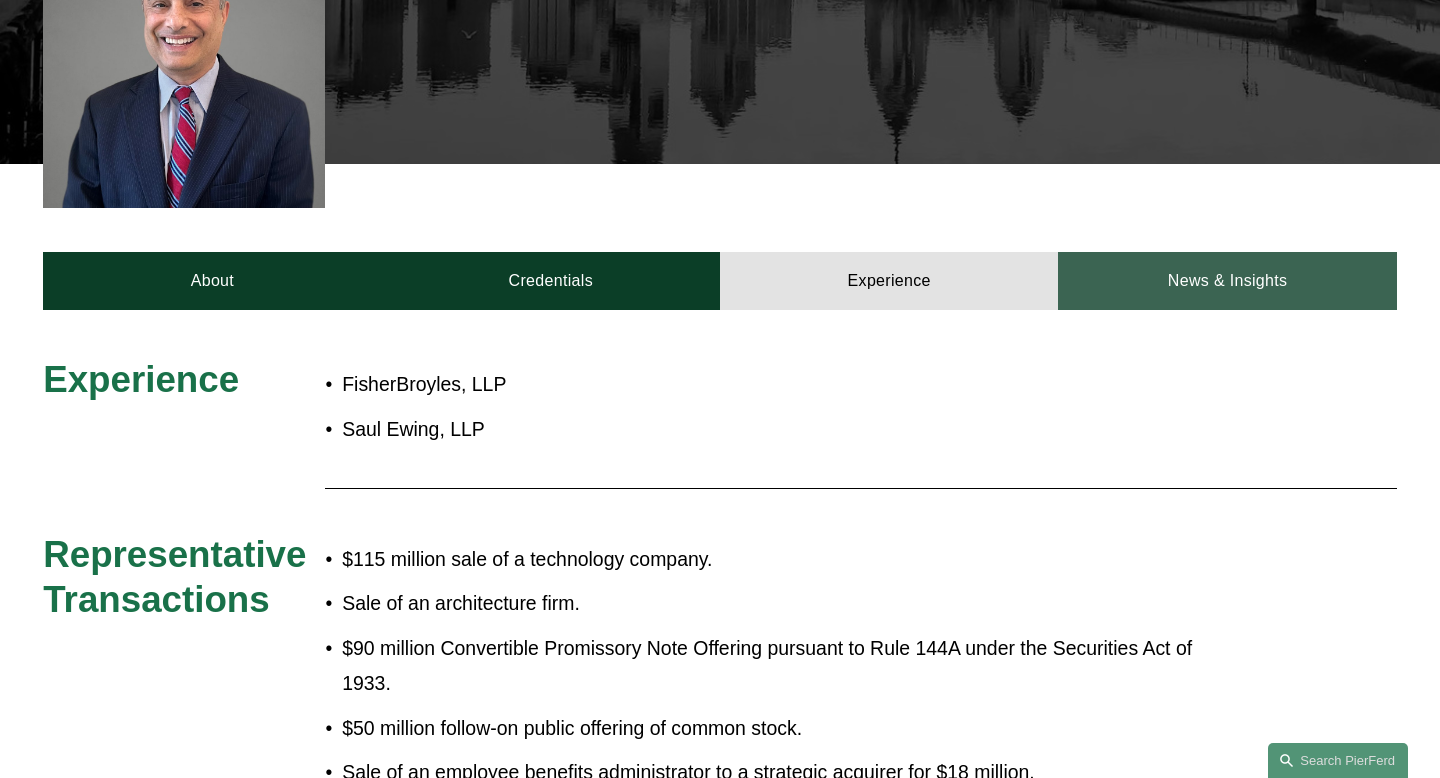 click on "News & Insights" at bounding box center [1227, 281] 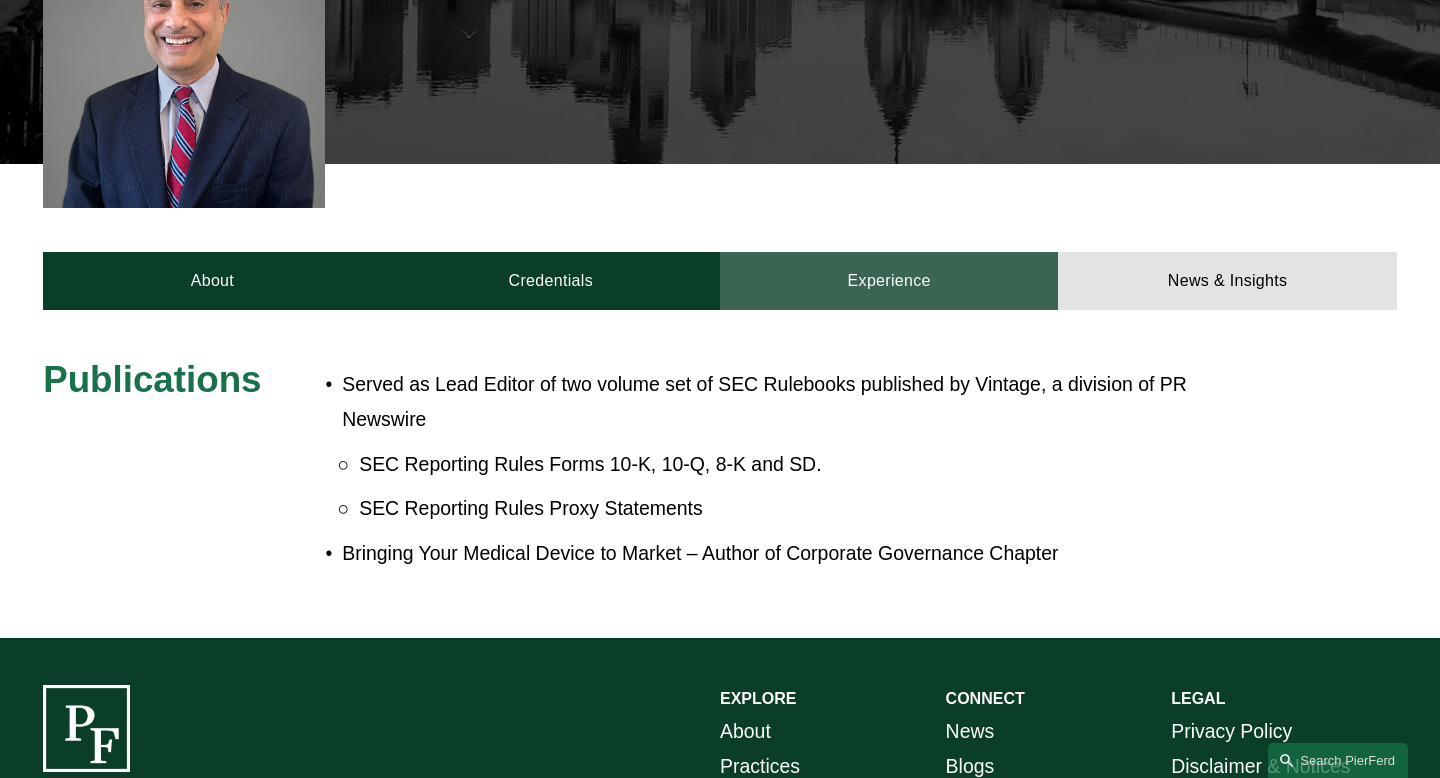 click on "Experience" at bounding box center (889, 281) 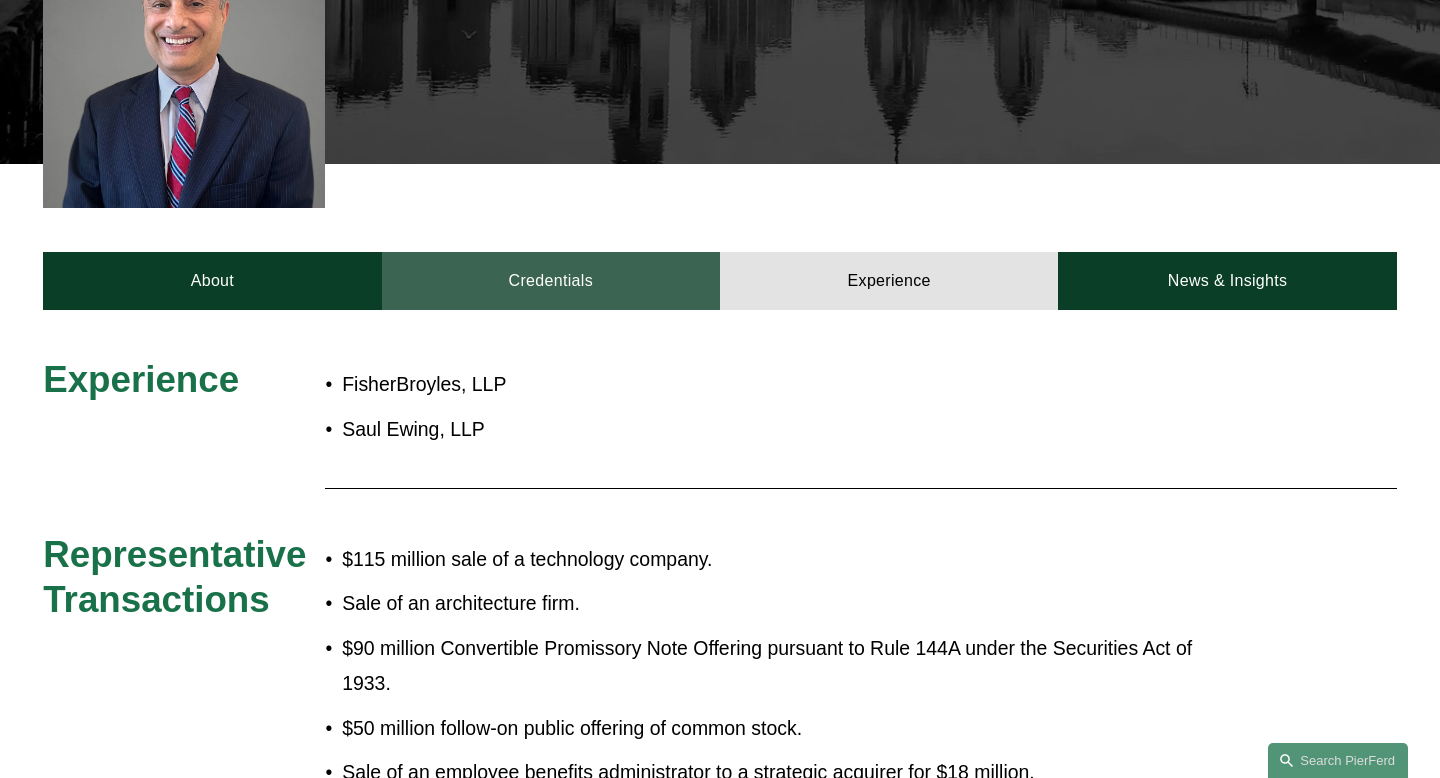 click on "Credentials" at bounding box center (551, 281) 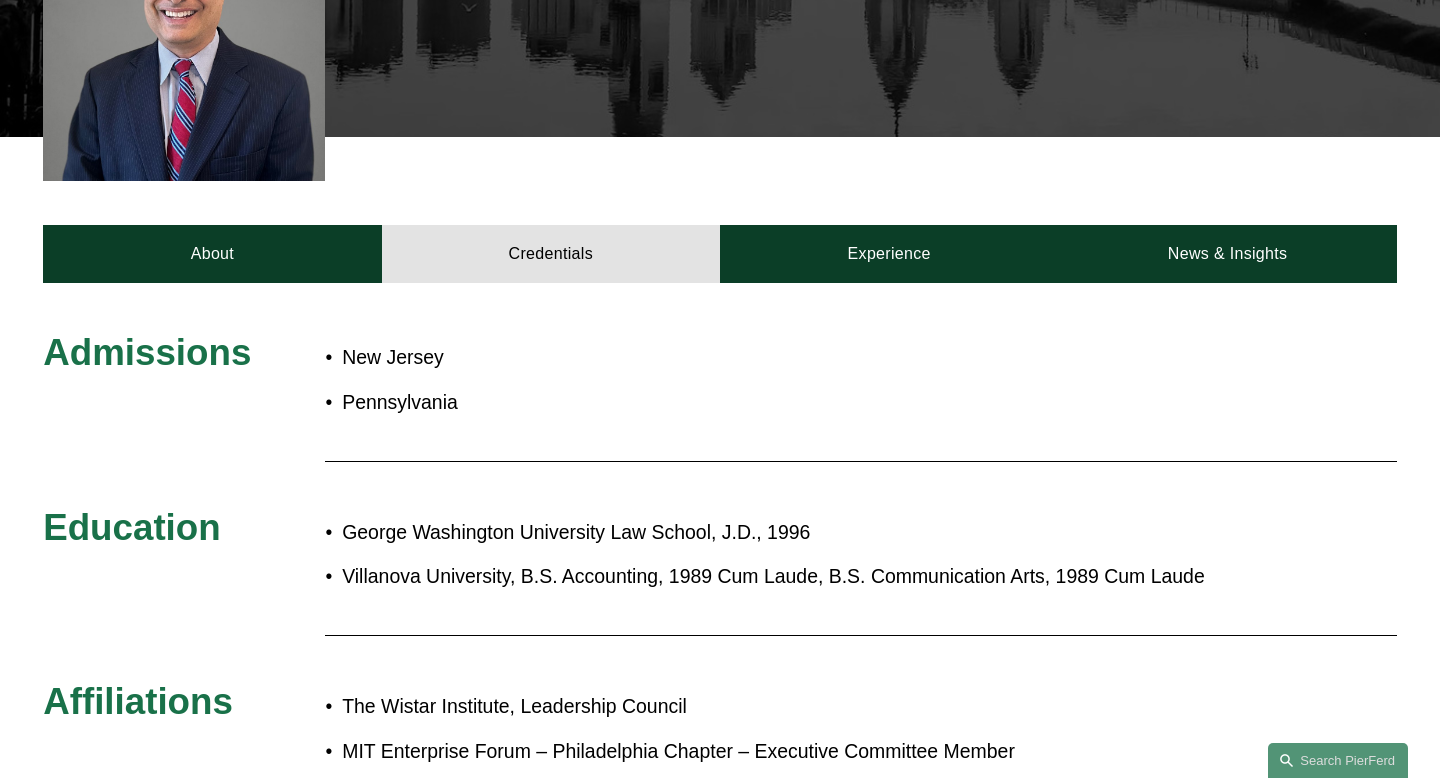 scroll, scrollTop: 642, scrollLeft: 0, axis: vertical 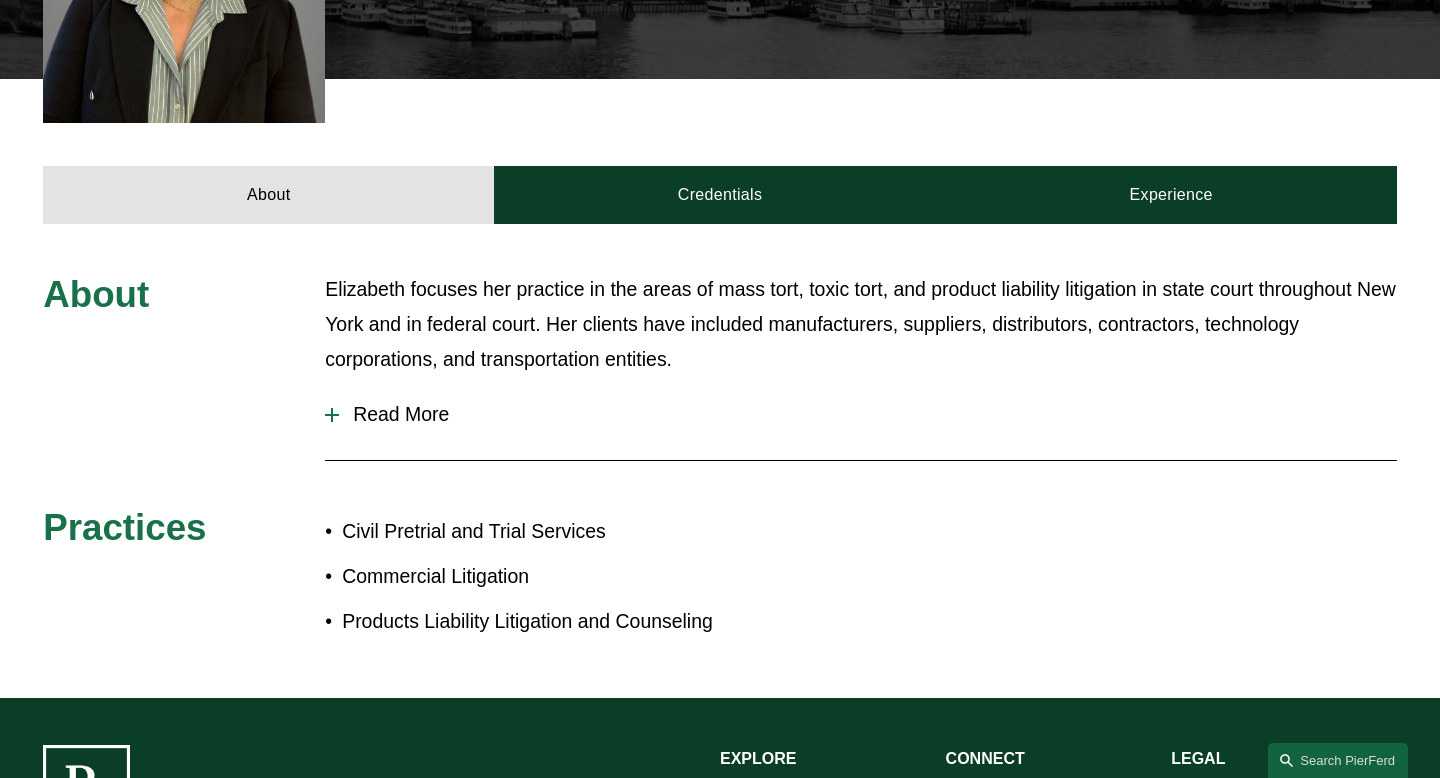 click on "Read More" at bounding box center [868, 414] 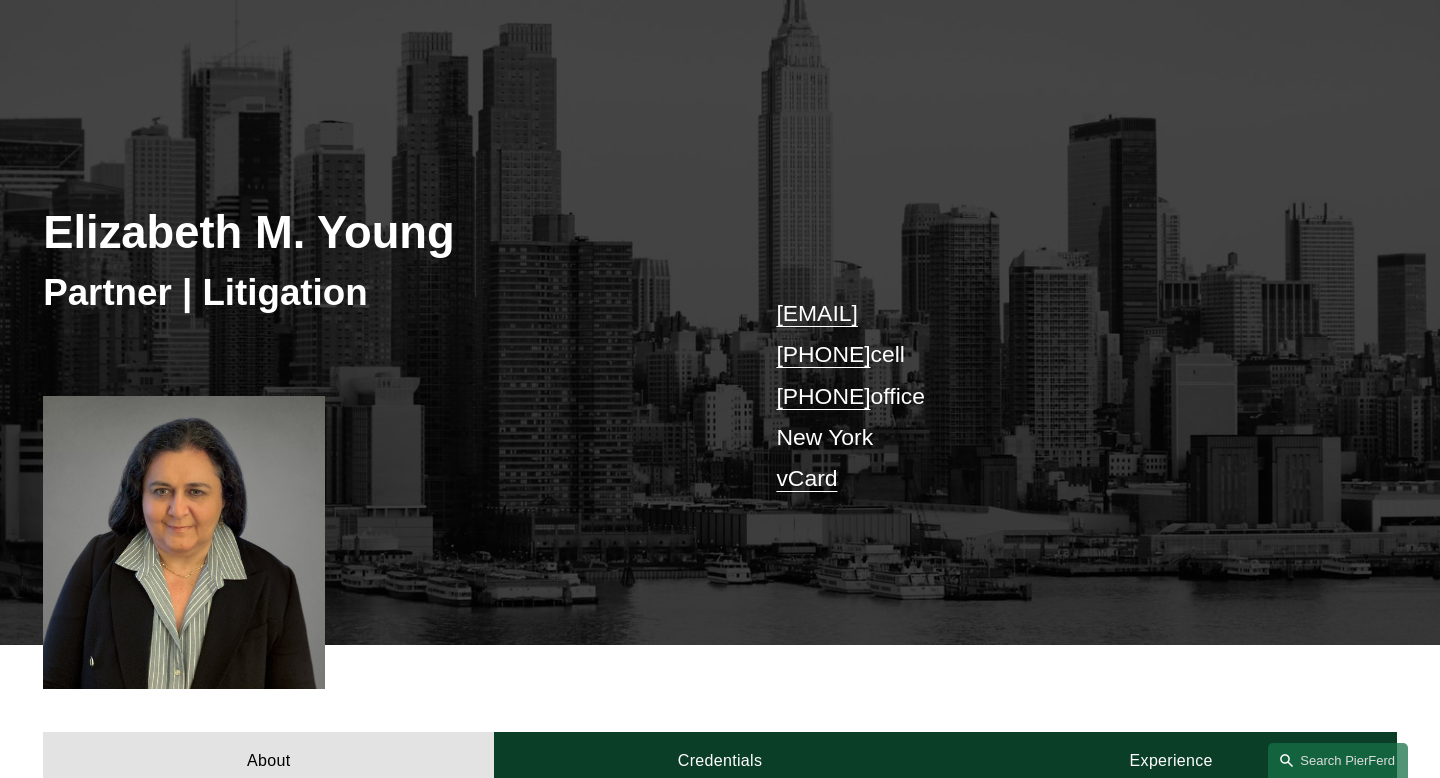 scroll, scrollTop: 0, scrollLeft: 0, axis: both 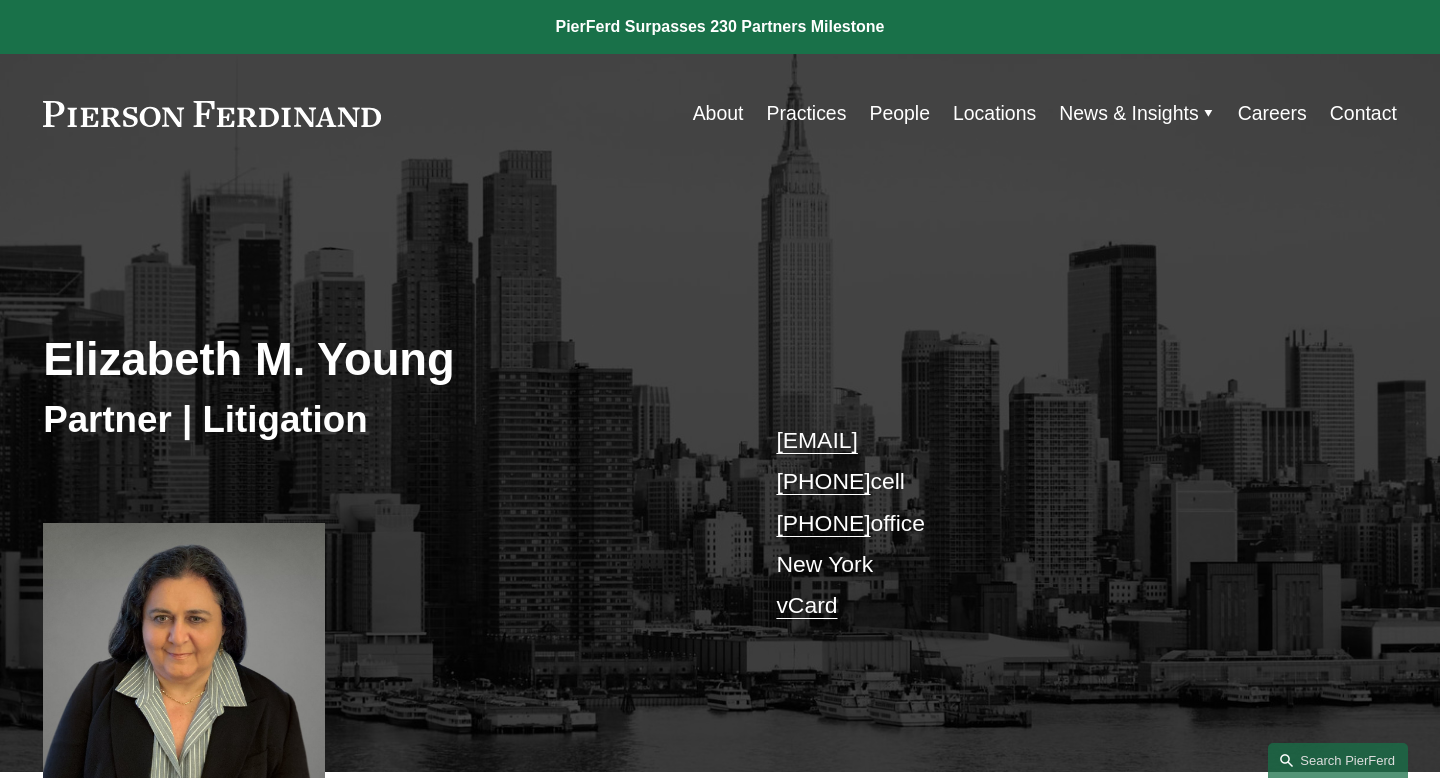 click on "People" at bounding box center (899, 113) 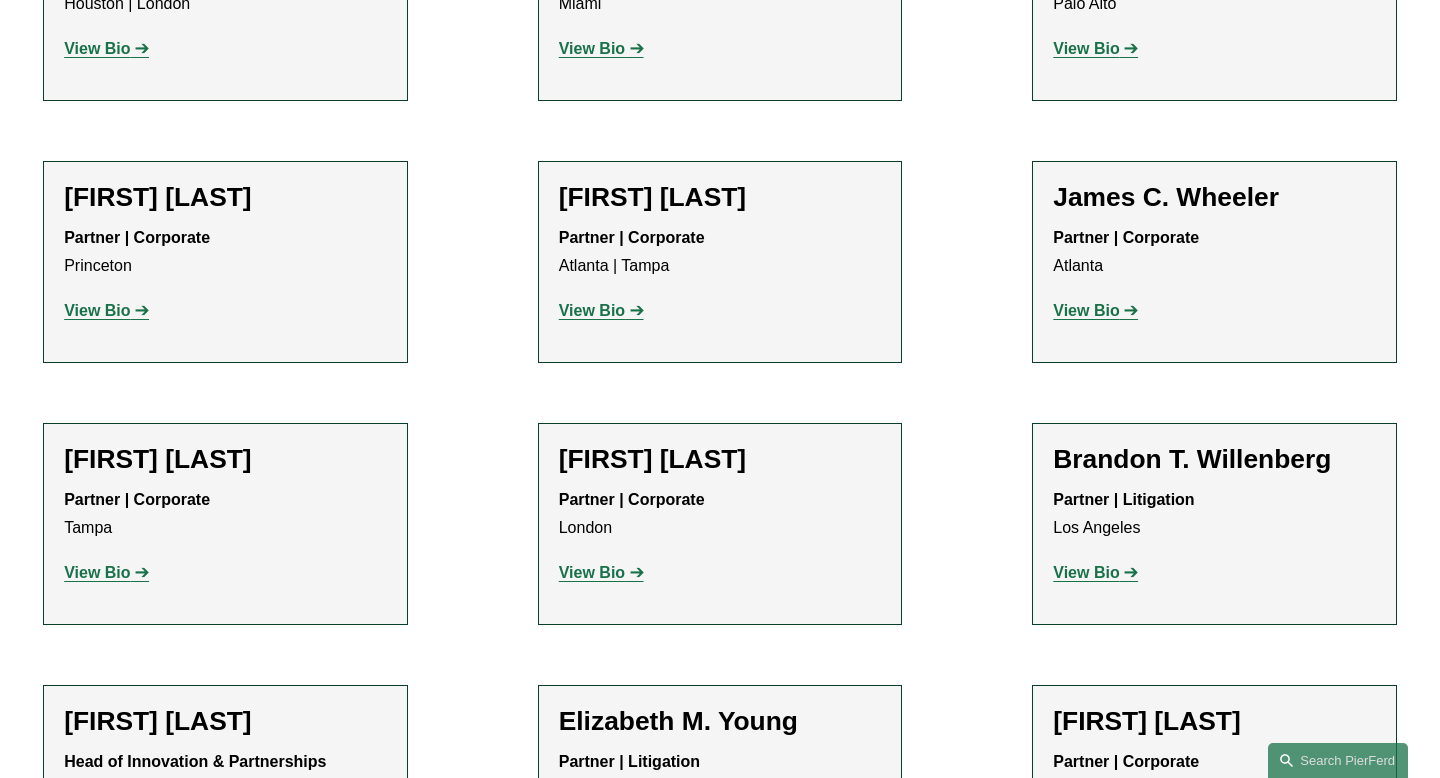 scroll, scrollTop: 22256, scrollLeft: 0, axis: vertical 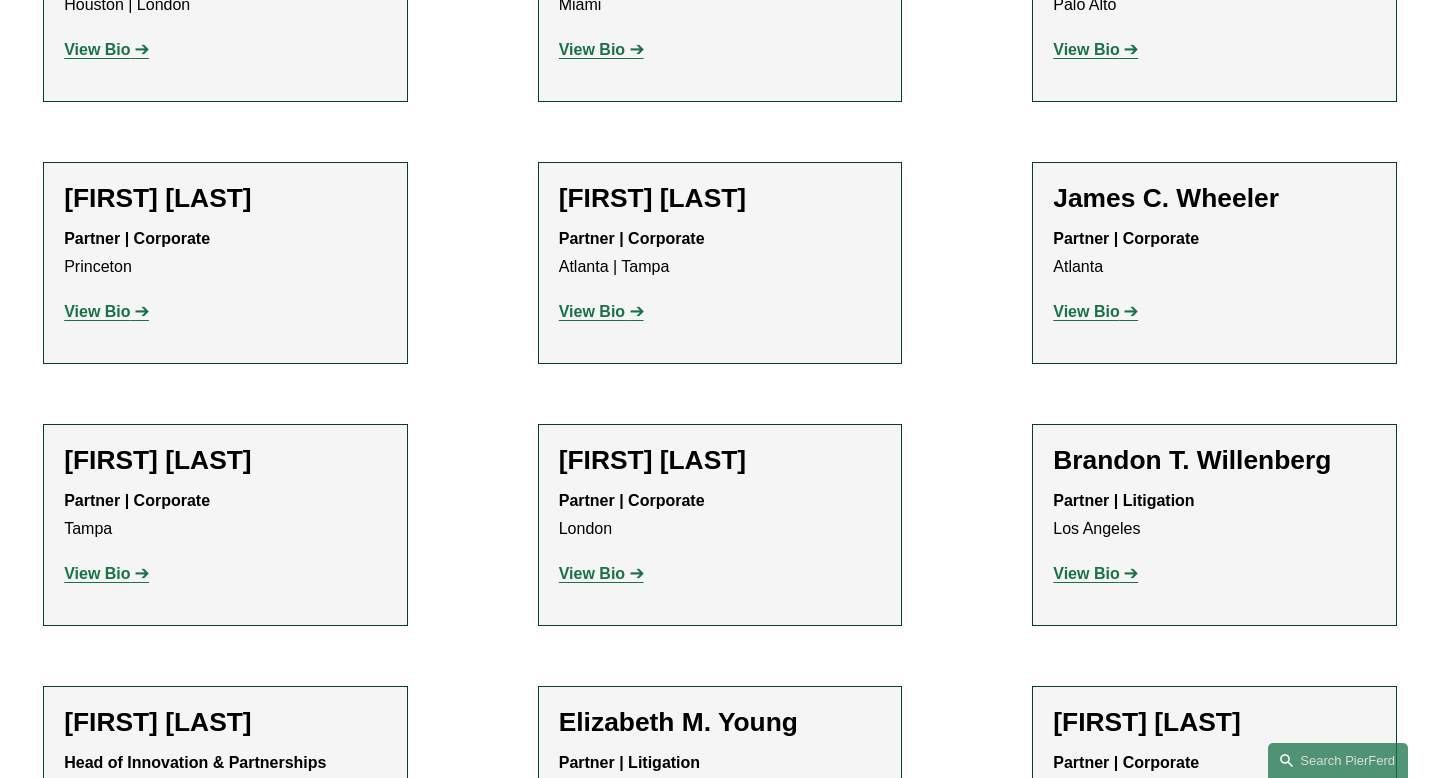 drag, startPoint x: 274, startPoint y: 409, endPoint x: 54, endPoint y: 407, distance: 220.0091 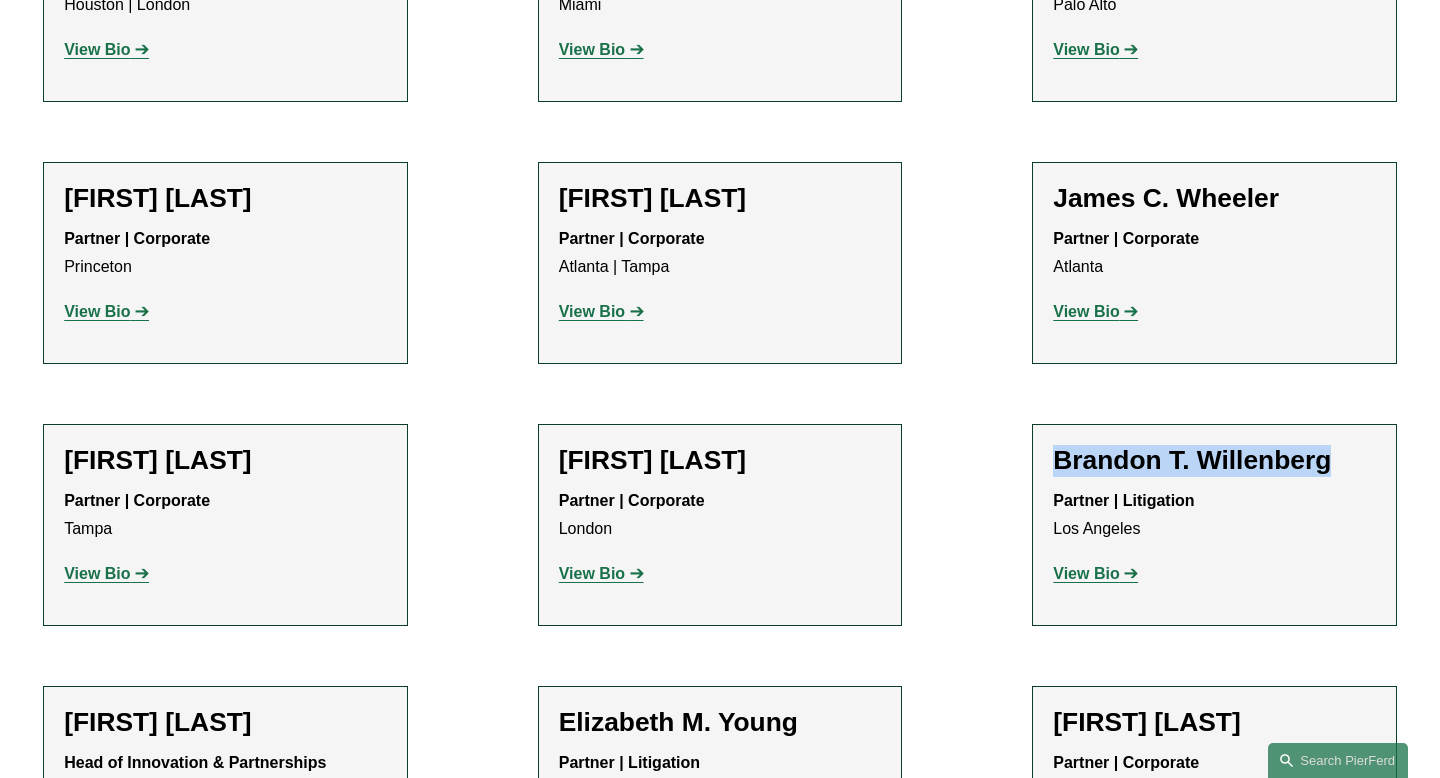 drag, startPoint x: 1054, startPoint y: 144, endPoint x: 1351, endPoint y: 143, distance: 297.00168 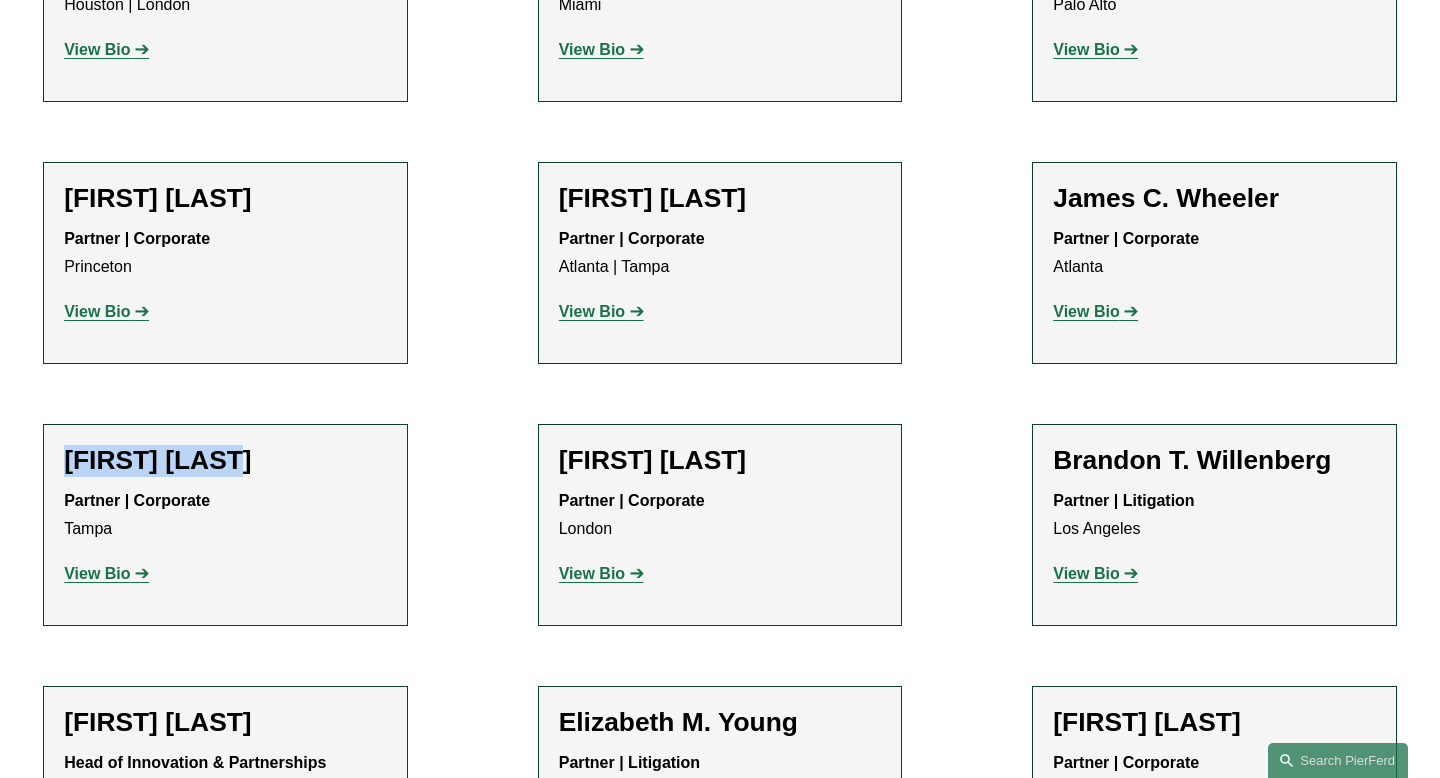 drag, startPoint x: 264, startPoint y: 149, endPoint x: 69, endPoint y: 148, distance: 195.00256 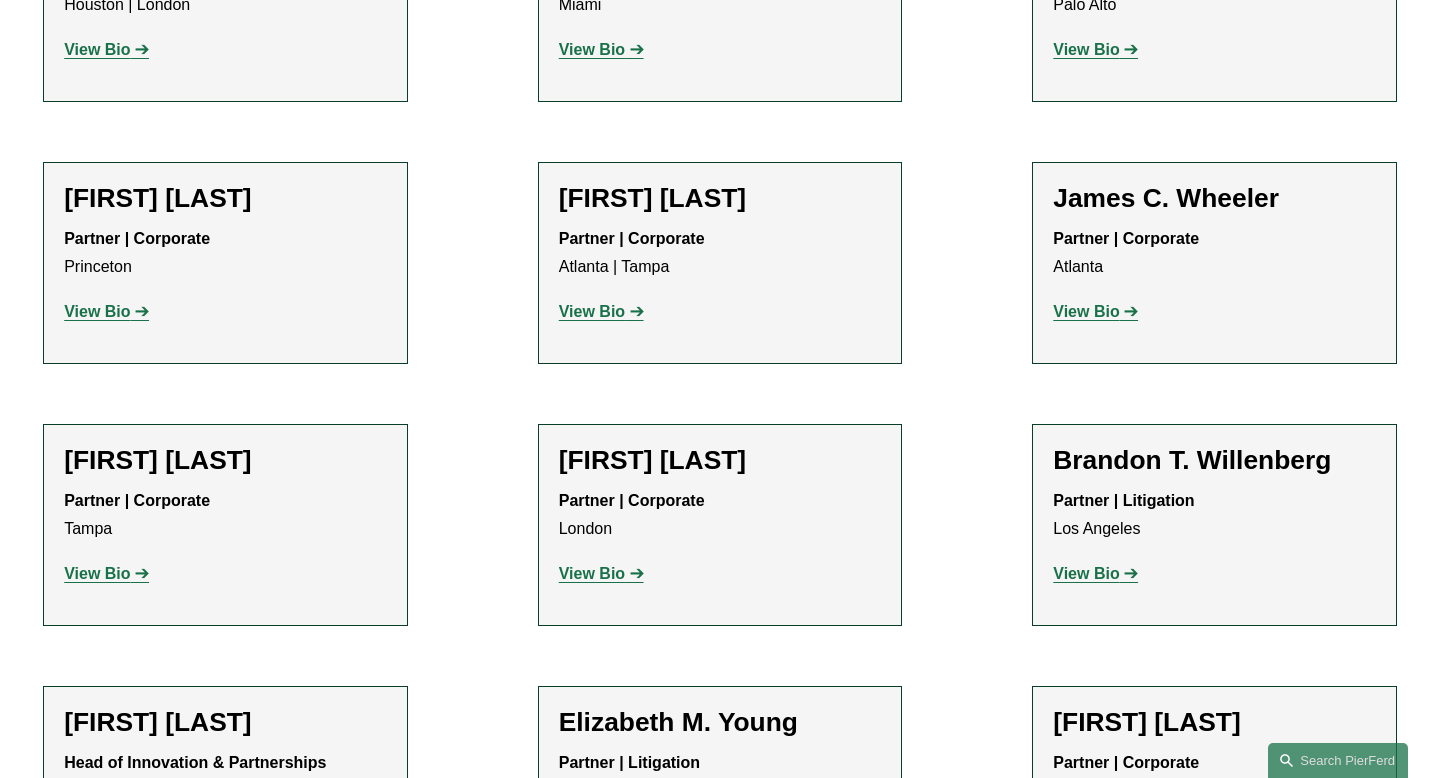 click on "View Bio" 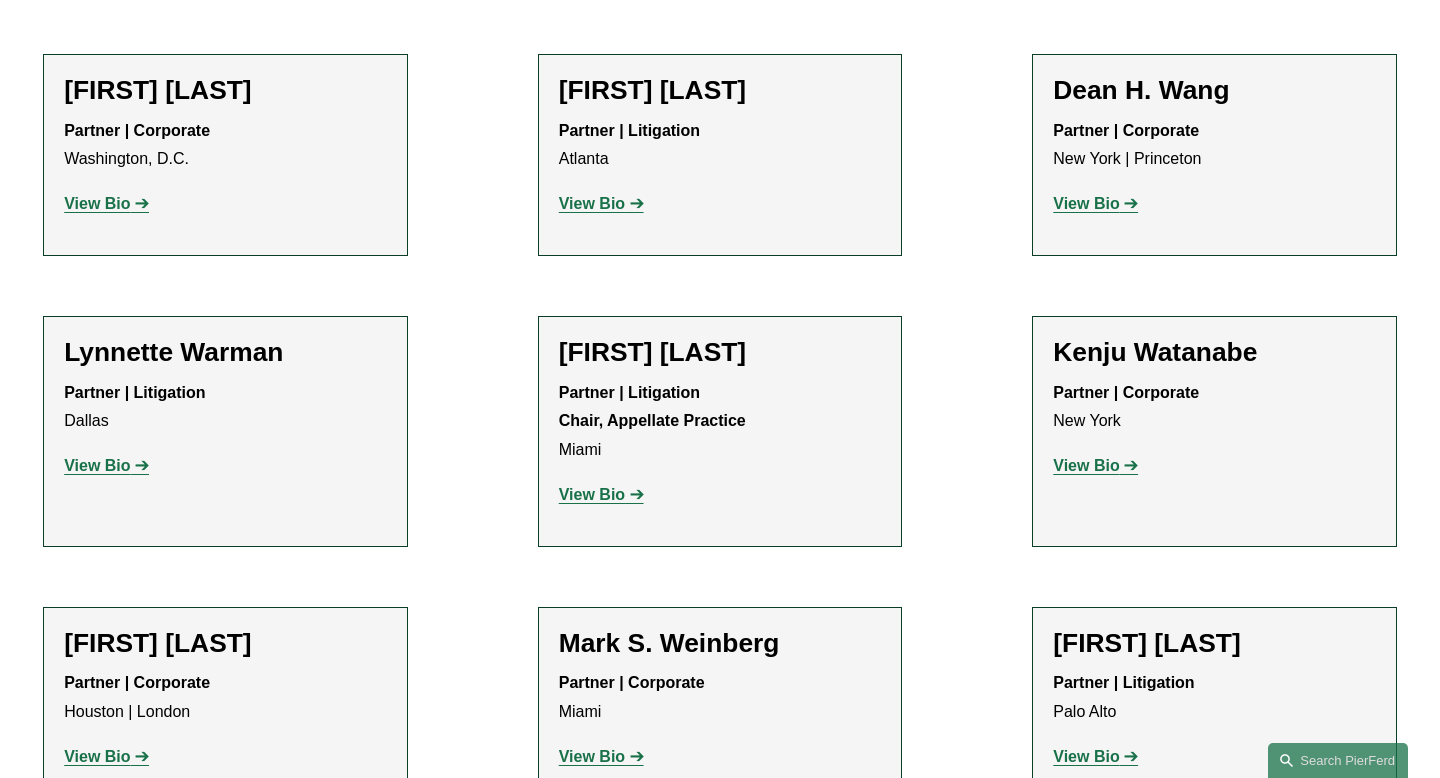 scroll, scrollTop: 21547, scrollLeft: 0, axis: vertical 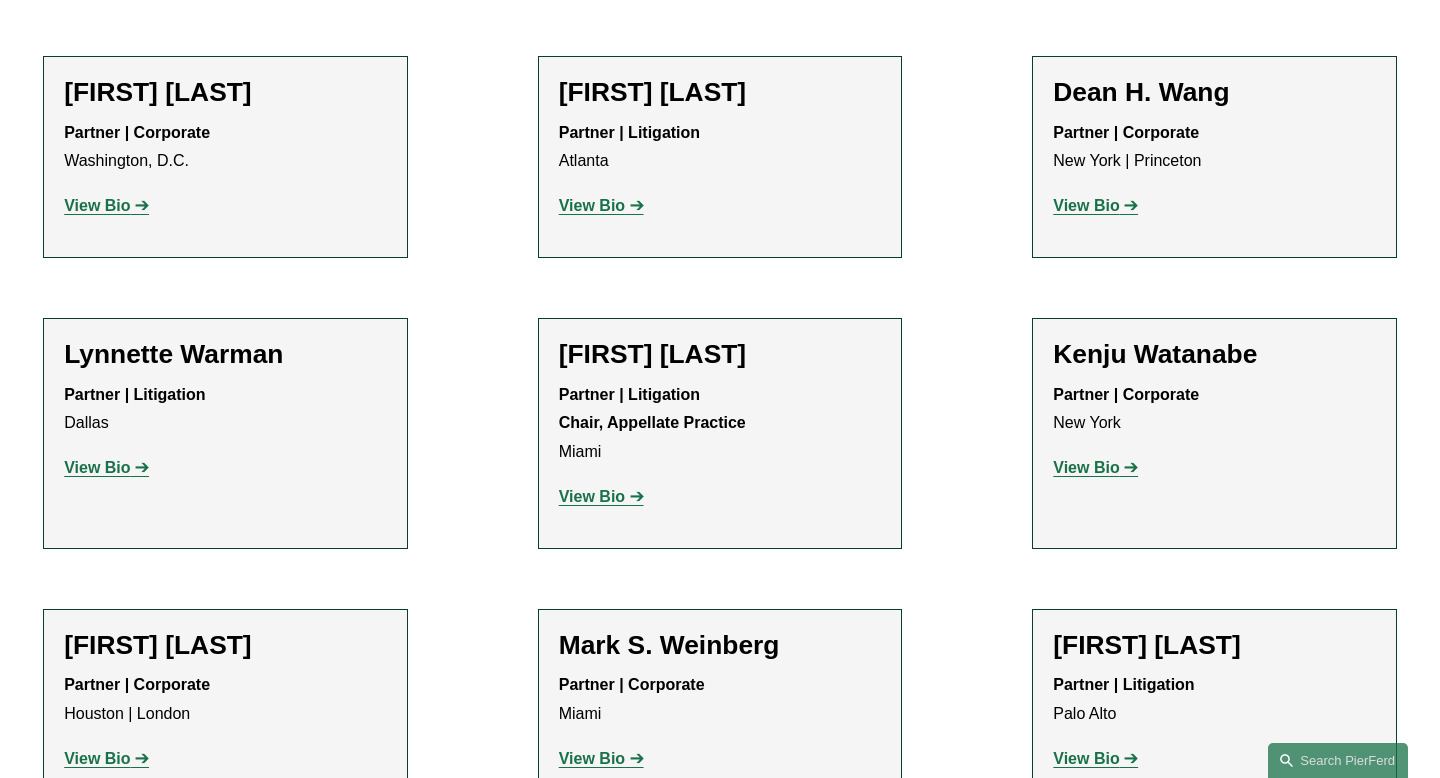 drag, startPoint x: 1294, startPoint y: 588, endPoint x: 1045, endPoint y: 583, distance: 249.0502 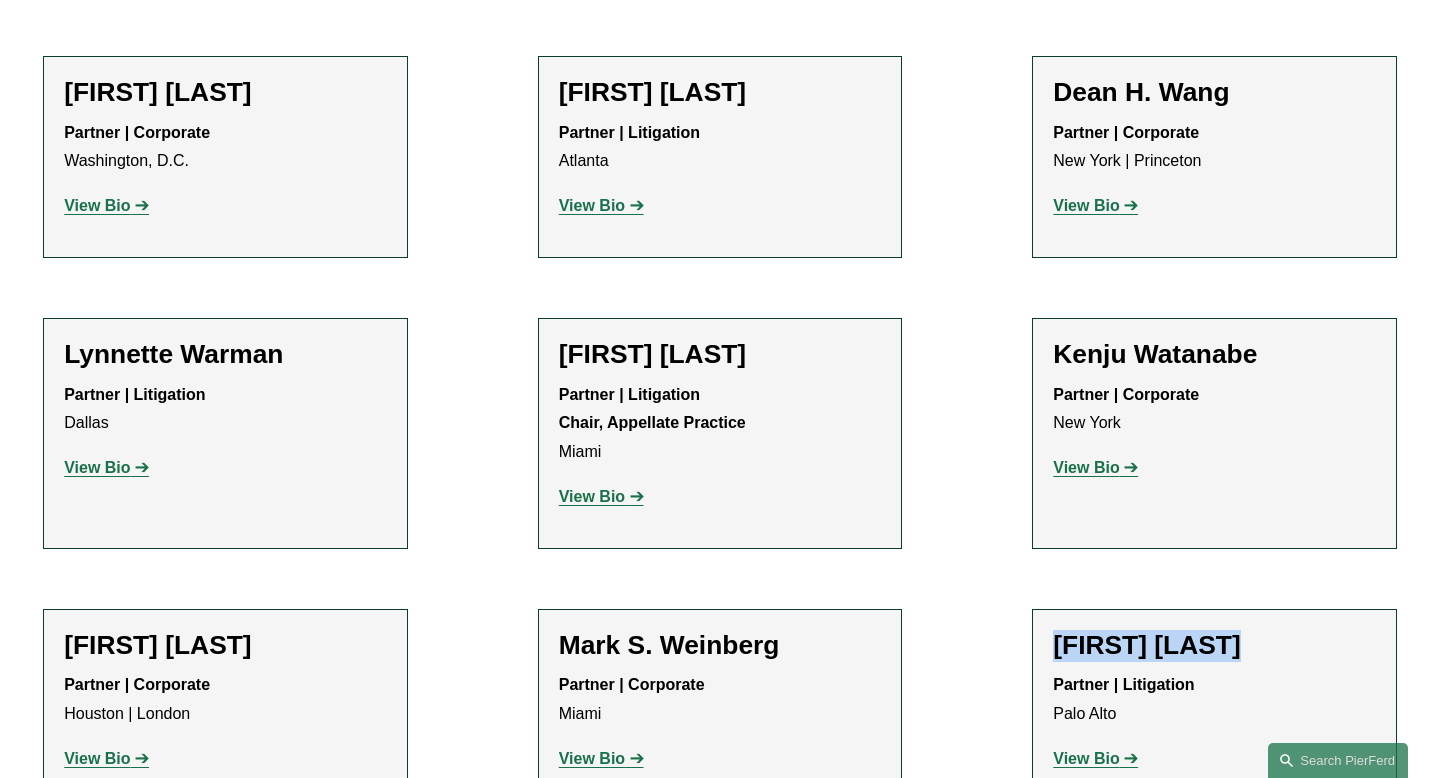 drag, startPoint x: 1258, startPoint y: 326, endPoint x: 969, endPoint y: 329, distance: 289.01556 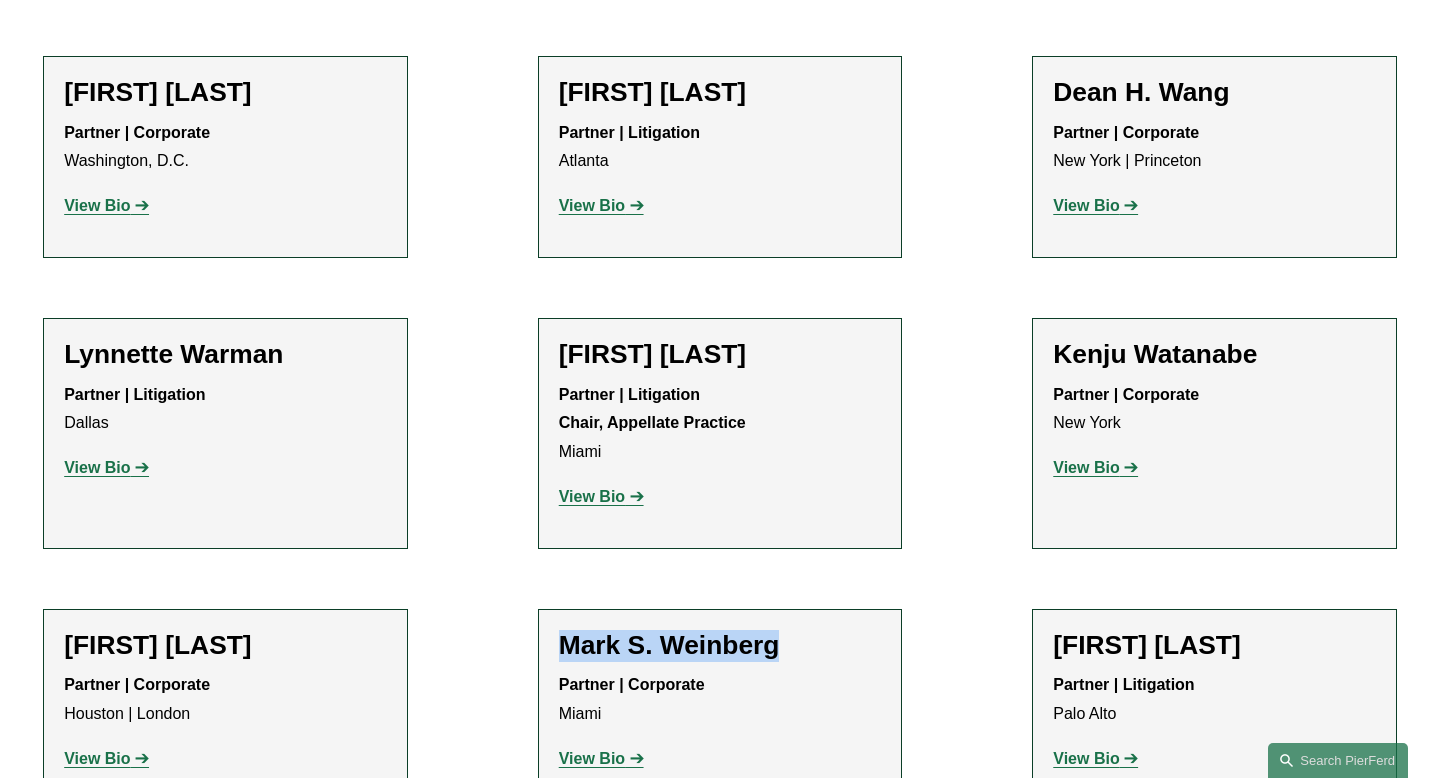 drag, startPoint x: 784, startPoint y: 333, endPoint x: 529, endPoint y: 317, distance: 255.50146 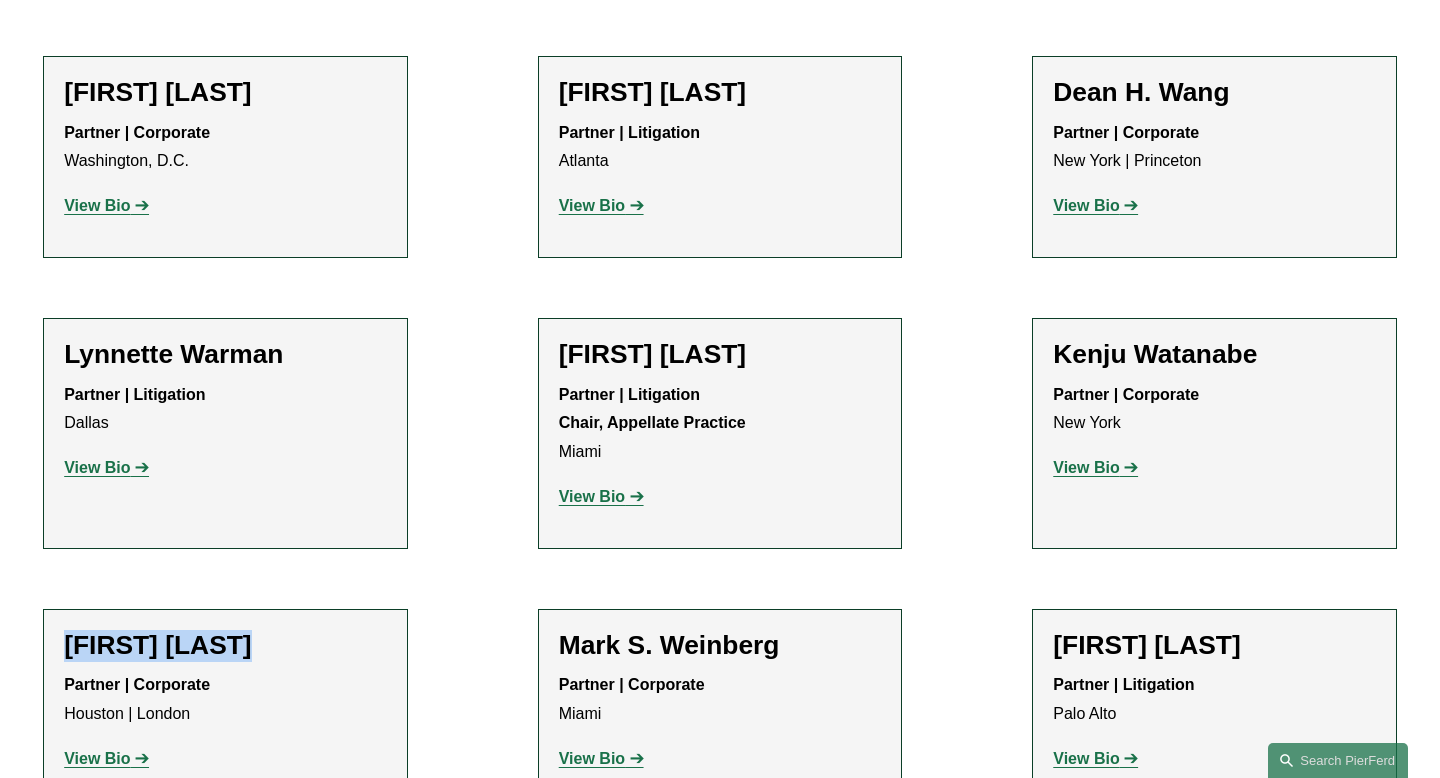 drag, startPoint x: 275, startPoint y: 332, endPoint x: 65, endPoint y: 331, distance: 210.00238 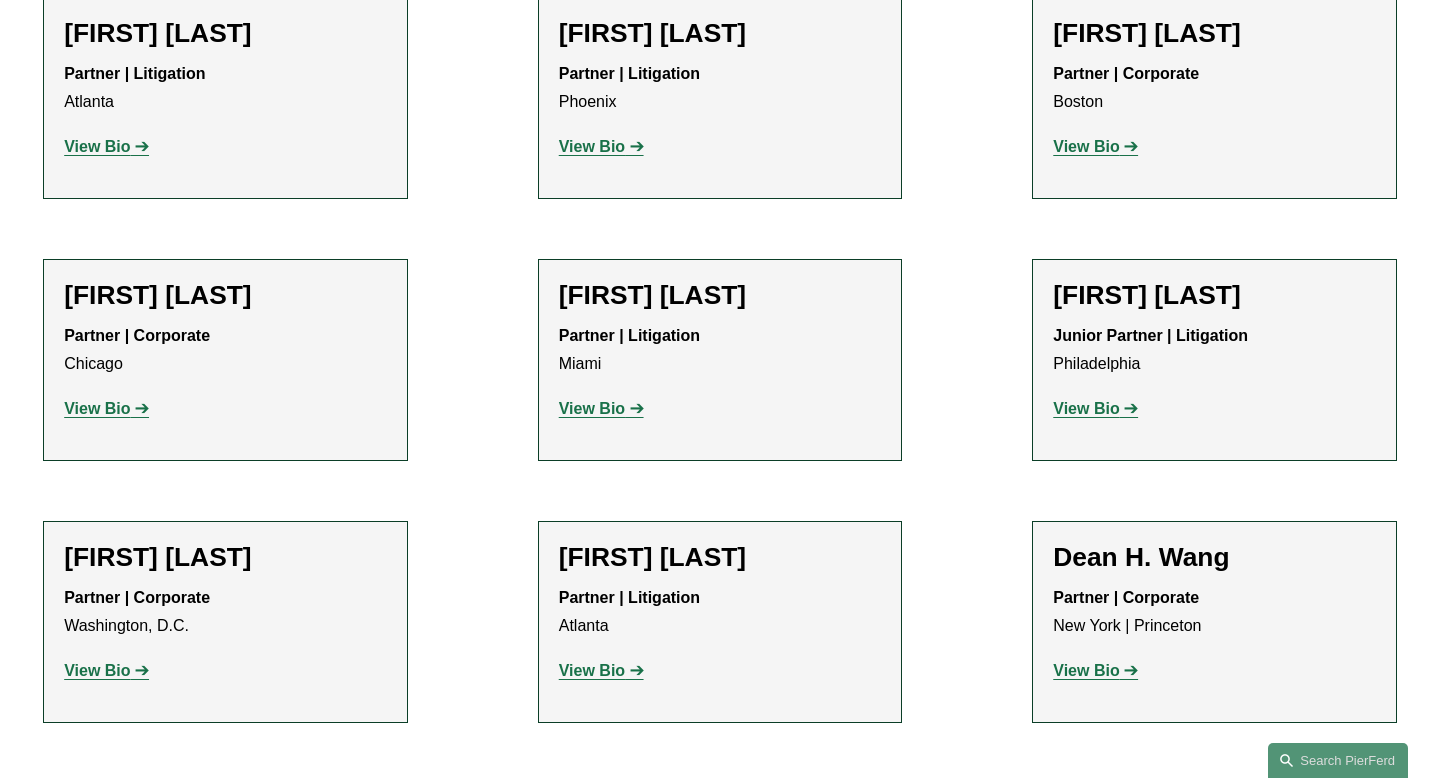 scroll, scrollTop: 21078, scrollLeft: 0, axis: vertical 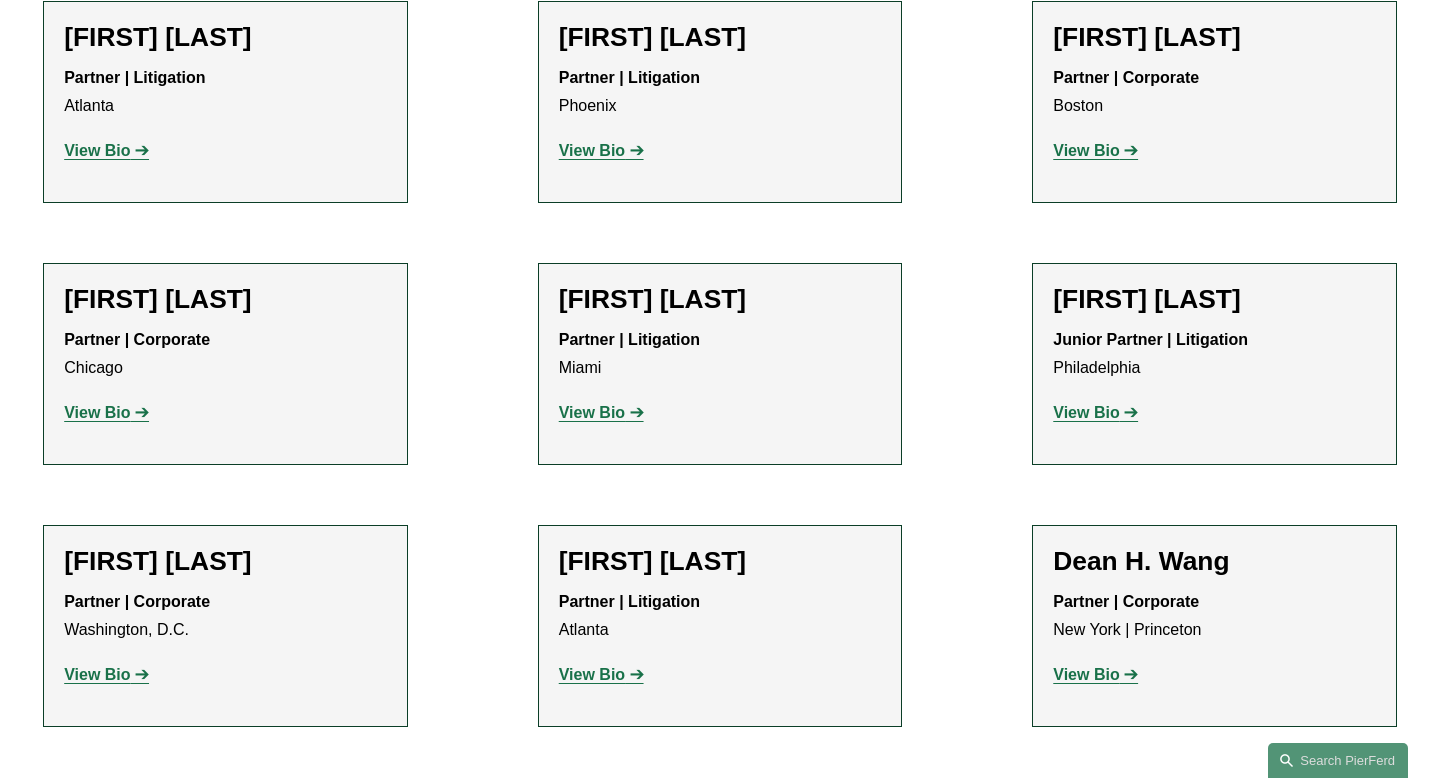 drag, startPoint x: 1264, startPoint y: 504, endPoint x: 1135, endPoint y: 504, distance: 129 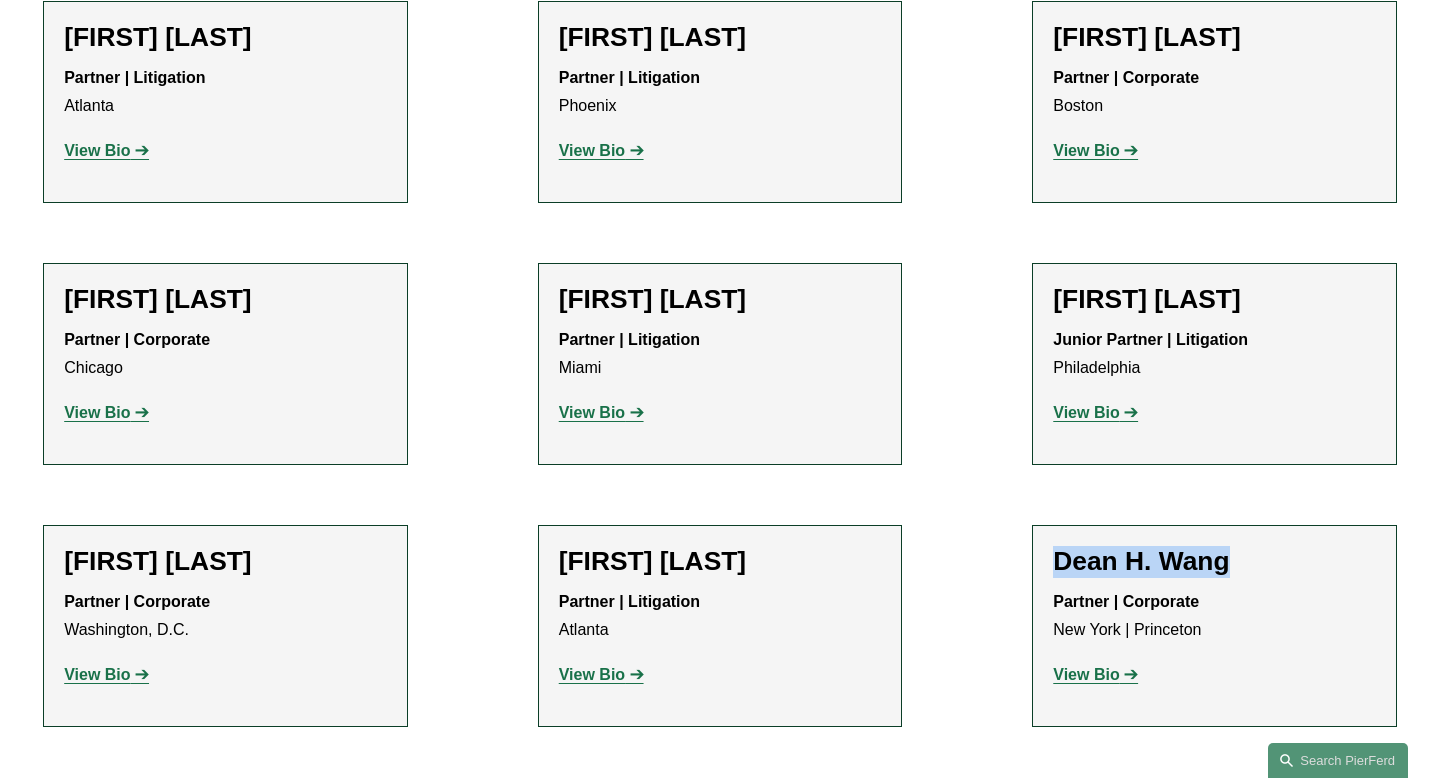 drag, startPoint x: 1249, startPoint y: 250, endPoint x: 1039, endPoint y: 245, distance: 210.05951 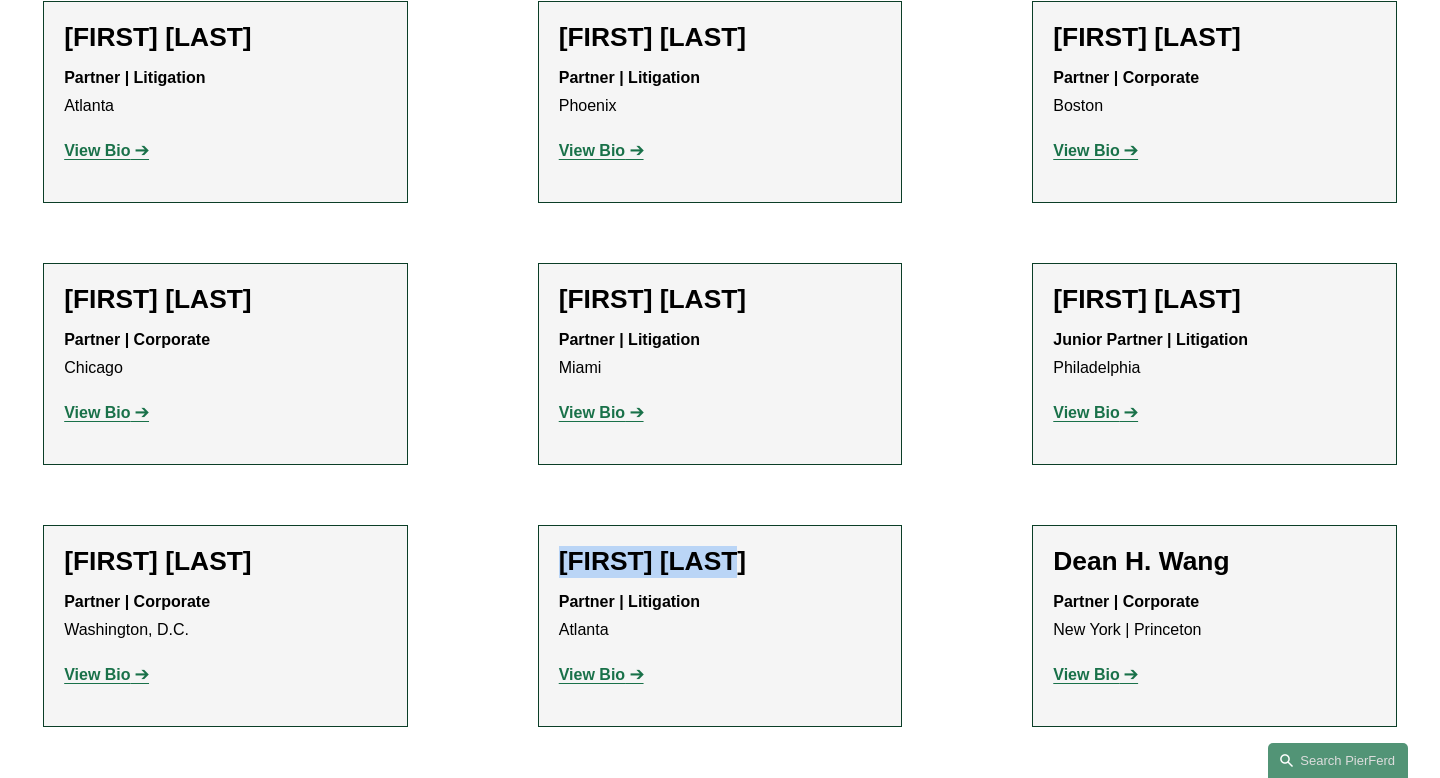 drag, startPoint x: 755, startPoint y: 247, endPoint x: 528, endPoint y: 250, distance: 227.01982 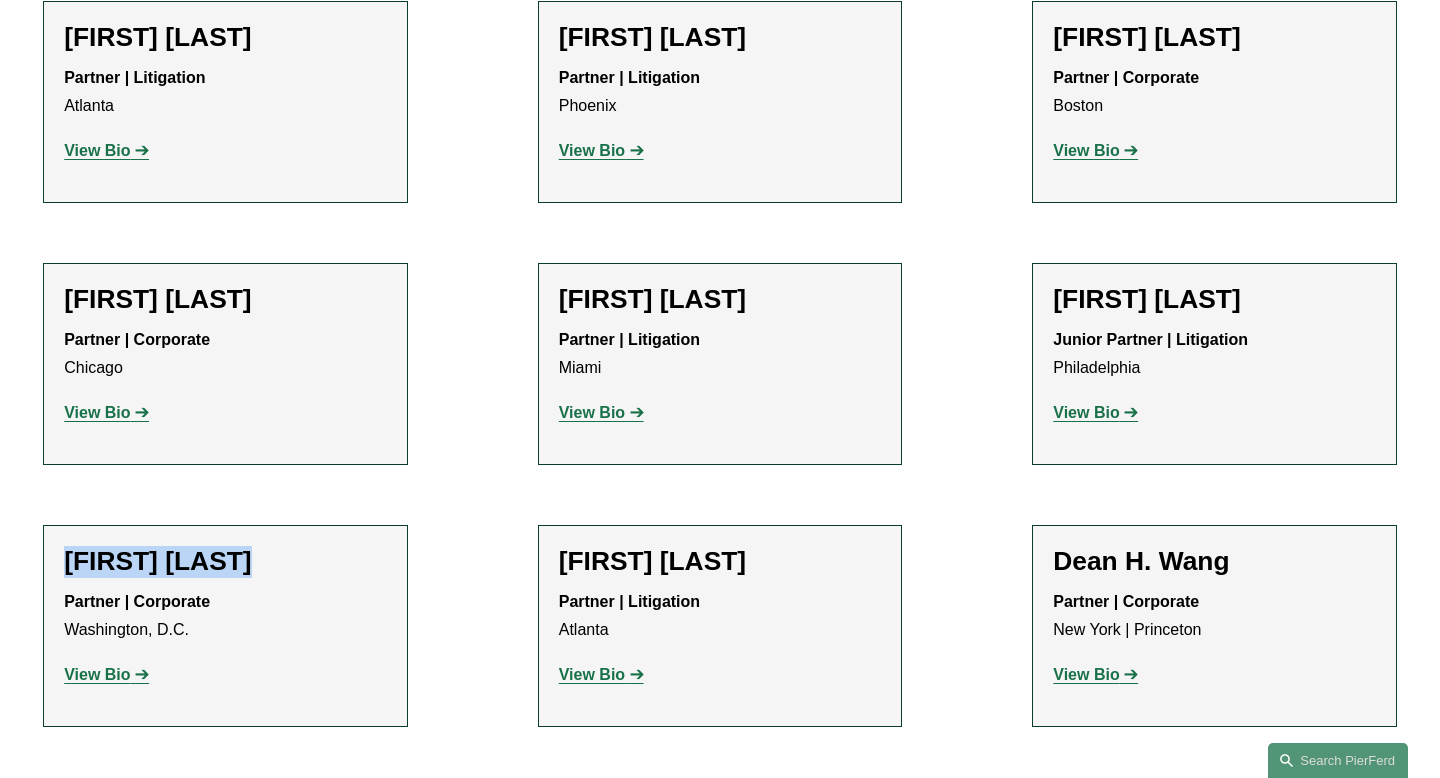 drag, startPoint x: 263, startPoint y: 241, endPoint x: 28, endPoint y: 239, distance: 235.00851 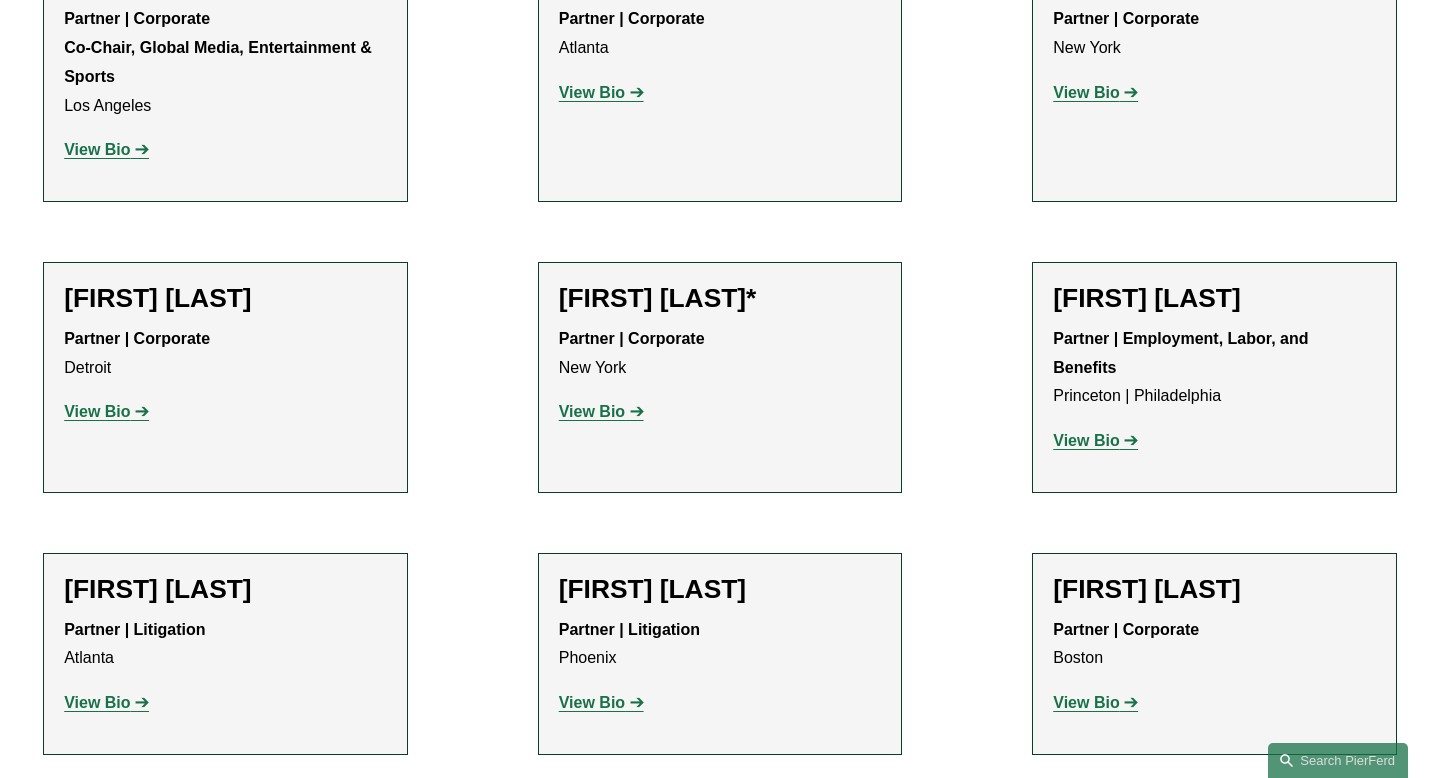 scroll, scrollTop: 20523, scrollLeft: 0, axis: vertical 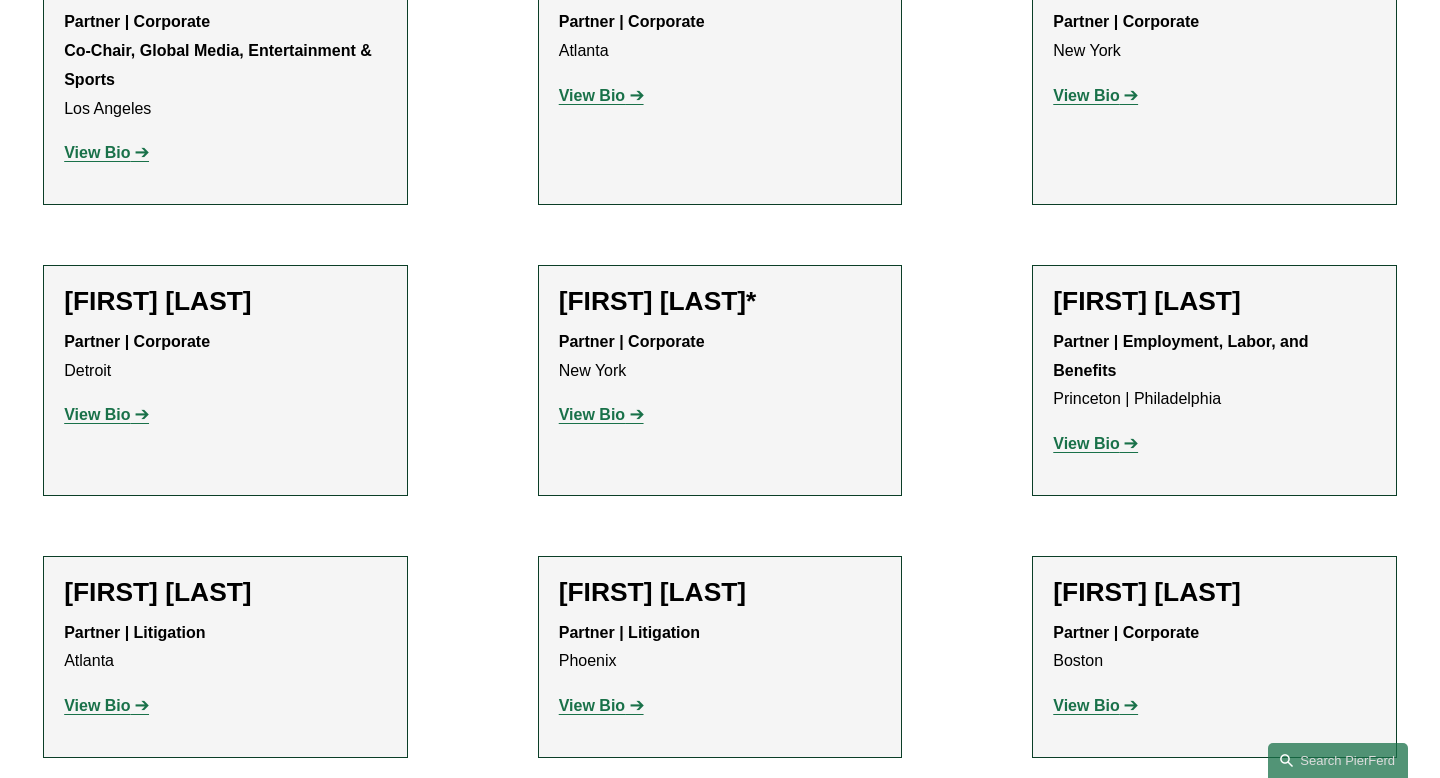 drag, startPoint x: 1166, startPoint y: 541, endPoint x: 1044, endPoint y: 540, distance: 122.0041 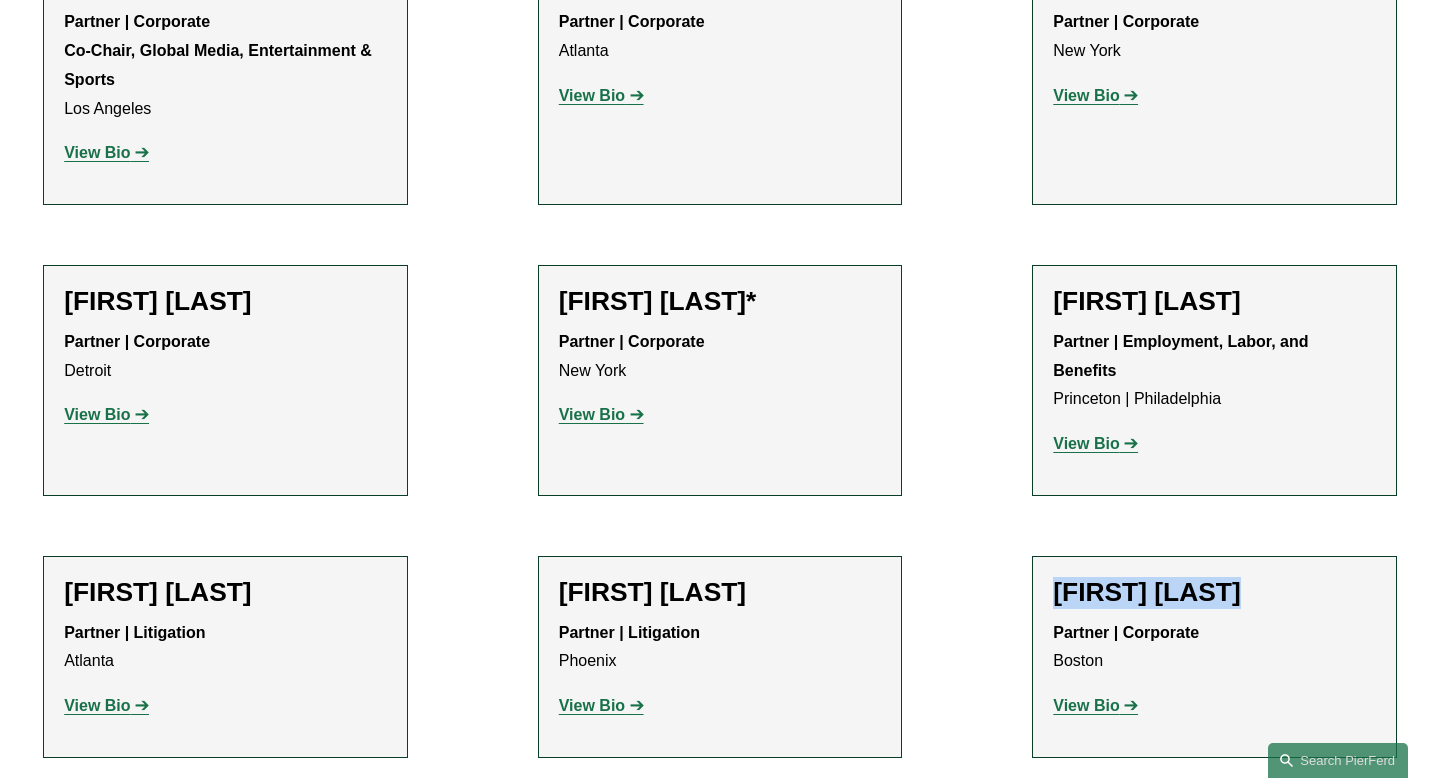 drag, startPoint x: 1250, startPoint y: 277, endPoint x: 976, endPoint y: 278, distance: 274.00183 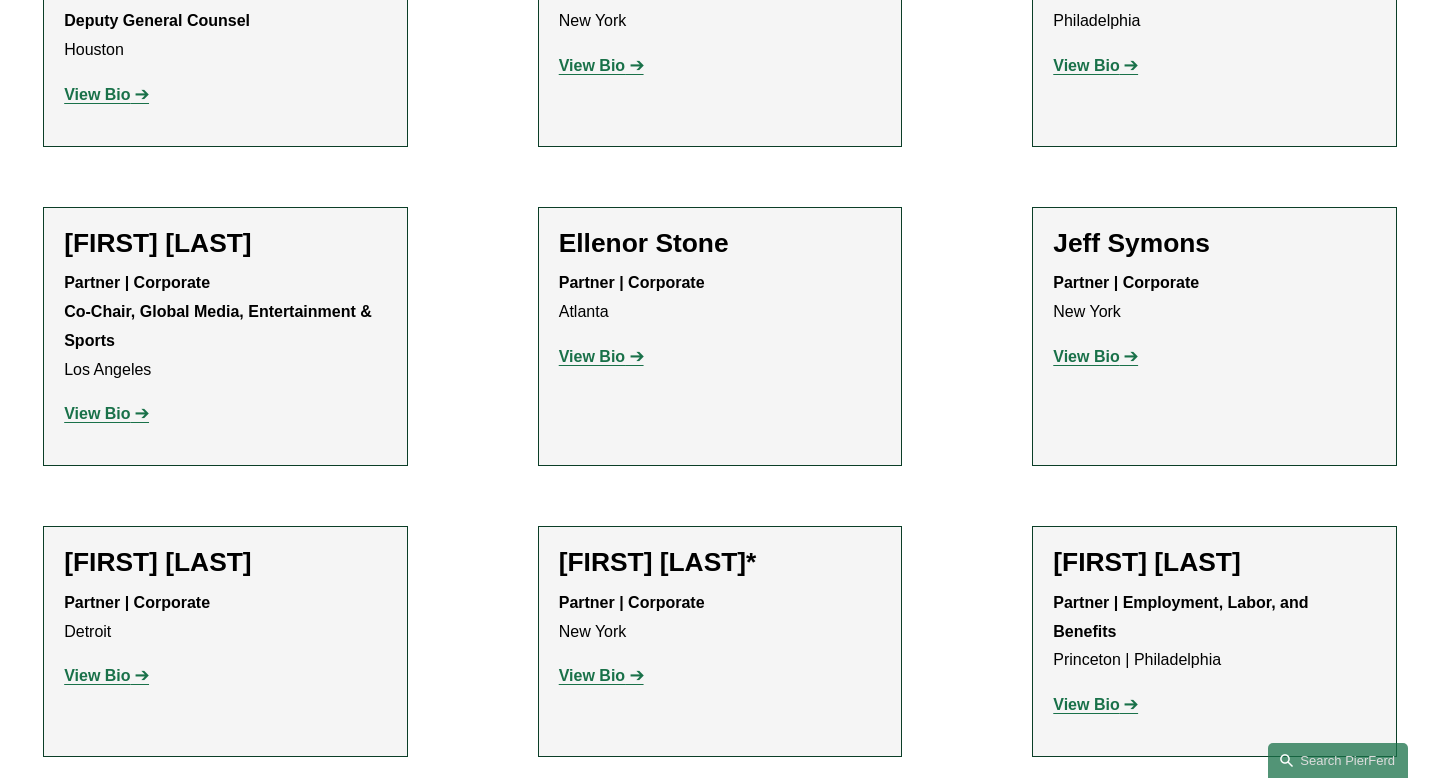 scroll, scrollTop: 20258, scrollLeft: 0, axis: vertical 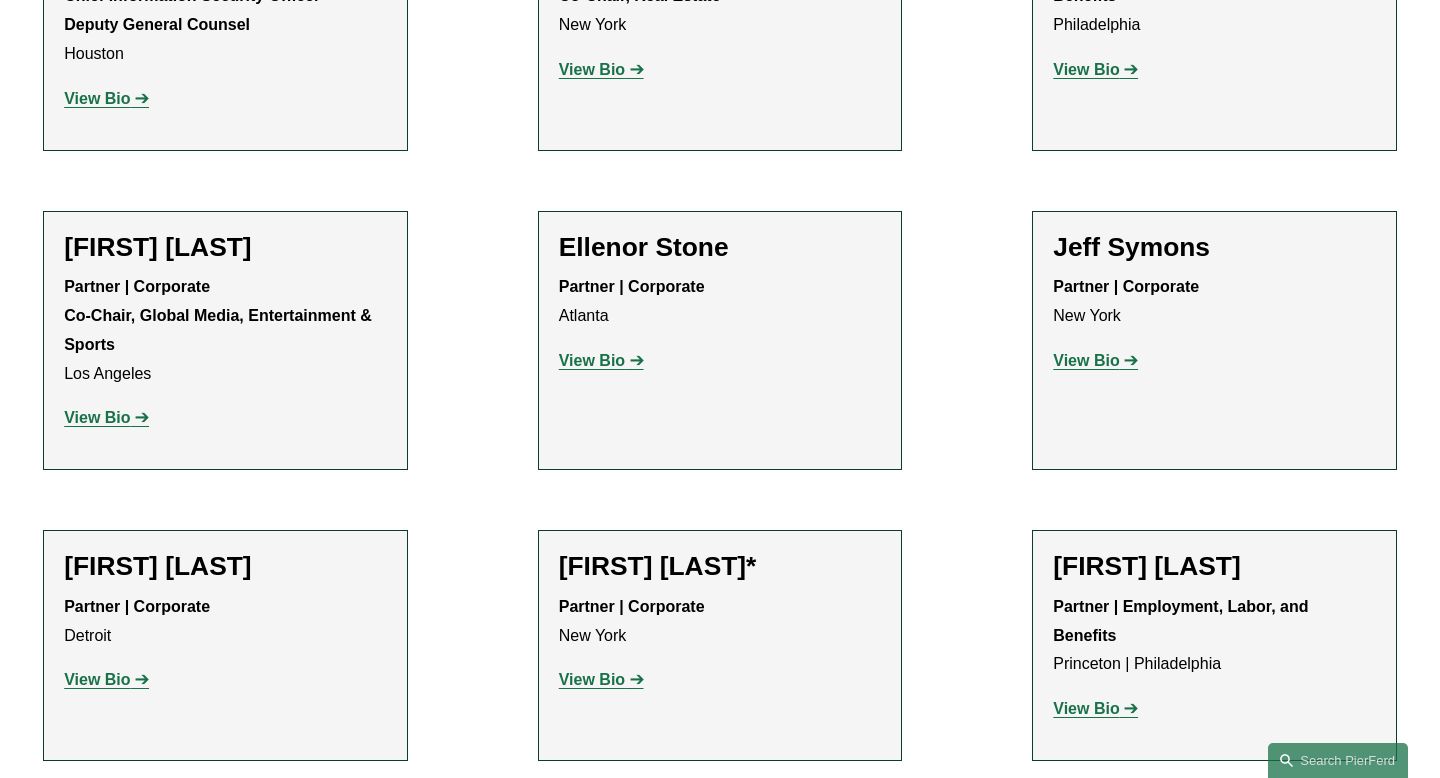 click on "View Bio" 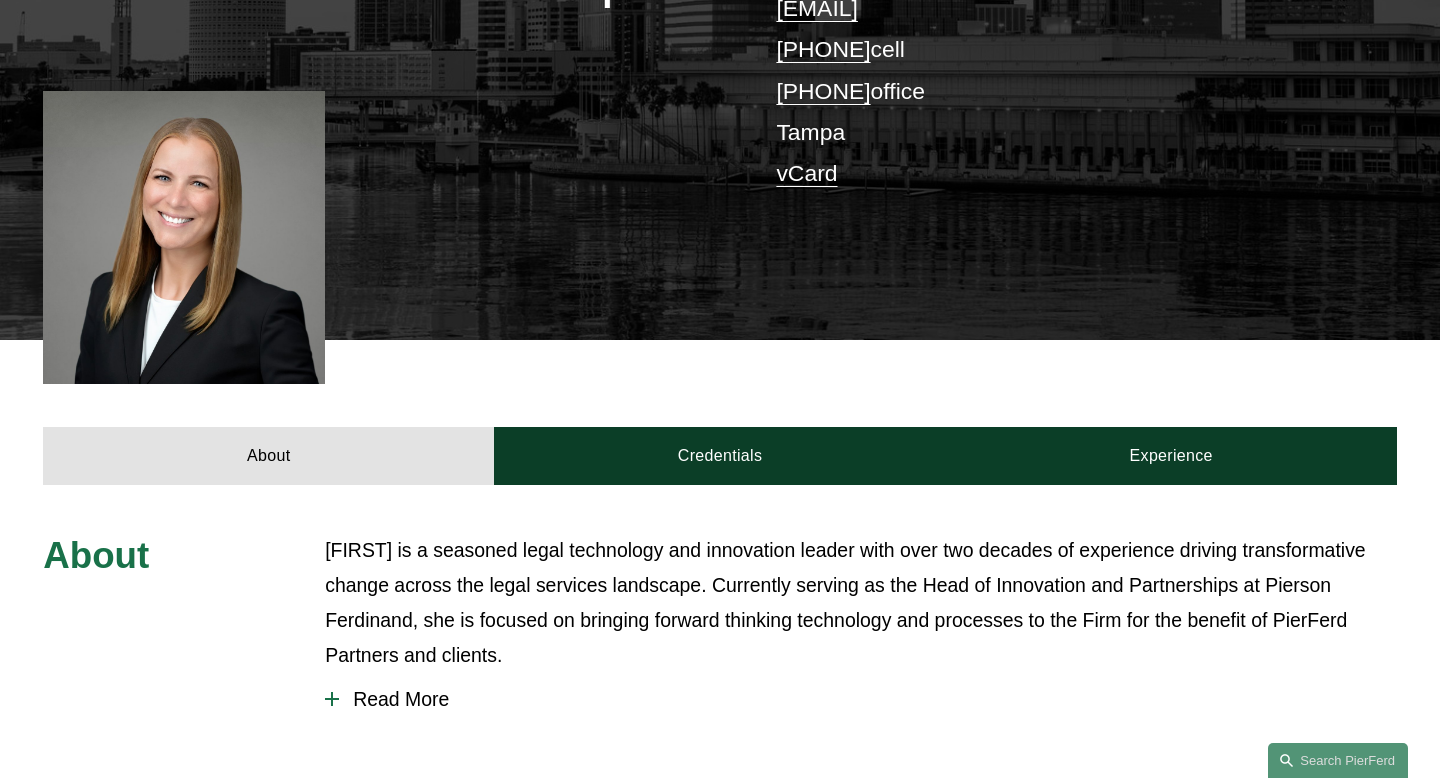 scroll, scrollTop: 669, scrollLeft: 0, axis: vertical 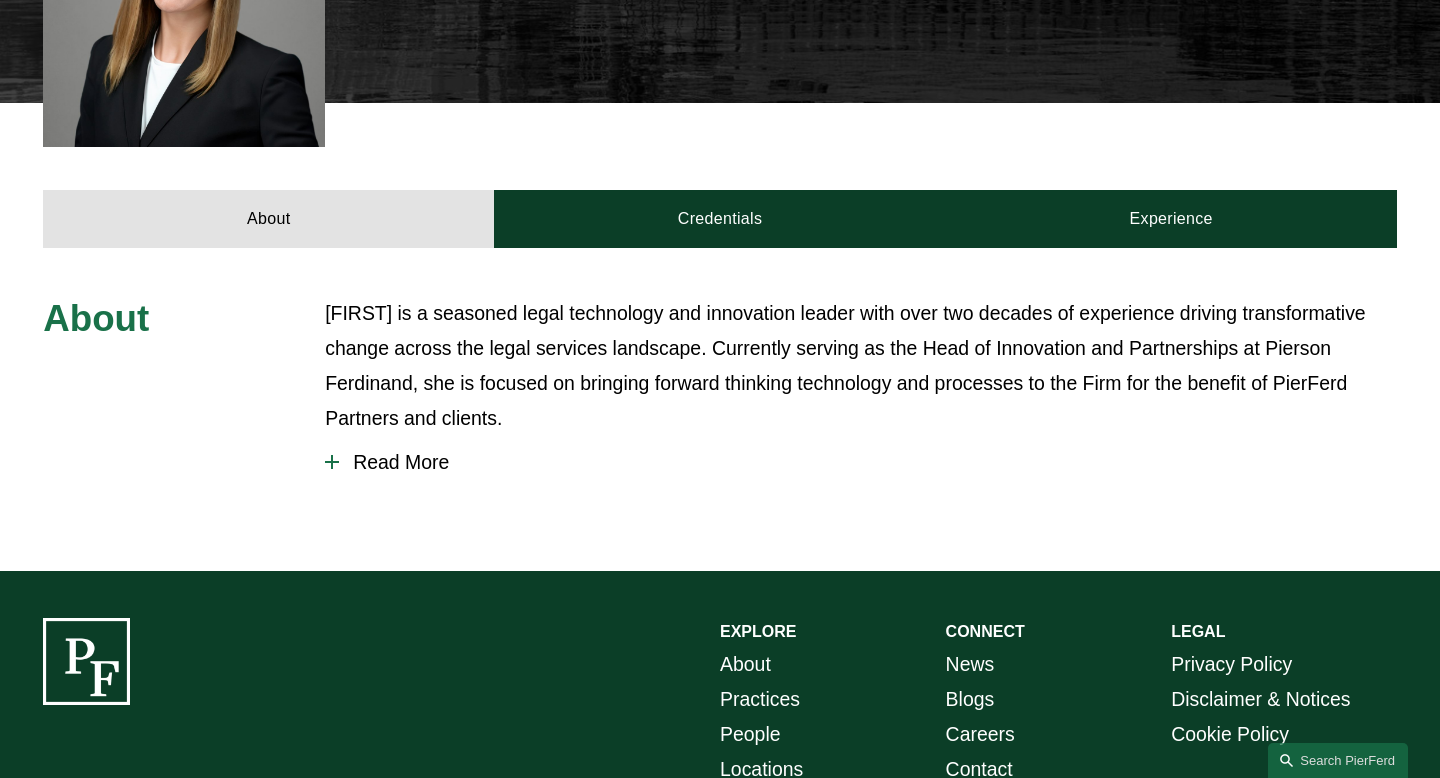 click on "Read More" at bounding box center [868, 462] 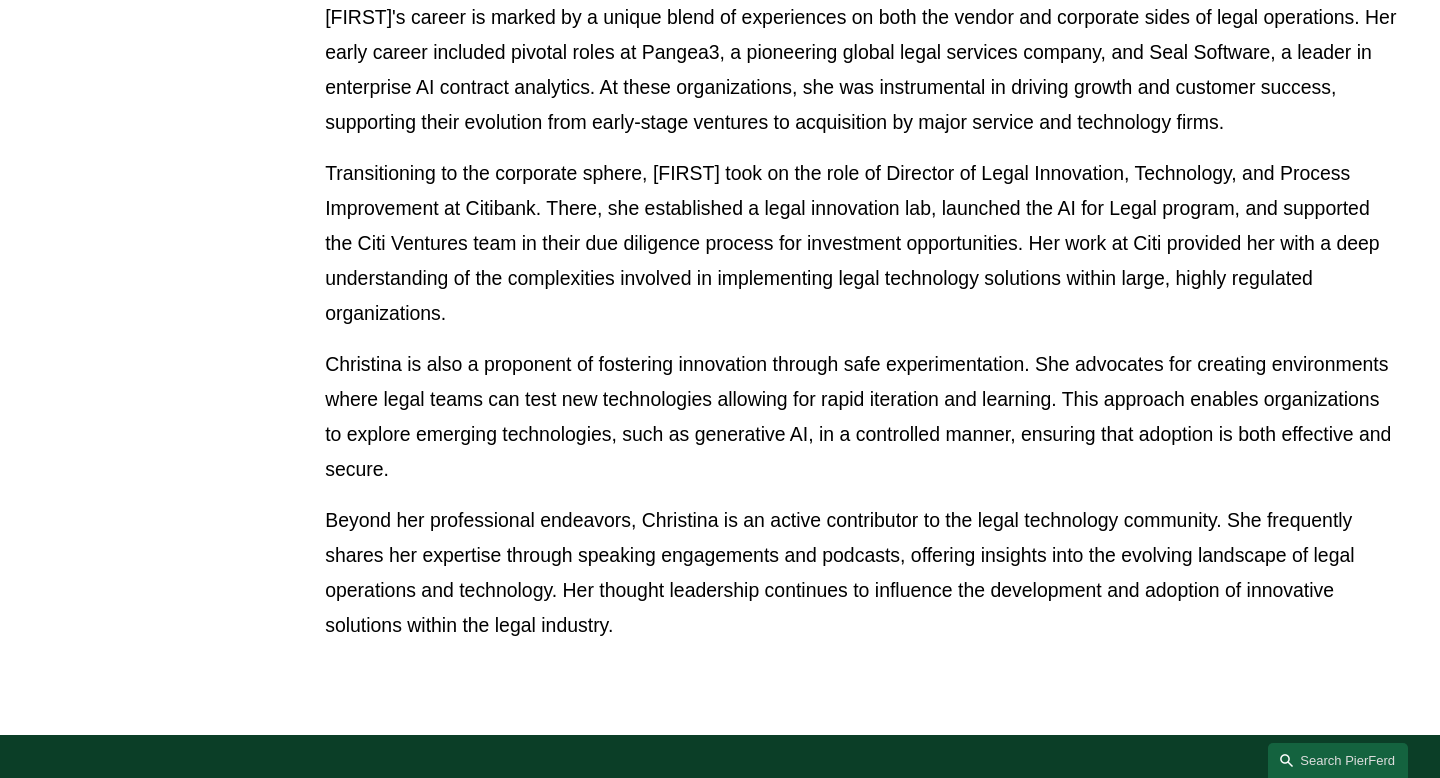 scroll, scrollTop: 1400, scrollLeft: 0, axis: vertical 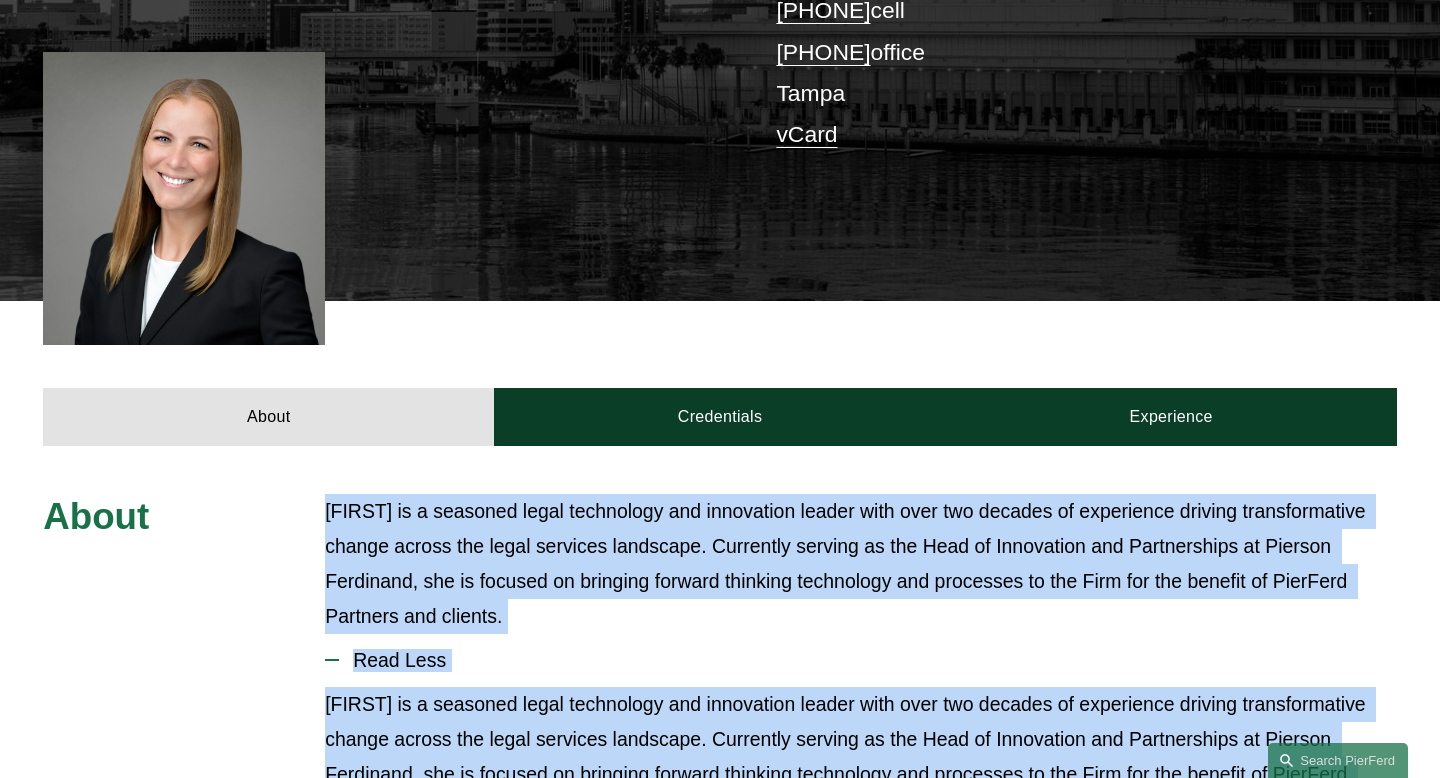 drag, startPoint x: 632, startPoint y: 665, endPoint x: 316, endPoint y: 508, distance: 352.85266 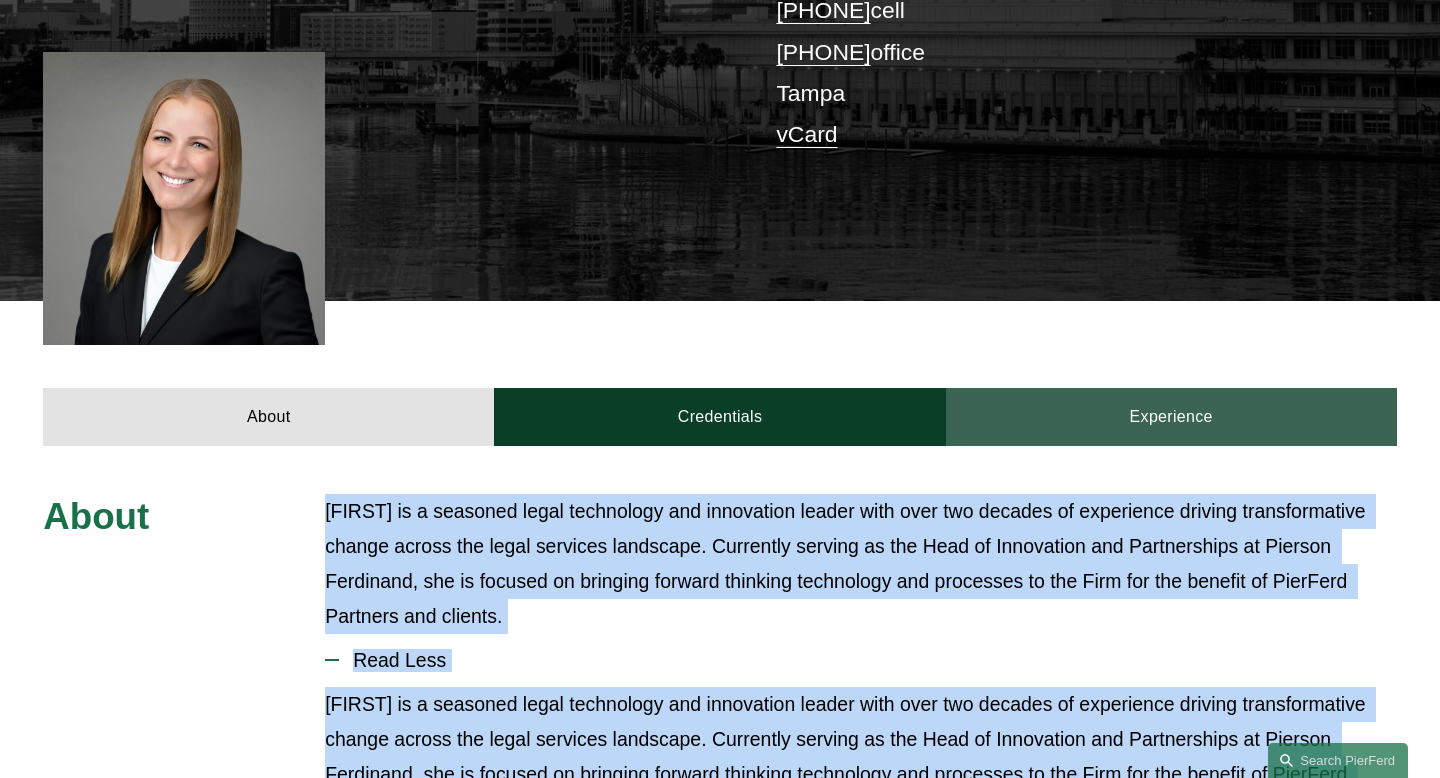 click on "Experience" at bounding box center [1171, 417] 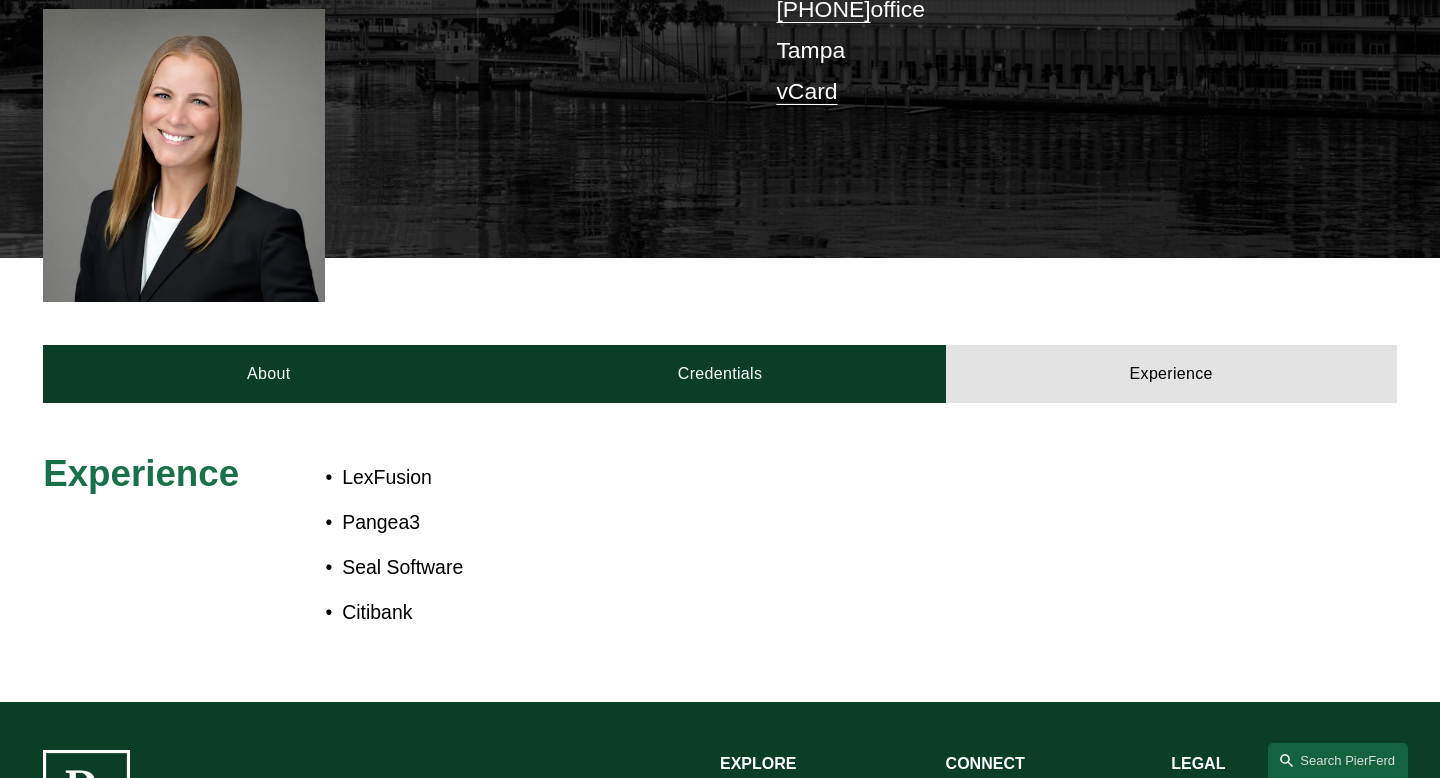 scroll, scrollTop: 515, scrollLeft: 0, axis: vertical 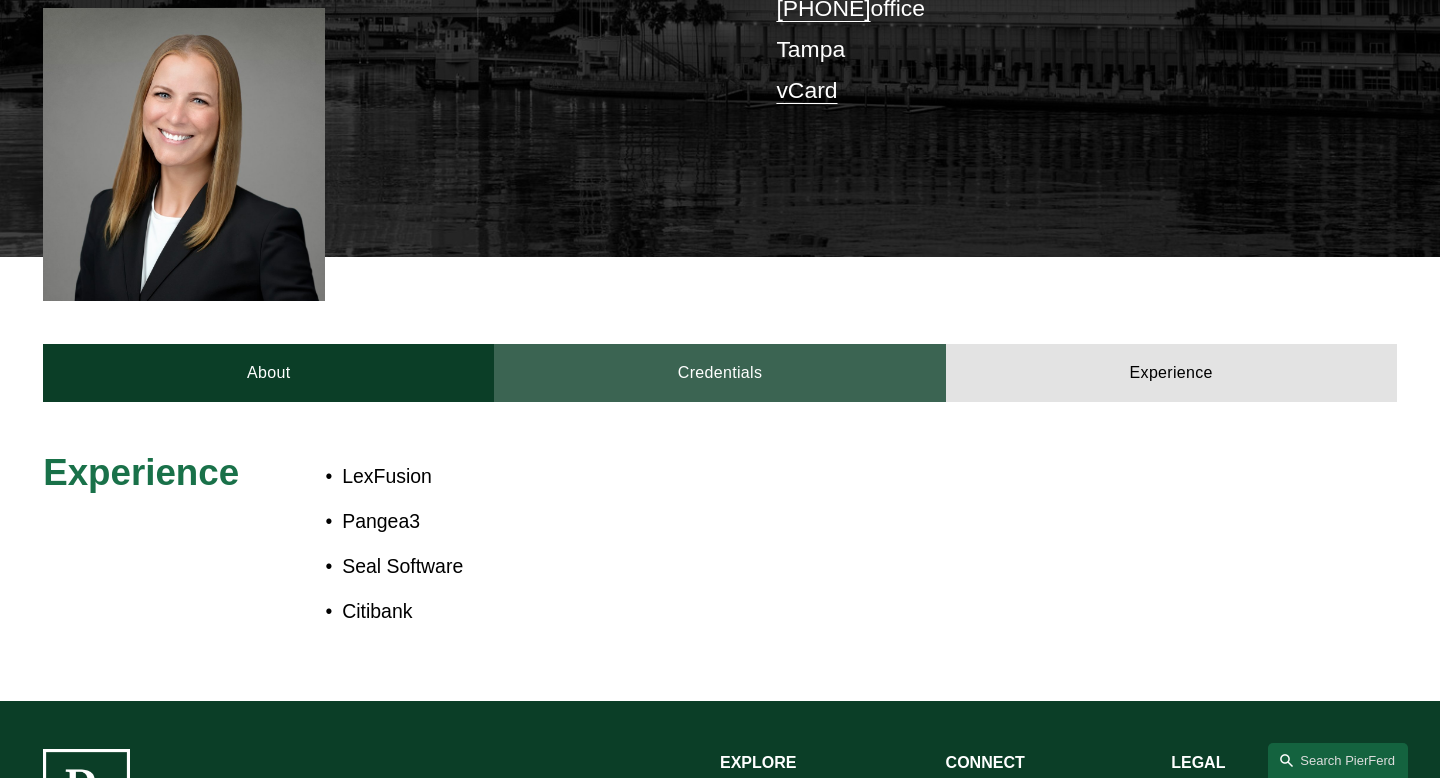 click on "Credentials" at bounding box center (719, 373) 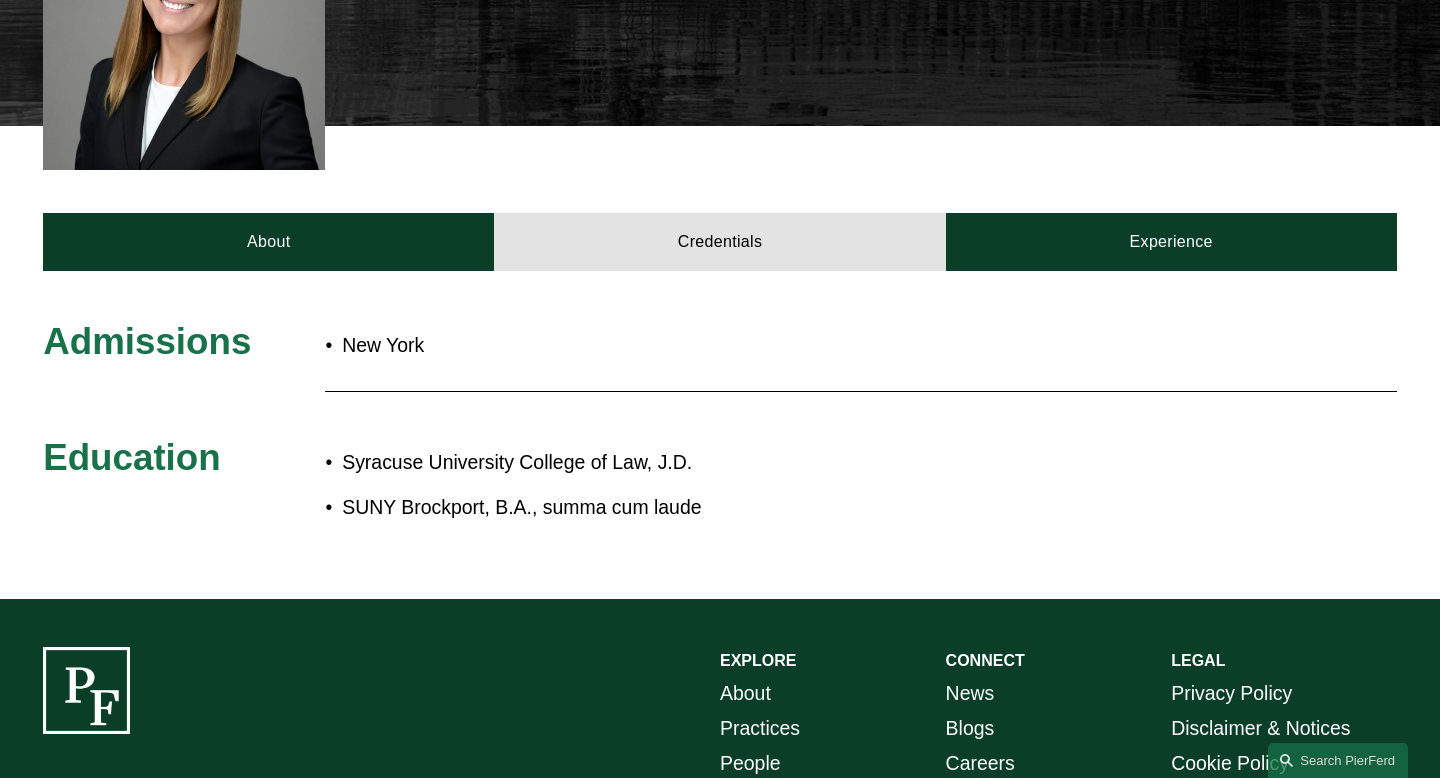 scroll, scrollTop: 656, scrollLeft: 0, axis: vertical 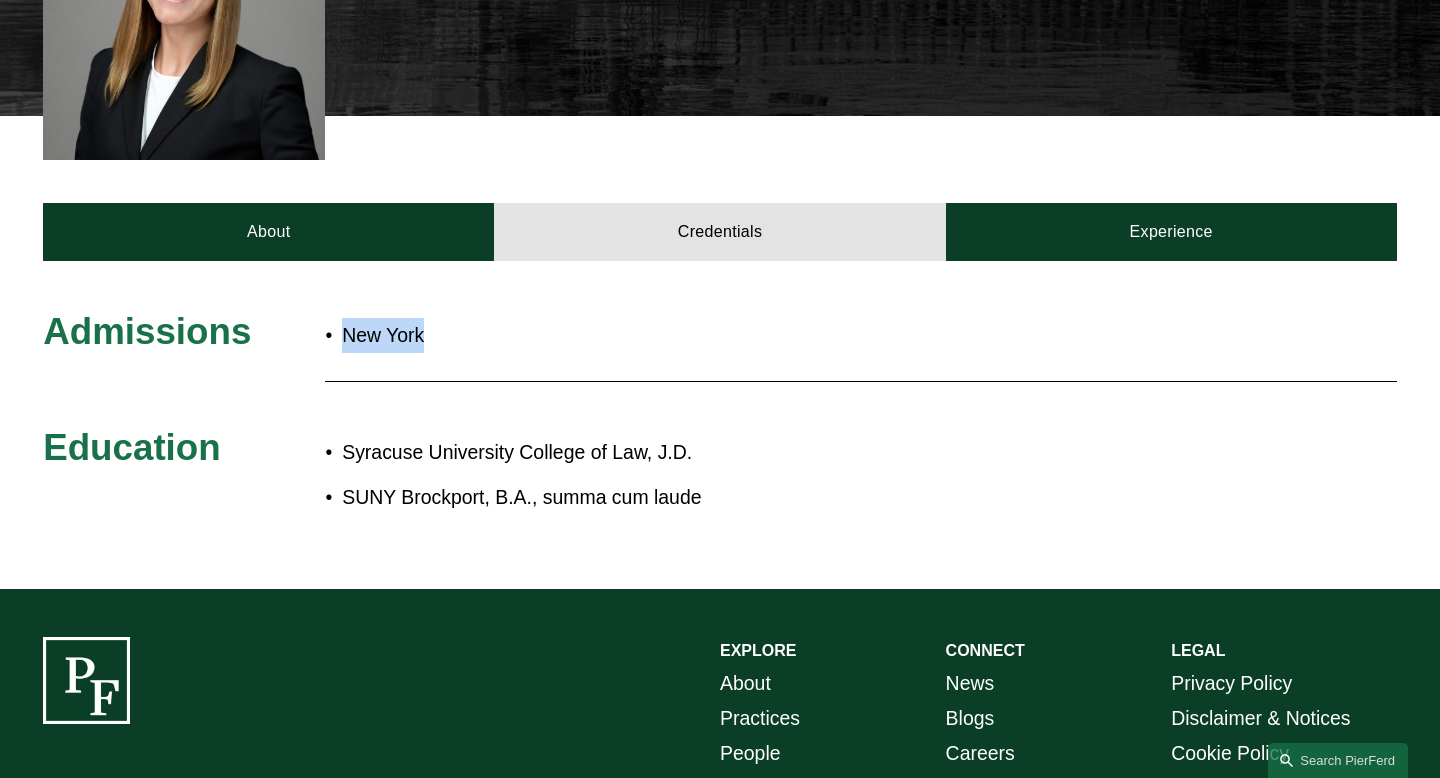 drag, startPoint x: 438, startPoint y: 341, endPoint x: 341, endPoint y: 339, distance: 97.020615 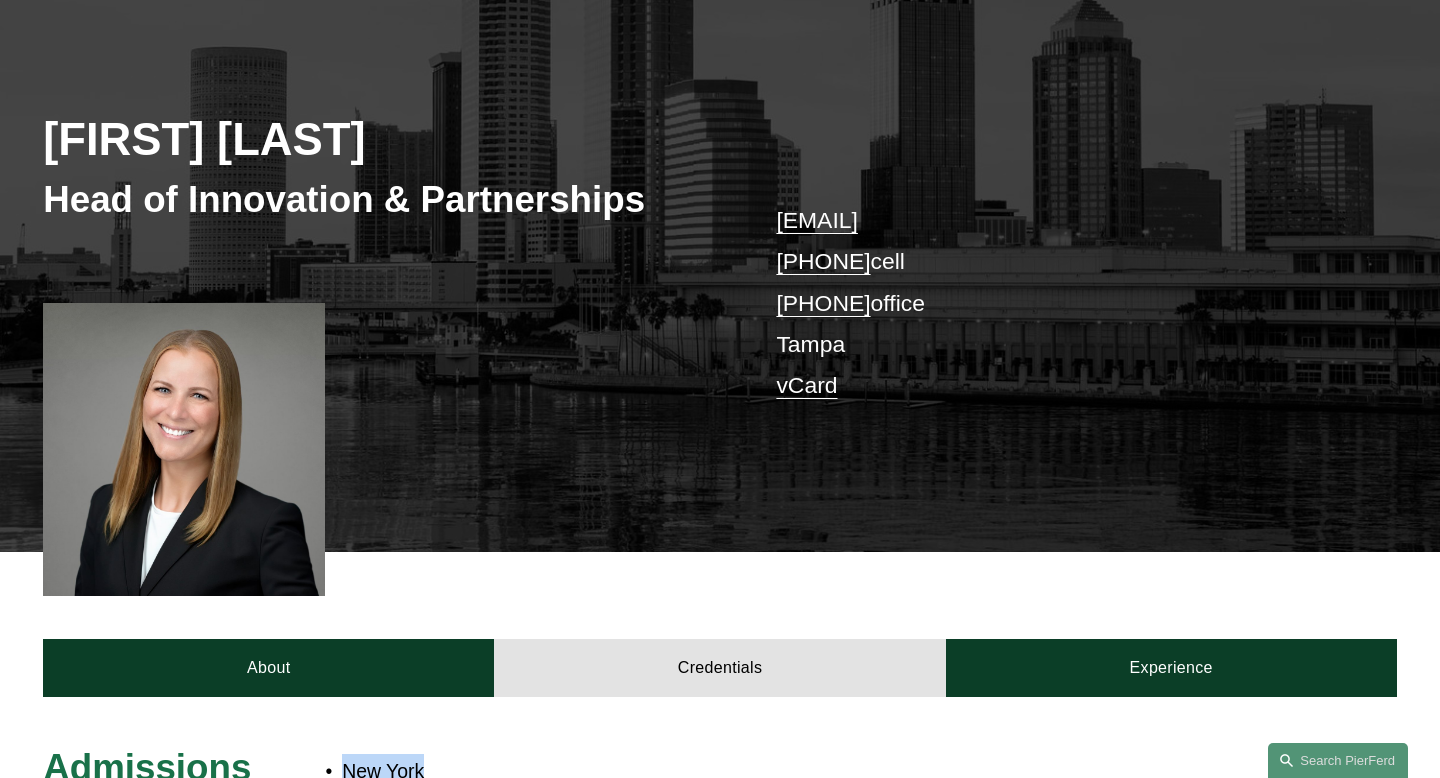 scroll, scrollTop: 0, scrollLeft: 0, axis: both 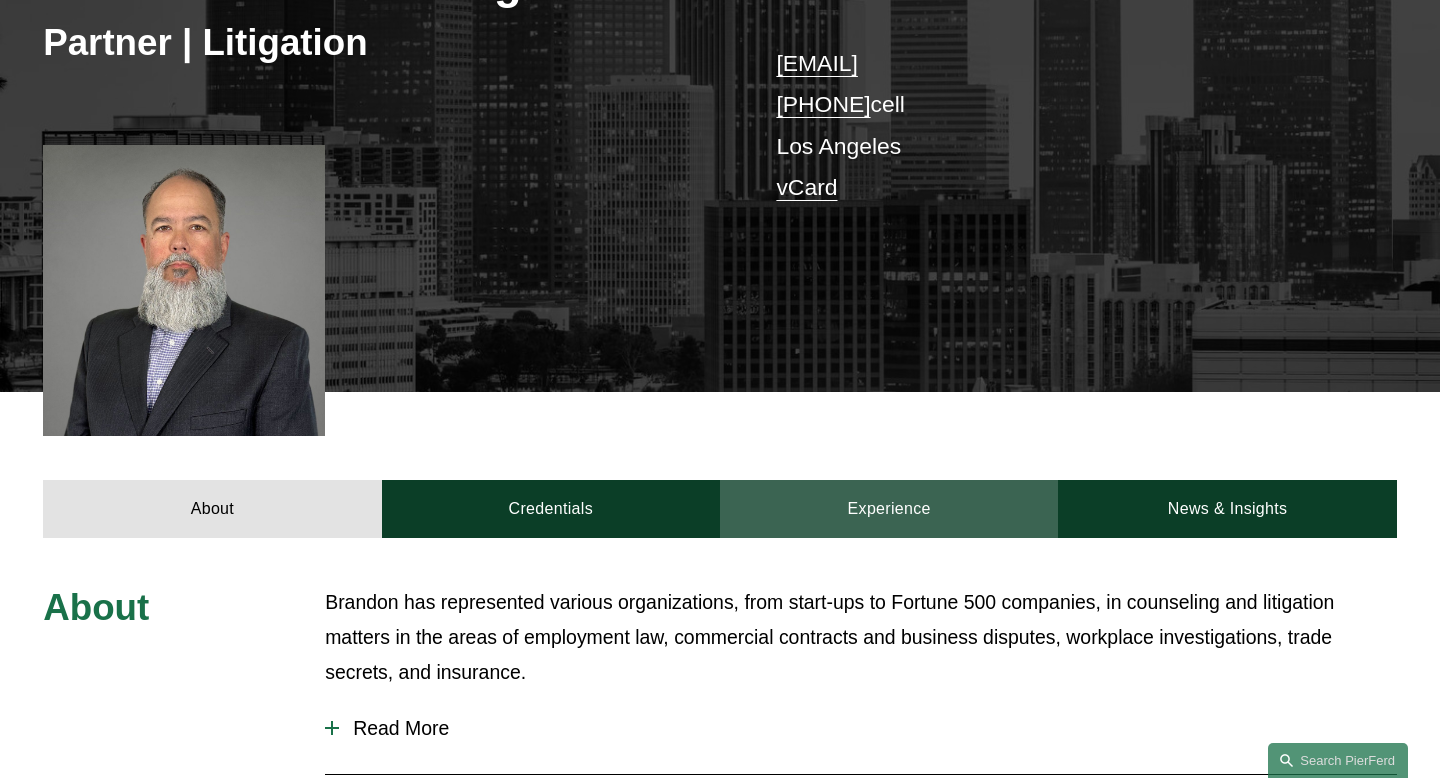 click on "Experience" at bounding box center (889, 509) 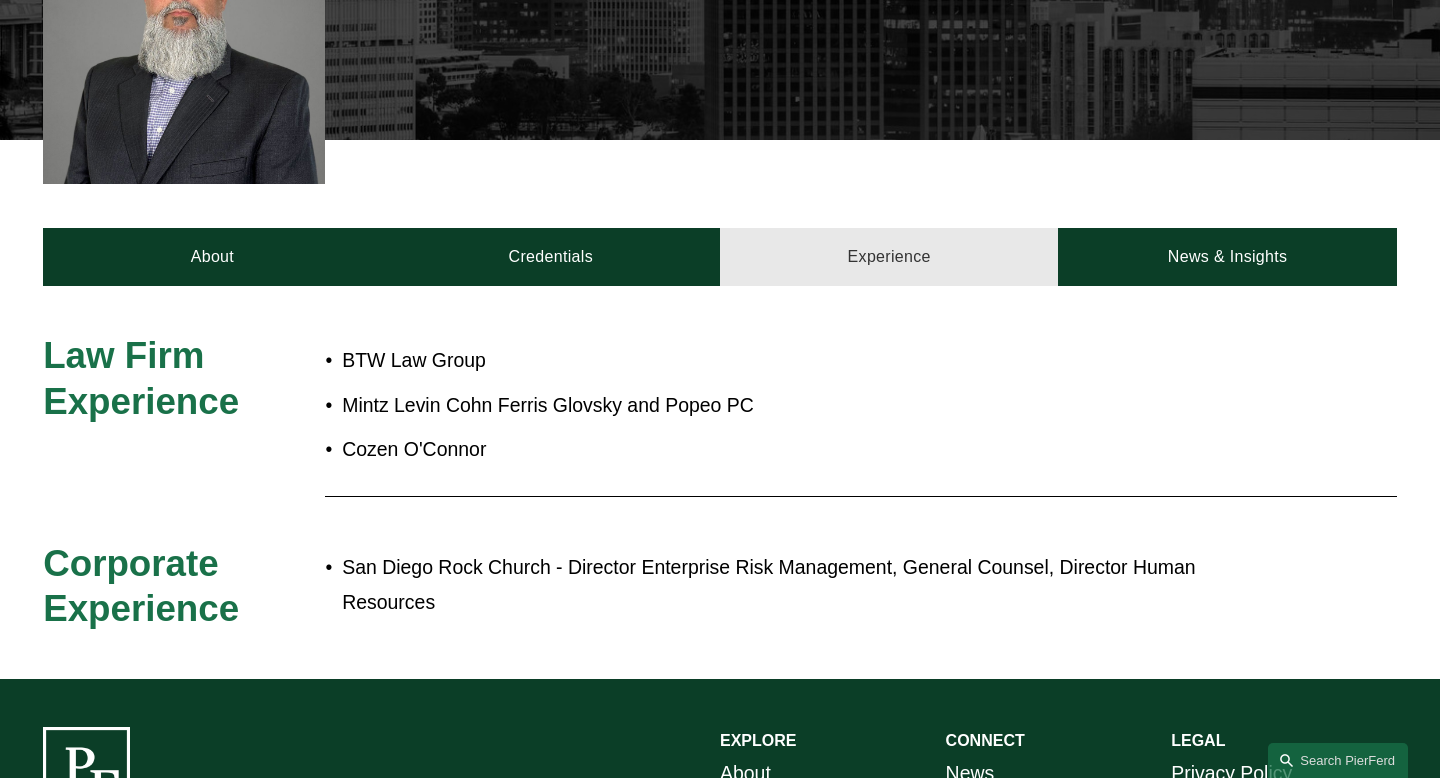 scroll, scrollTop: 633, scrollLeft: 0, axis: vertical 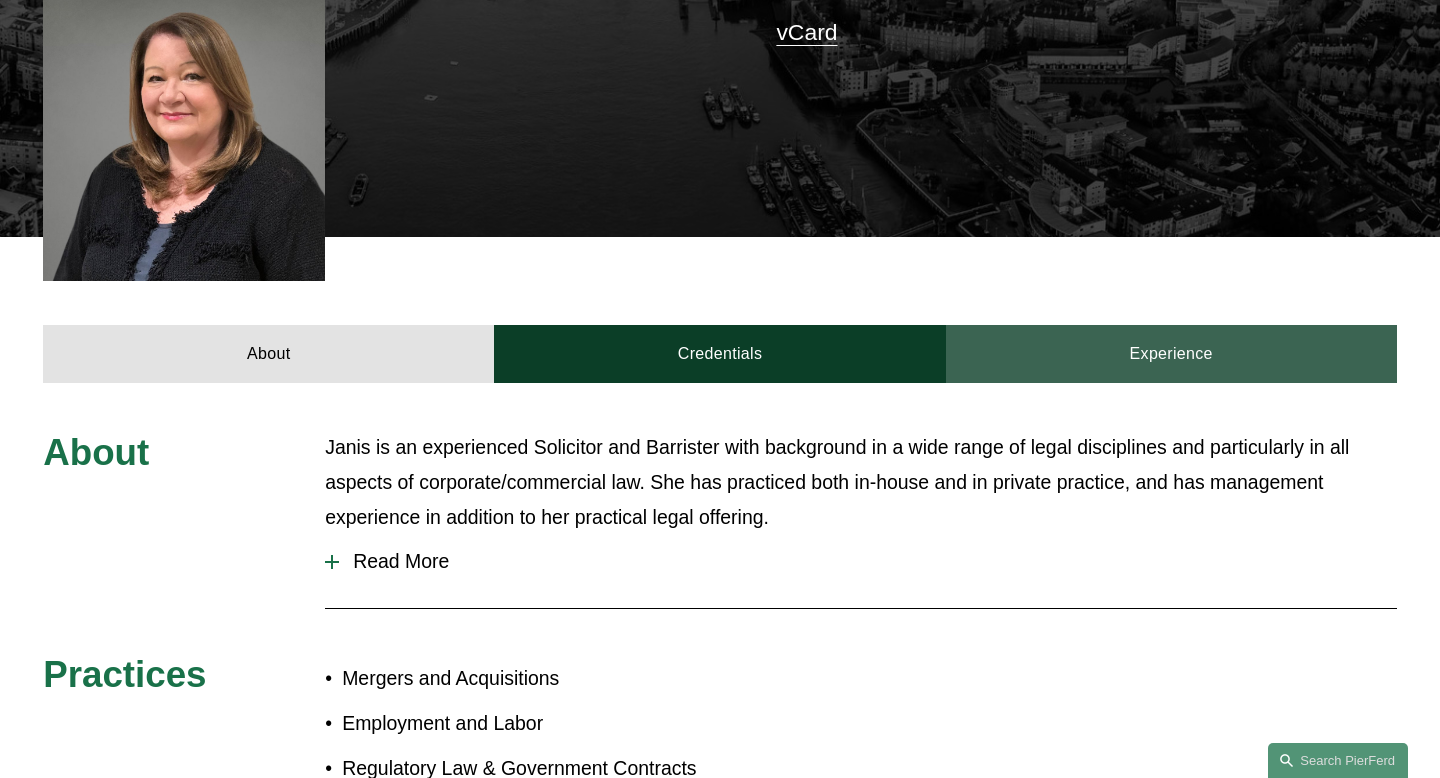 click on "Experience" at bounding box center [1171, 354] 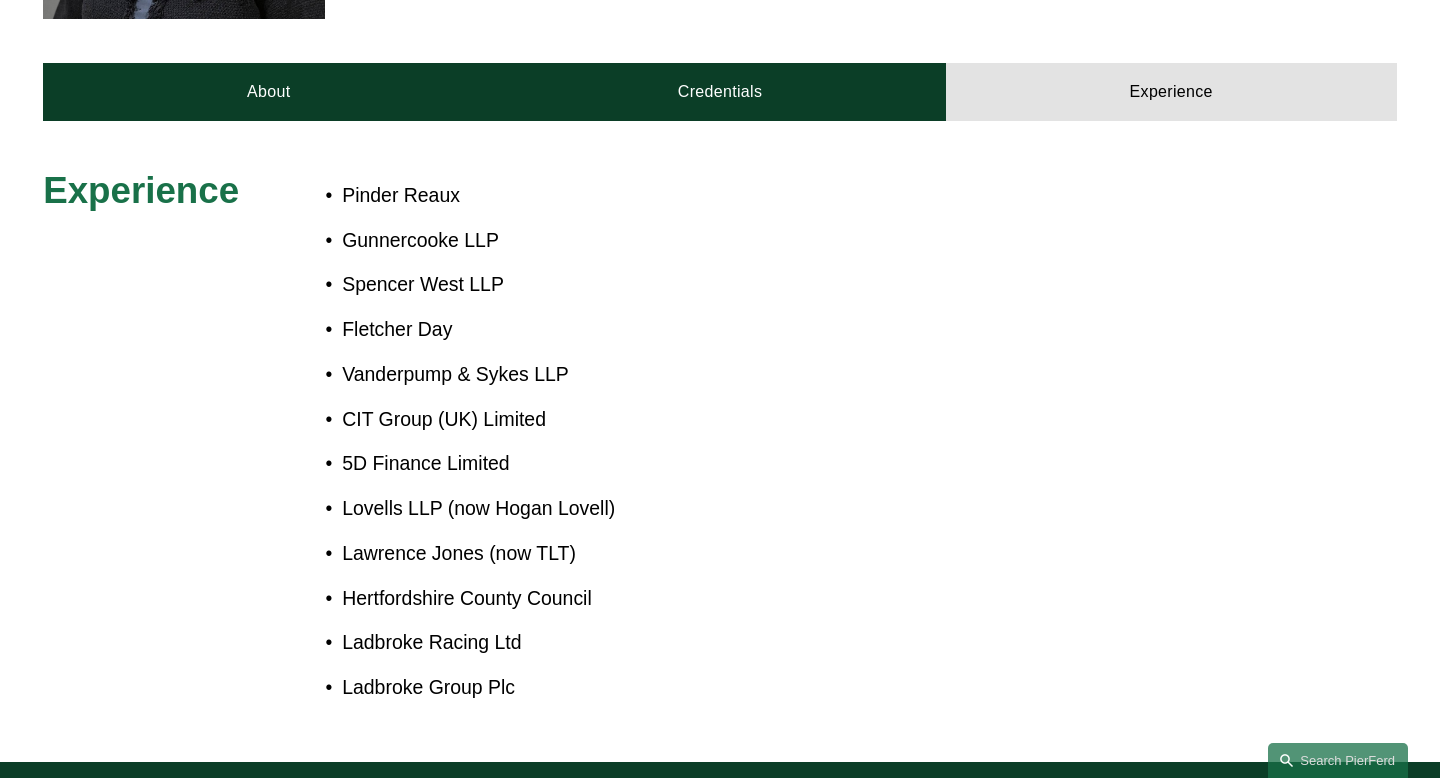 scroll, scrollTop: 792, scrollLeft: 0, axis: vertical 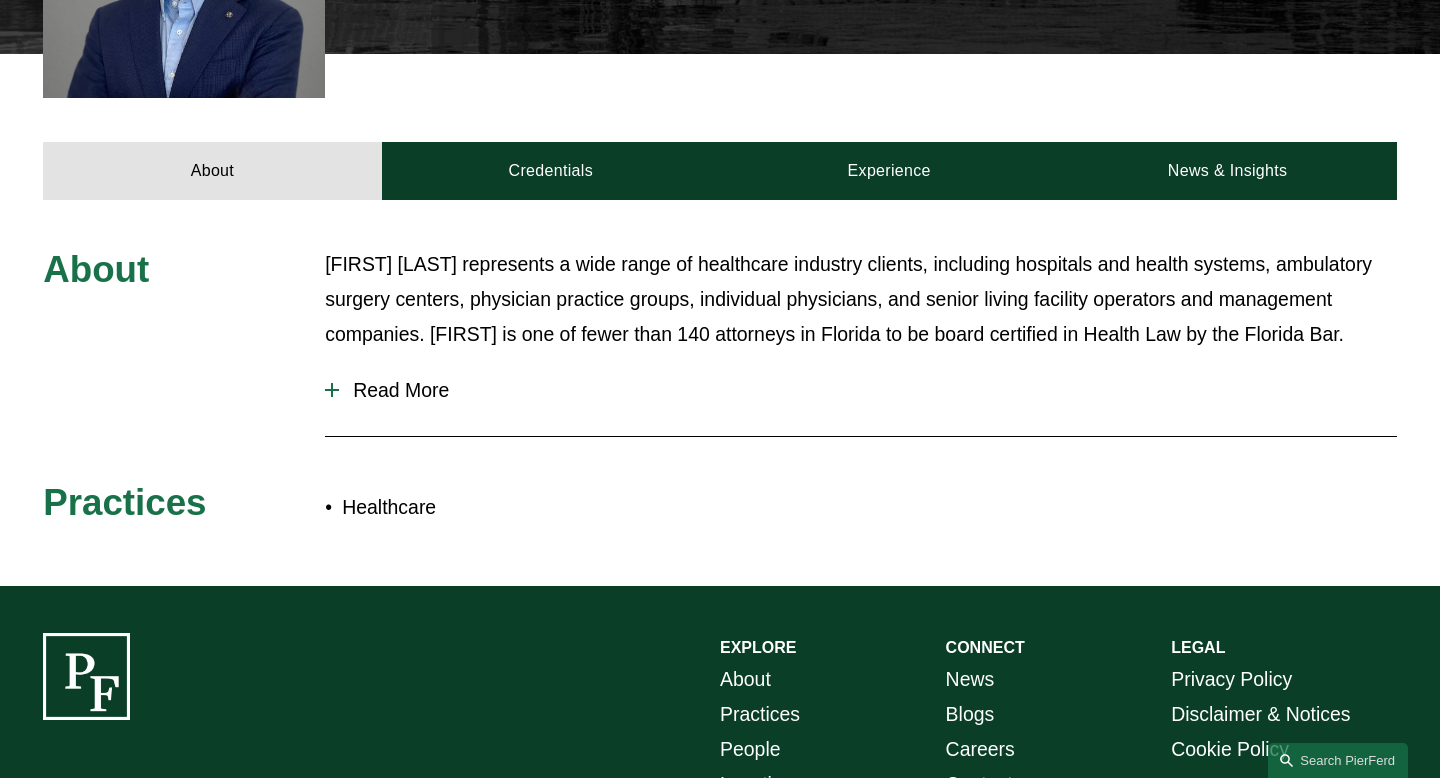 click on "Read More" at bounding box center (868, 390) 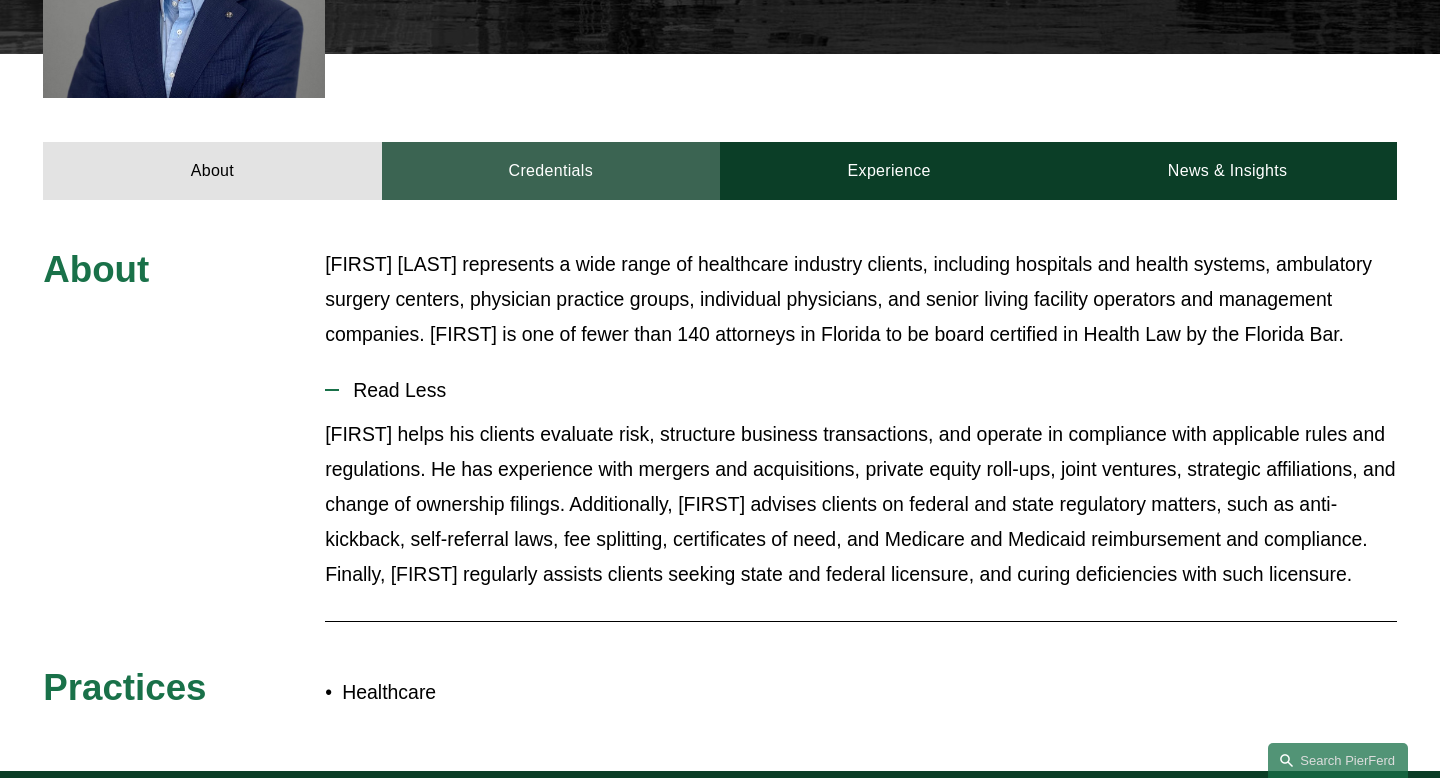 click on "Credentials" at bounding box center (551, 171) 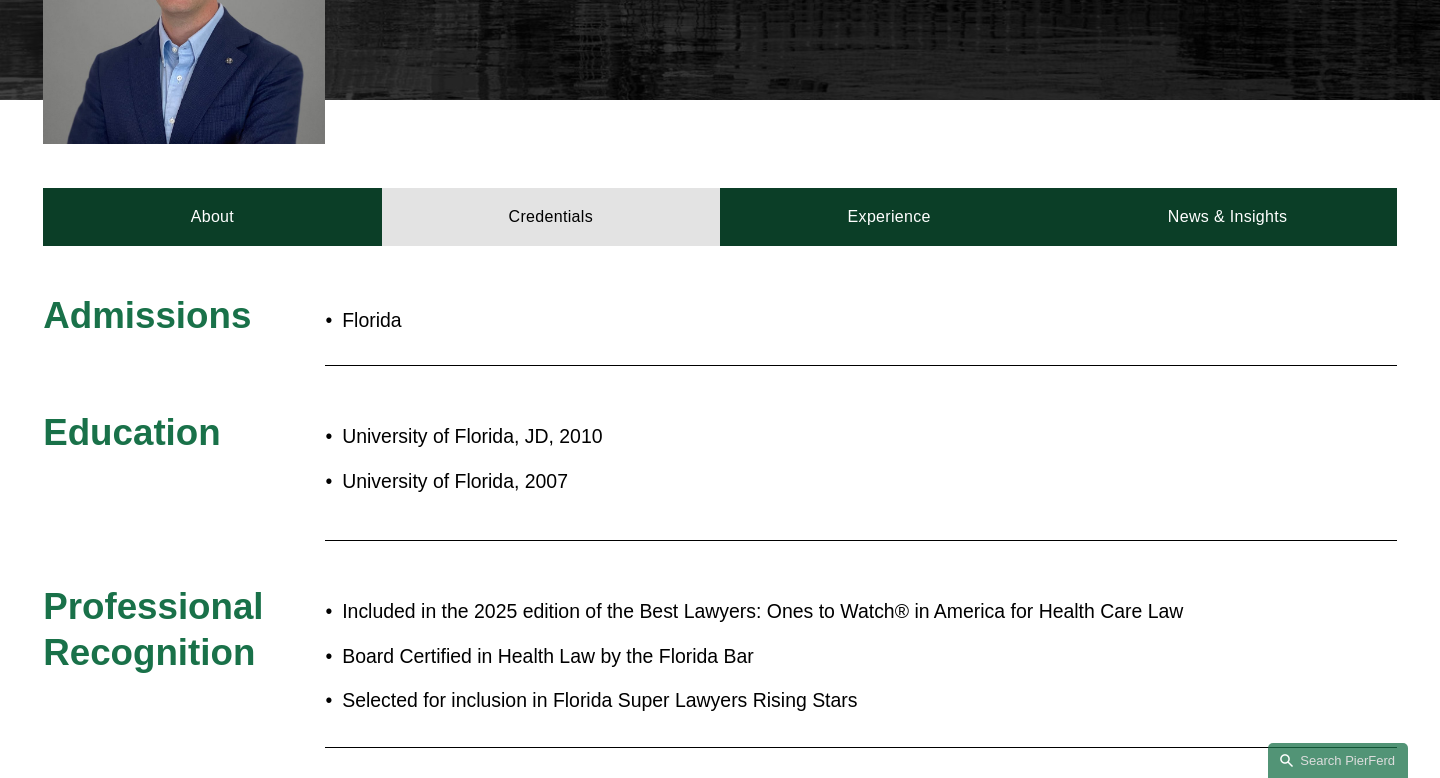 scroll, scrollTop: 650, scrollLeft: 0, axis: vertical 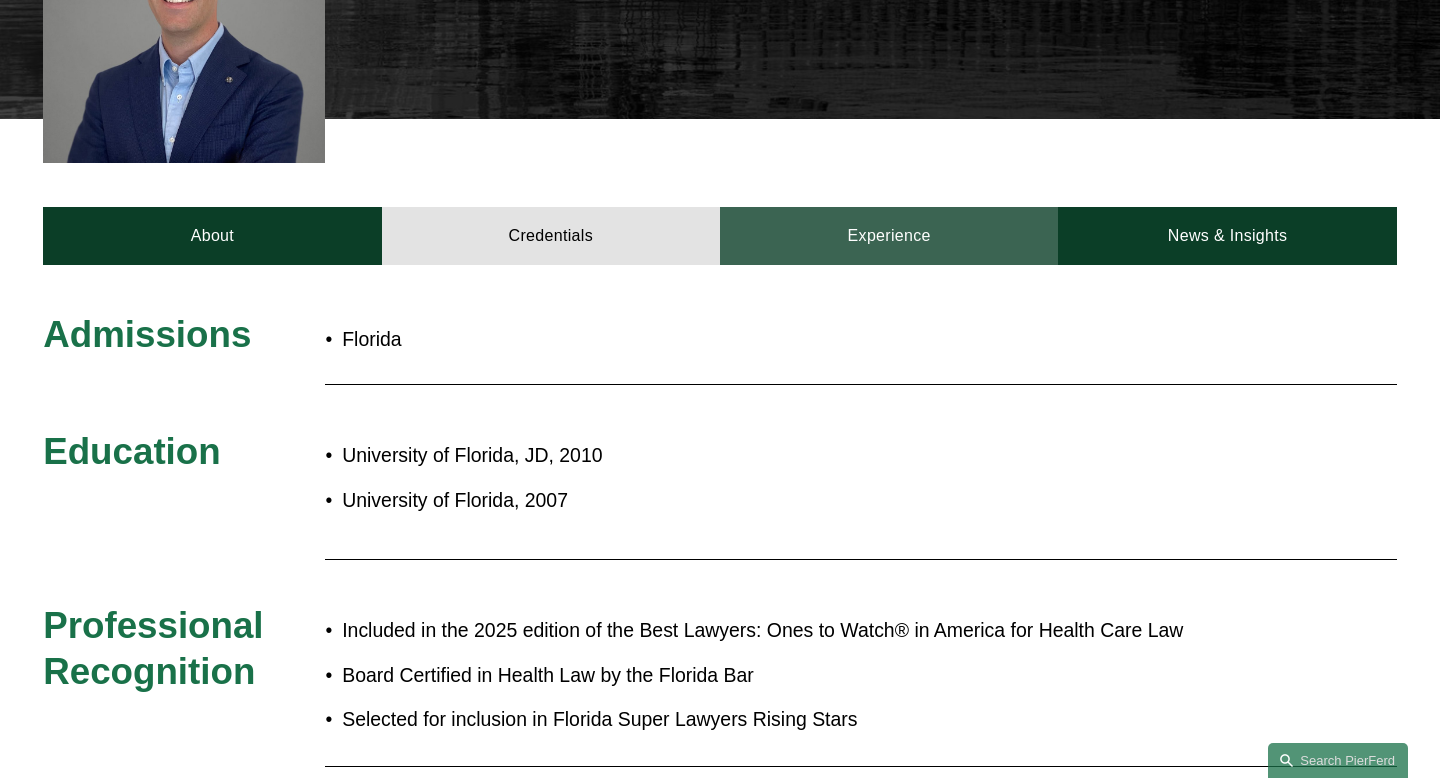 click on "Experience" at bounding box center (889, 236) 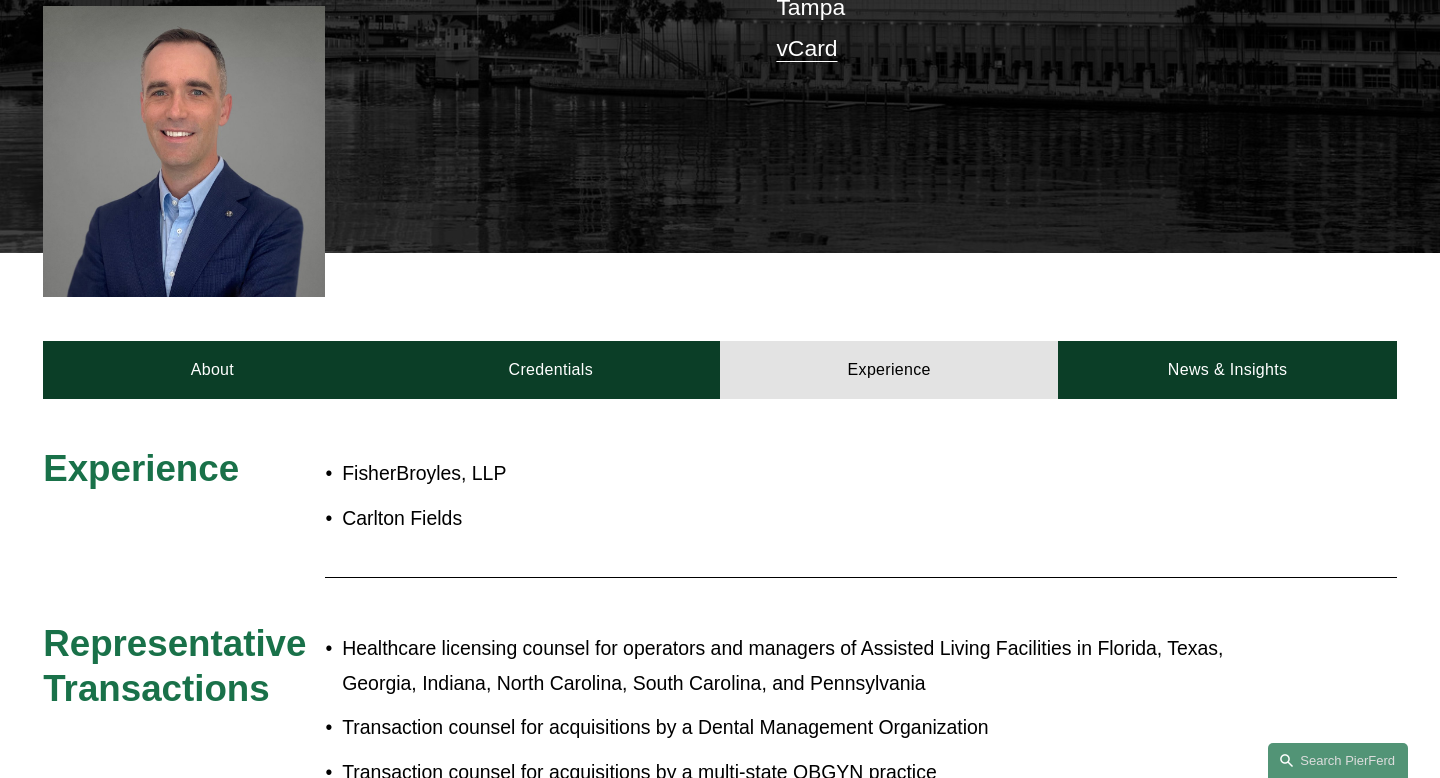 scroll, scrollTop: 554, scrollLeft: 0, axis: vertical 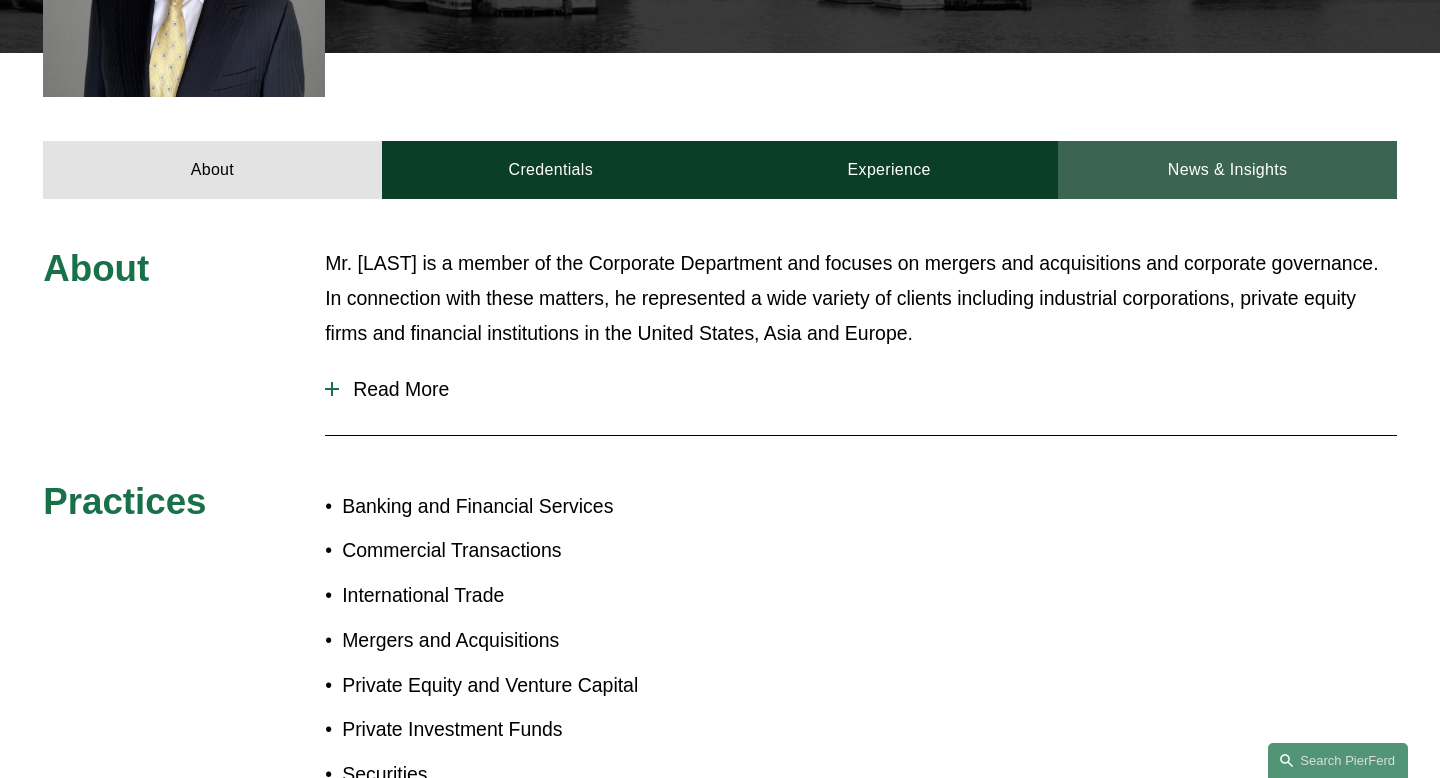click on "News & Insights" at bounding box center [1227, 170] 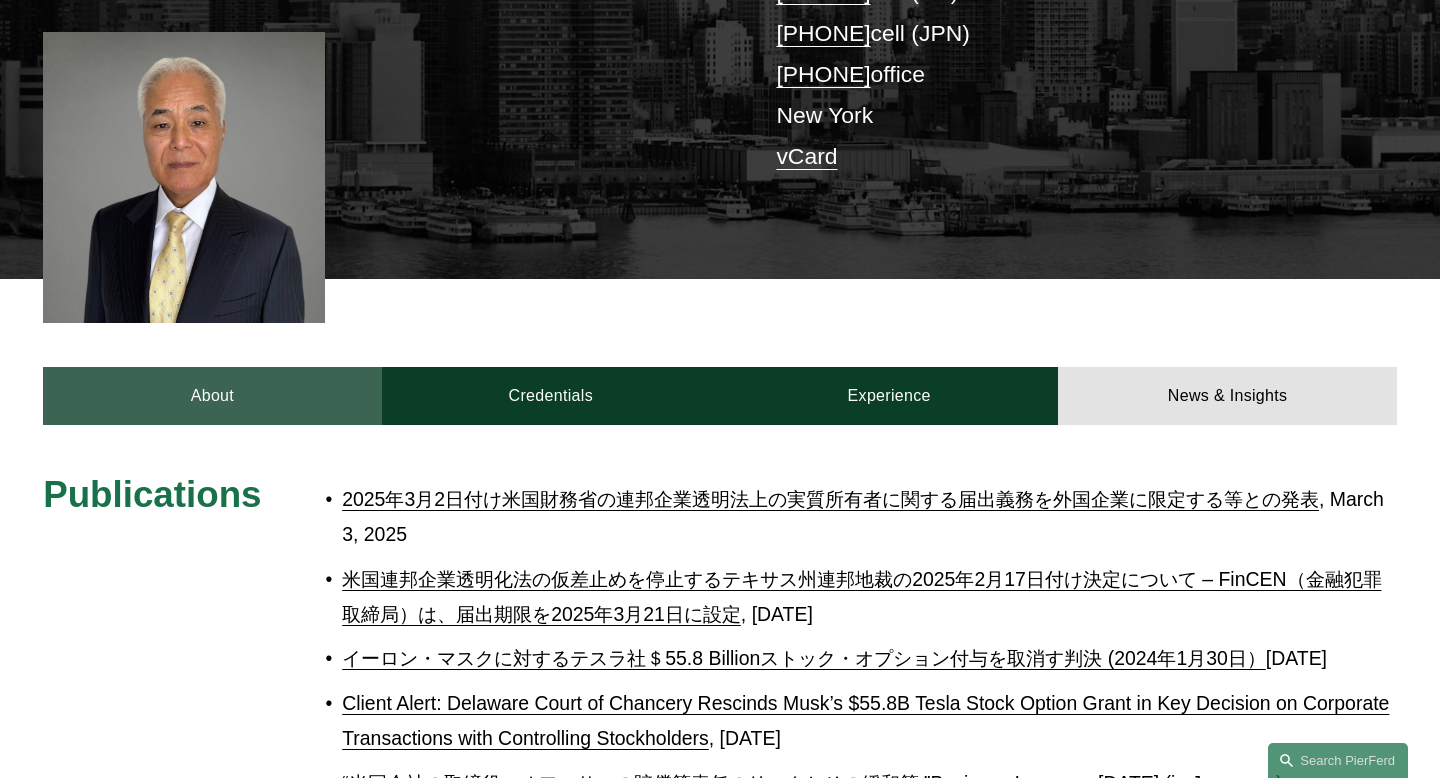 scroll, scrollTop: 249, scrollLeft: 0, axis: vertical 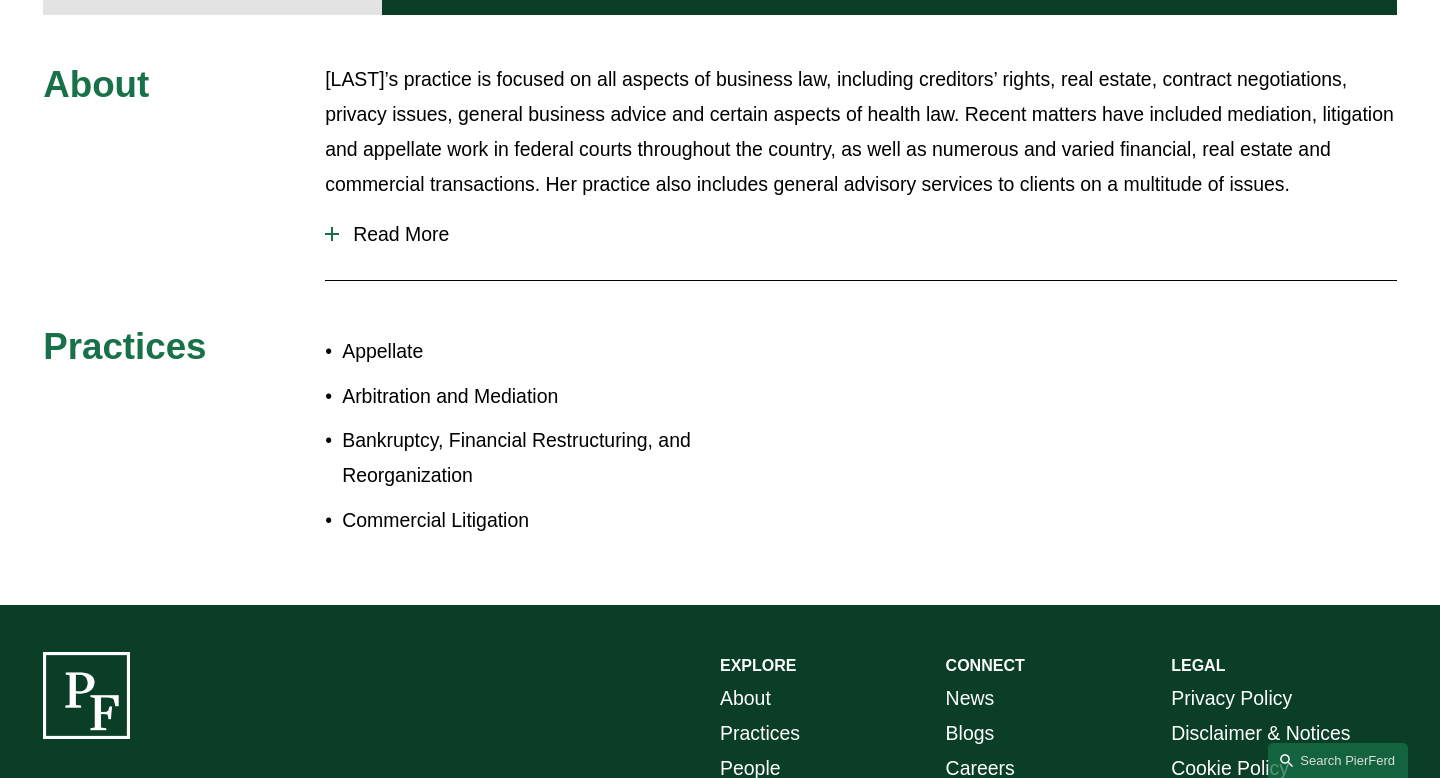 click on "Read More" at bounding box center (868, 234) 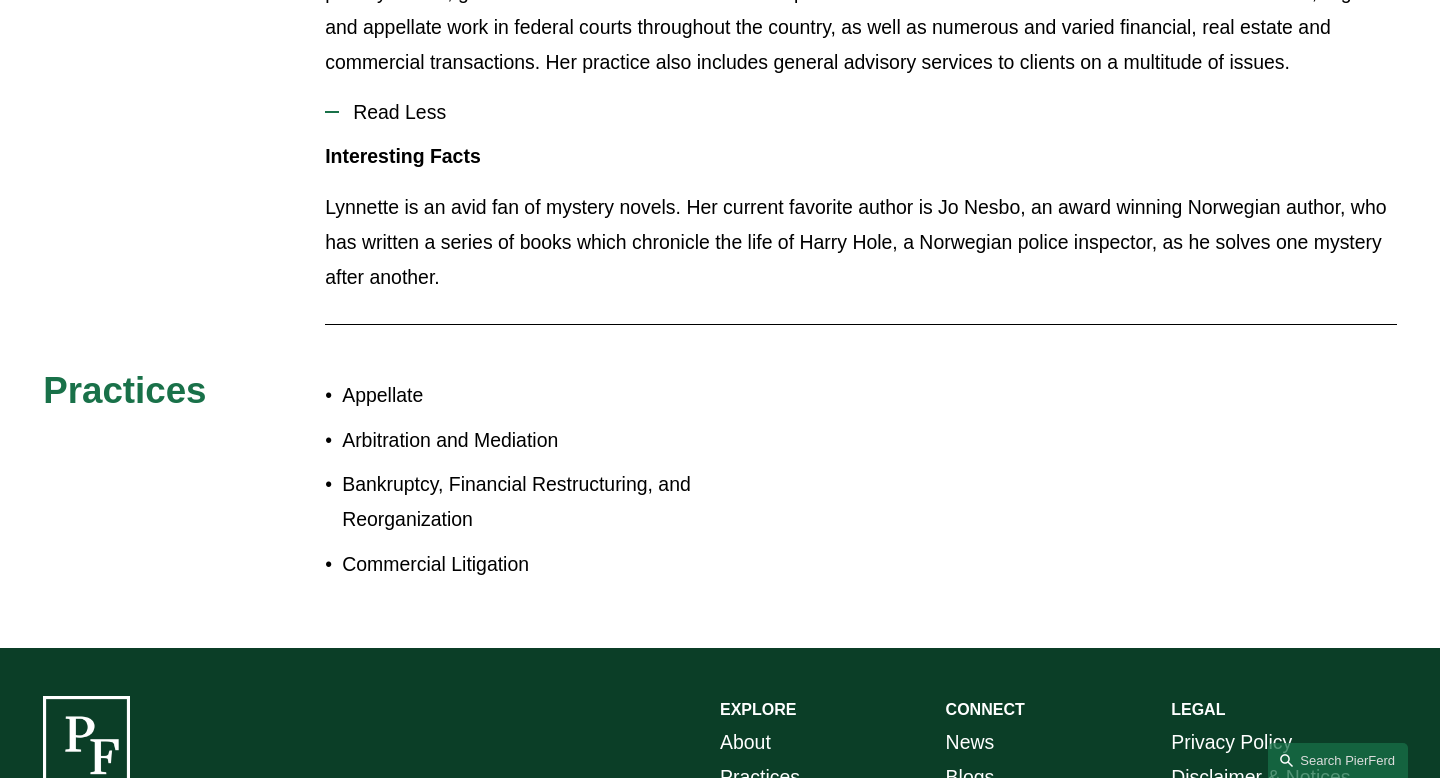 scroll, scrollTop: 921, scrollLeft: 0, axis: vertical 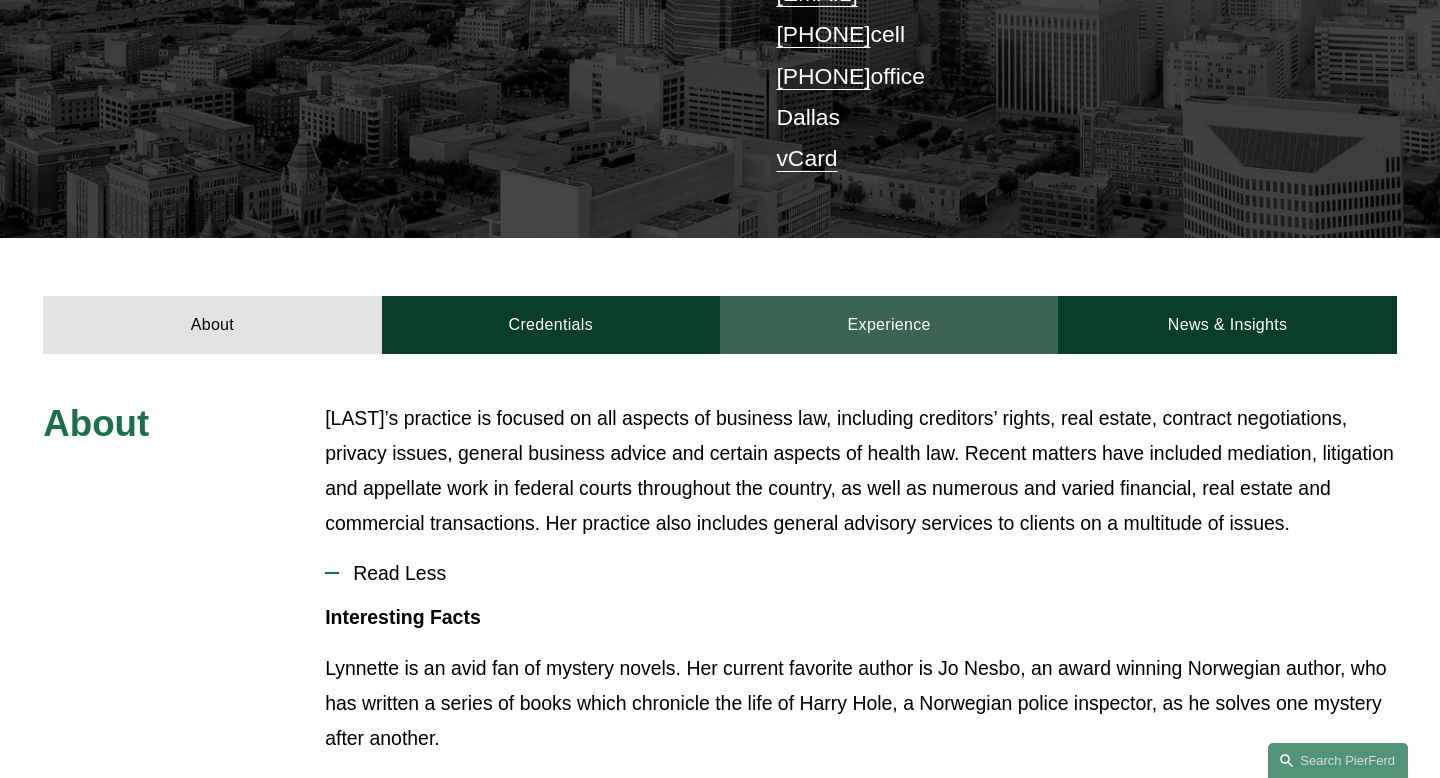 click on "Experience" at bounding box center (889, 325) 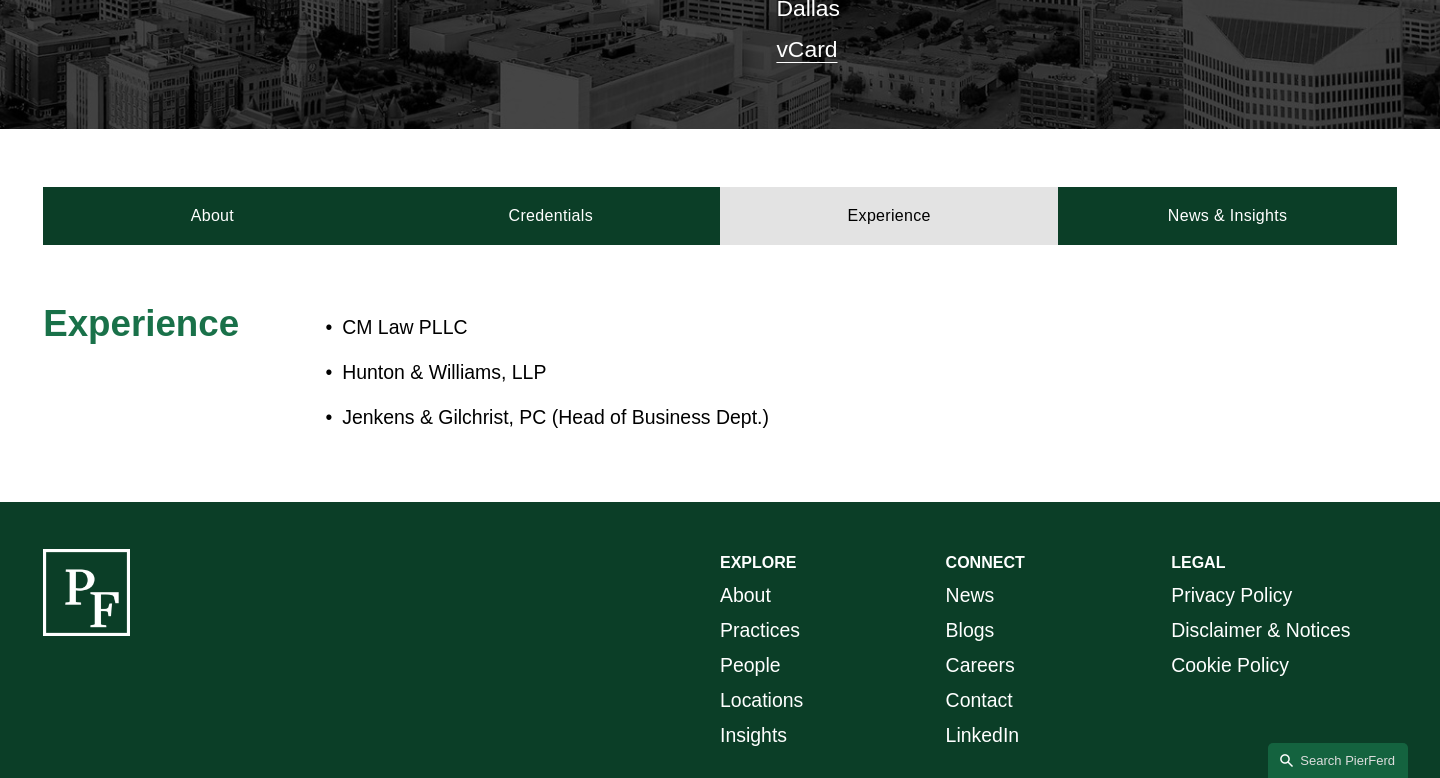 scroll, scrollTop: 555, scrollLeft: 0, axis: vertical 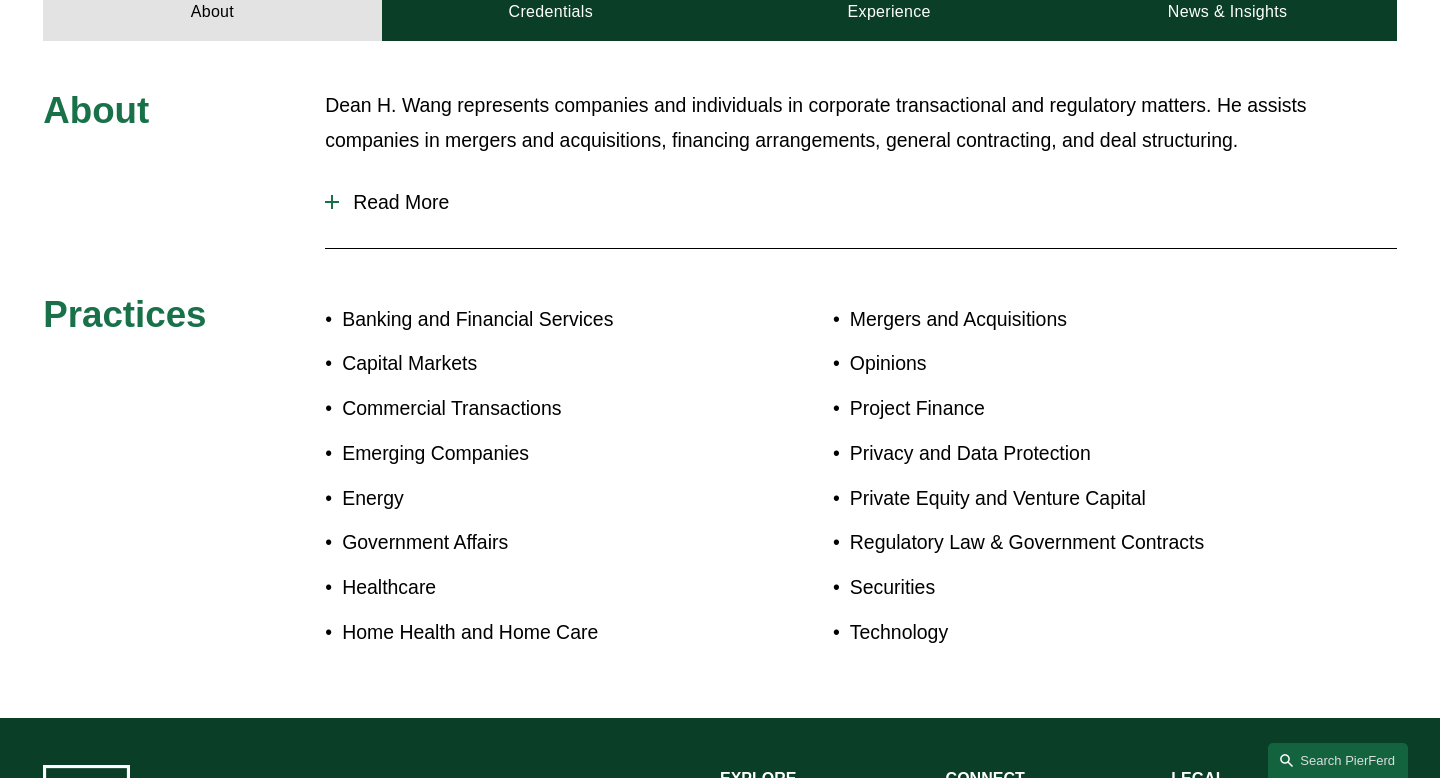 click on "Read More" at bounding box center (868, 202) 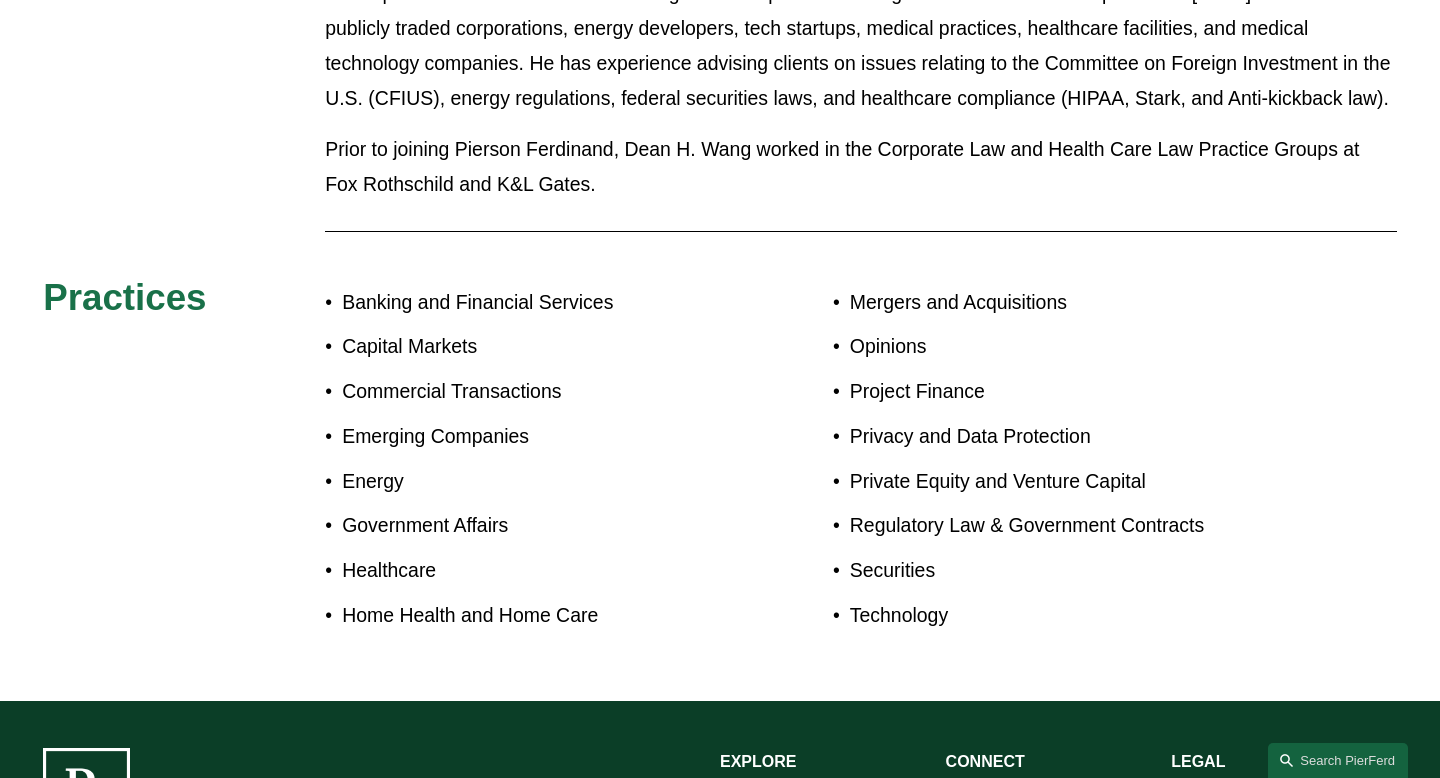scroll, scrollTop: 753, scrollLeft: 0, axis: vertical 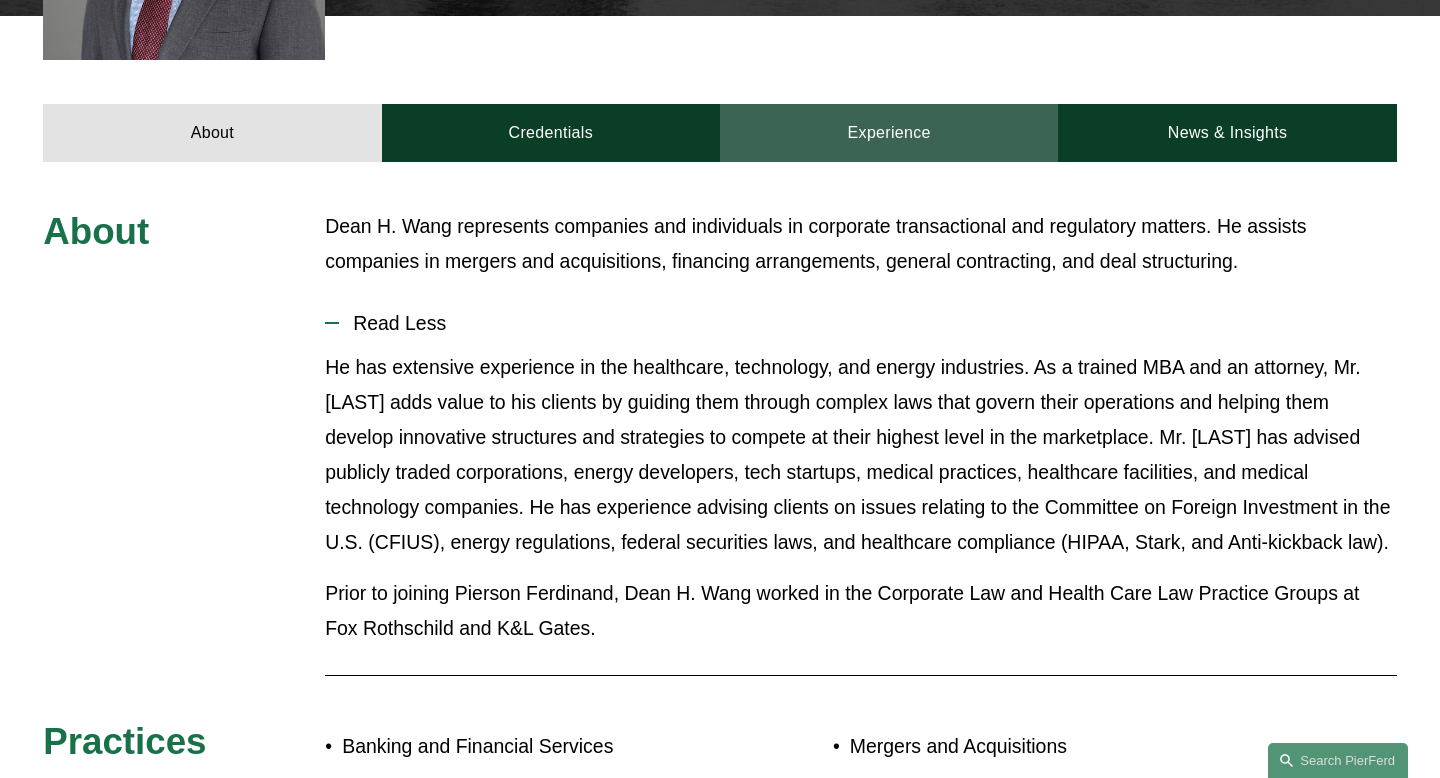 click on "Experience" at bounding box center (889, 133) 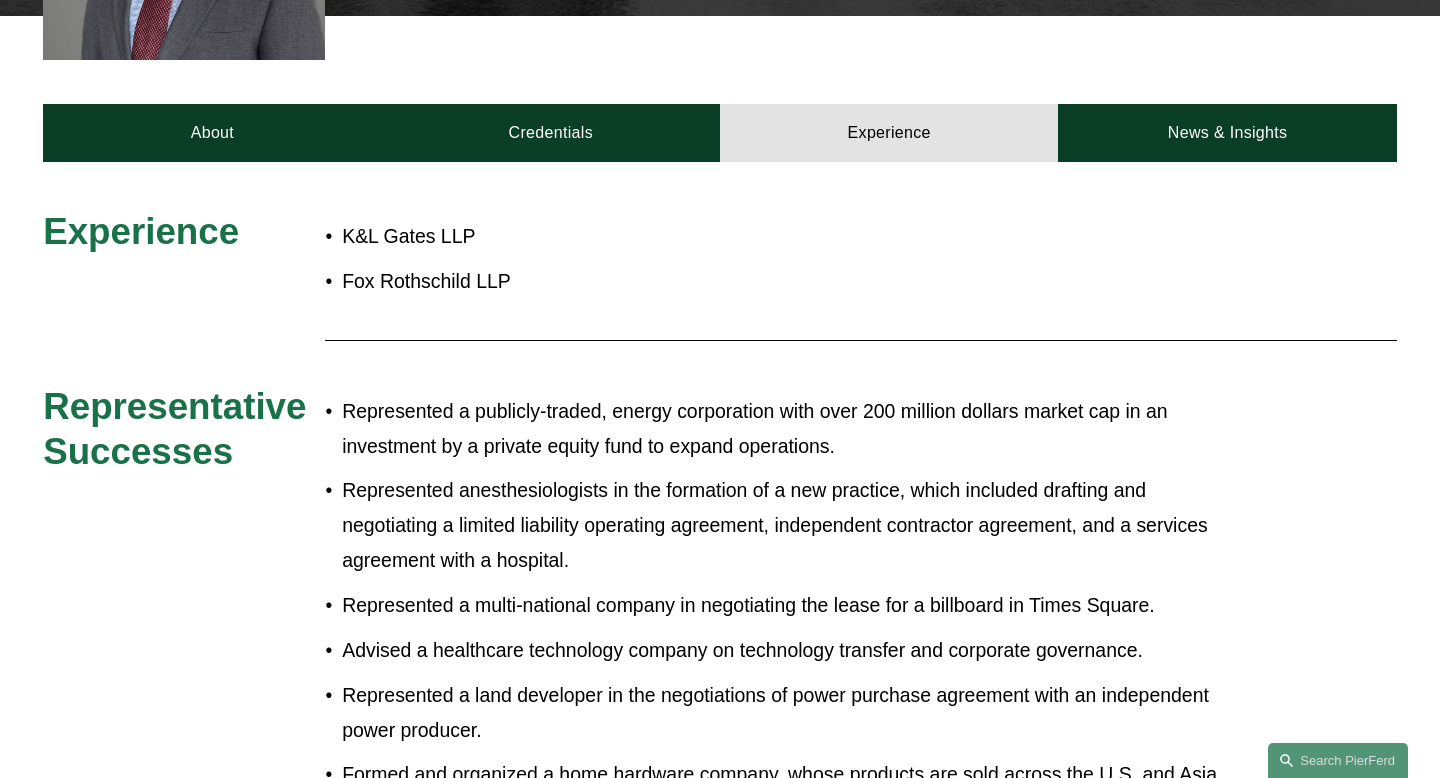 scroll, scrollTop: 779, scrollLeft: 0, axis: vertical 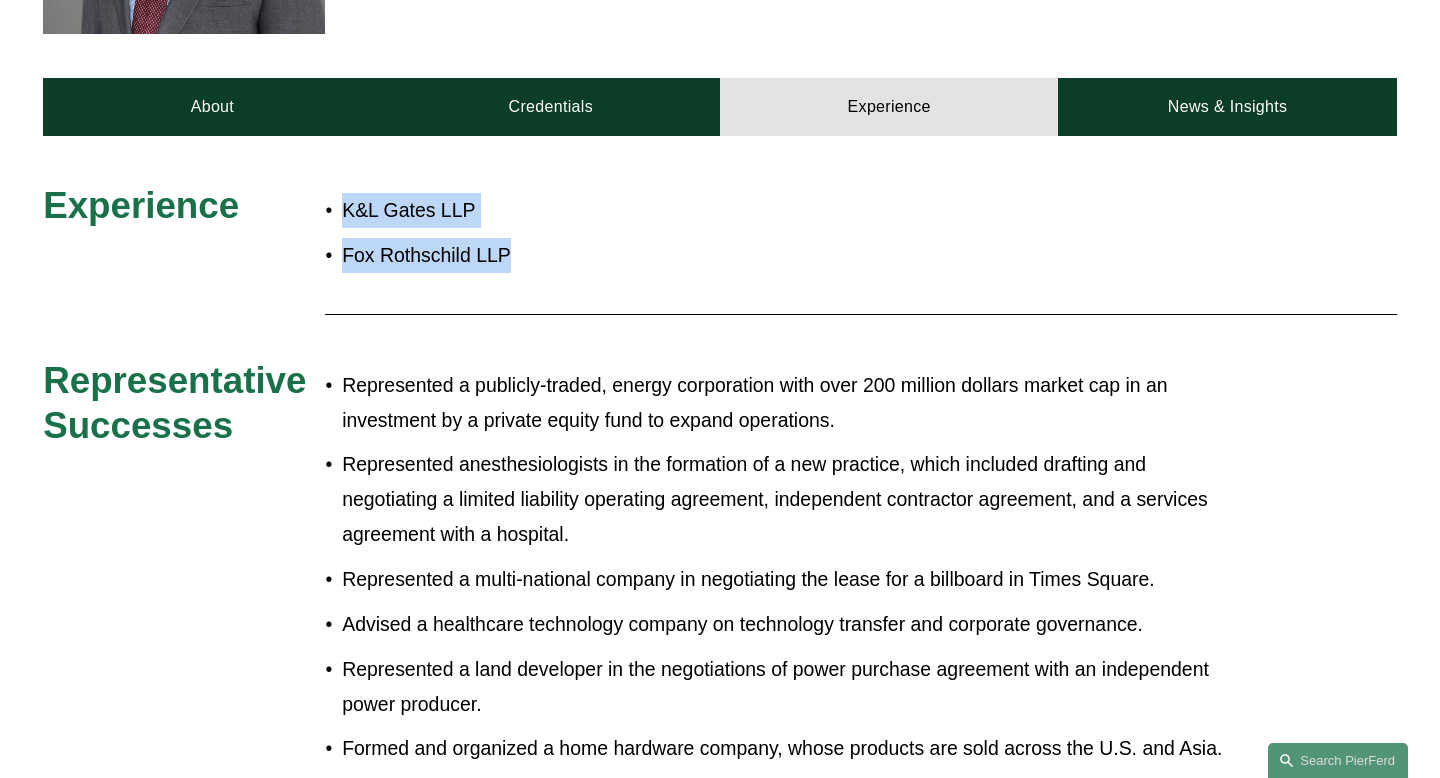 drag, startPoint x: 511, startPoint y: 260, endPoint x: 345, endPoint y: 186, distance: 181.74707 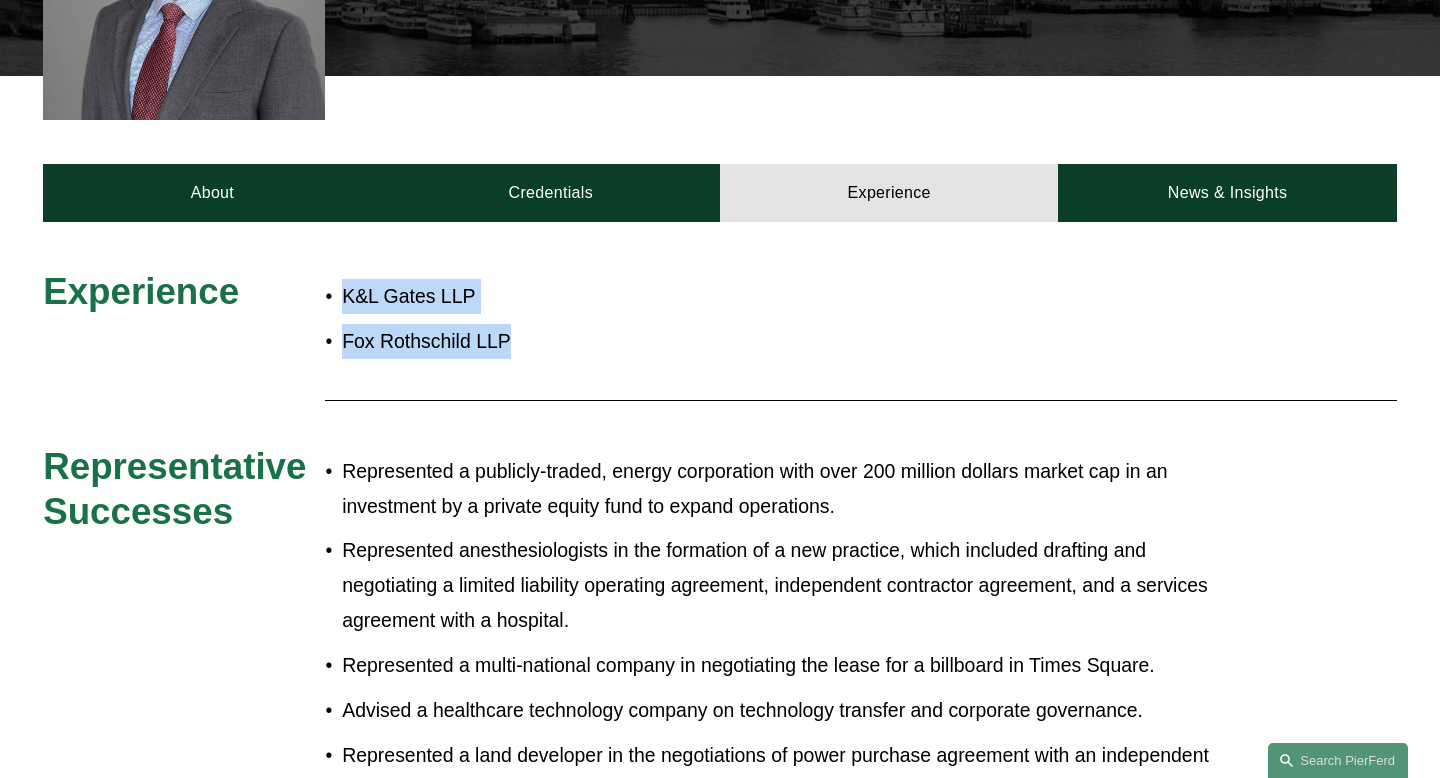 scroll, scrollTop: 660, scrollLeft: 0, axis: vertical 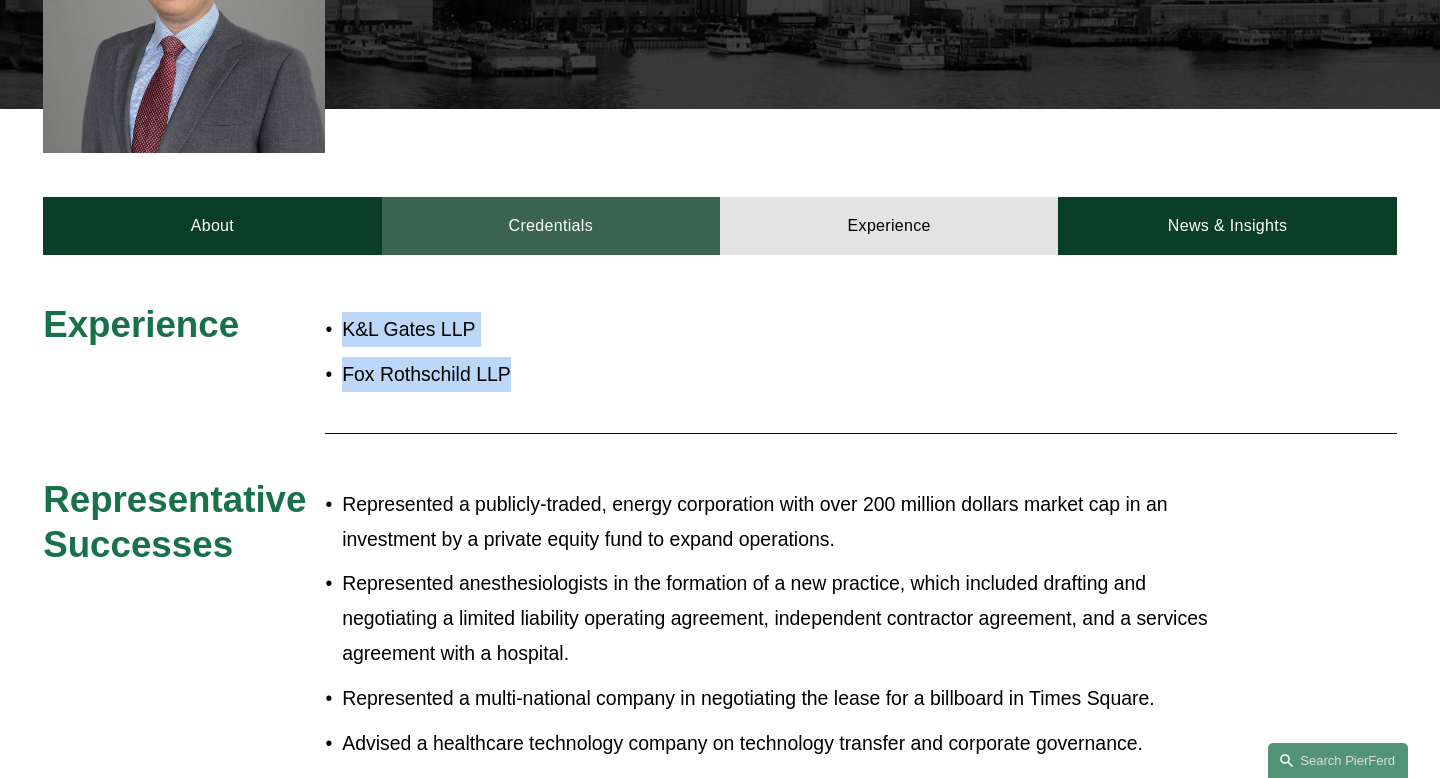 click on "Credentials" at bounding box center (551, 226) 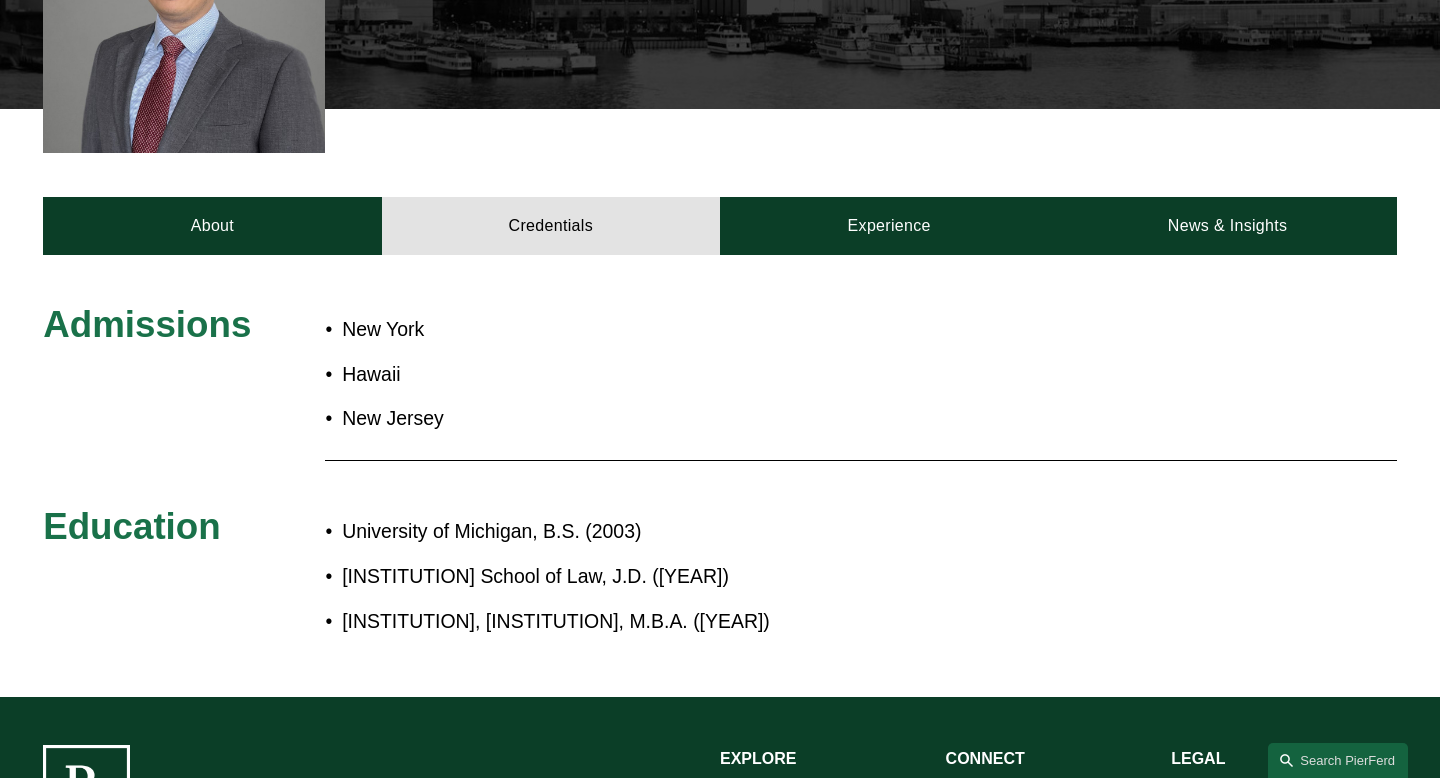 scroll, scrollTop: 0, scrollLeft: 0, axis: both 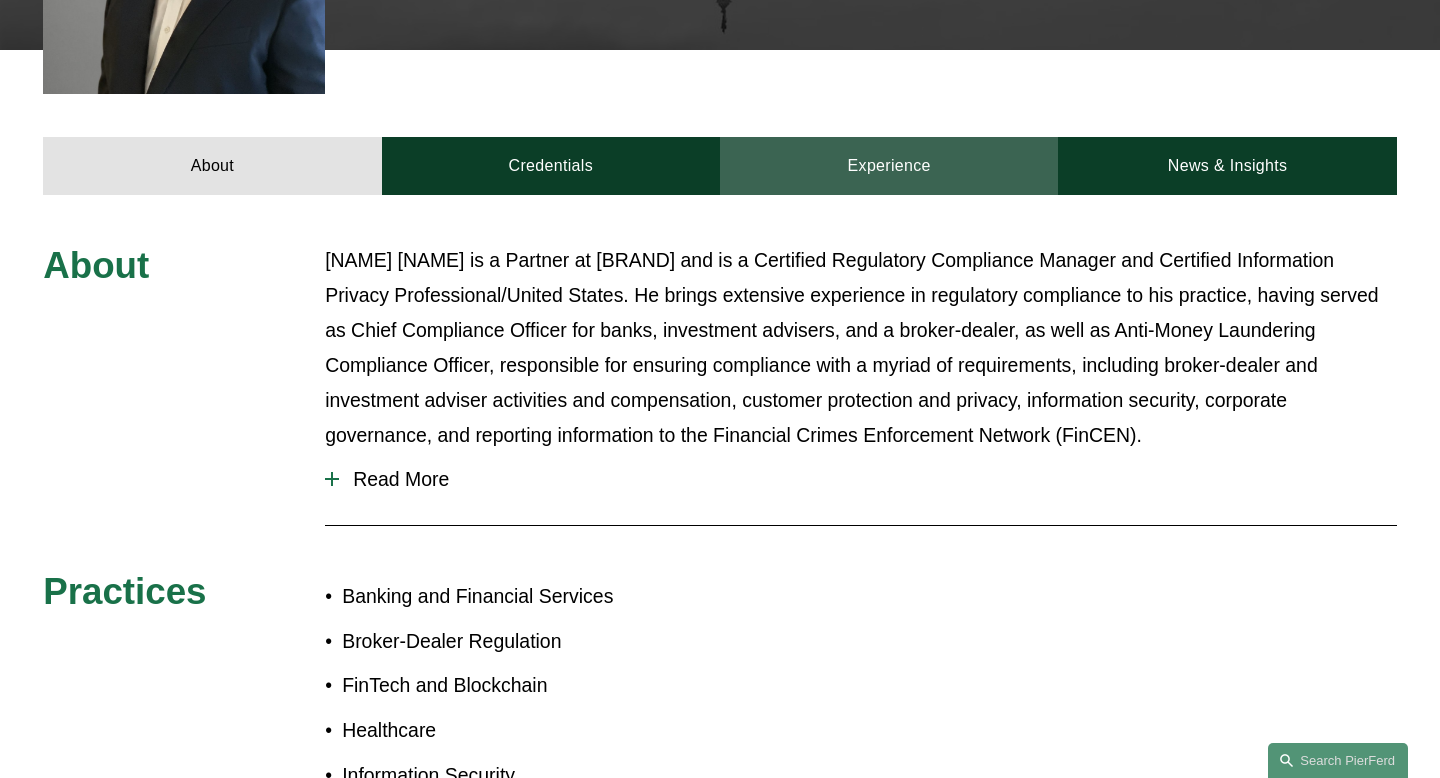 click on "Experience" at bounding box center (889, 166) 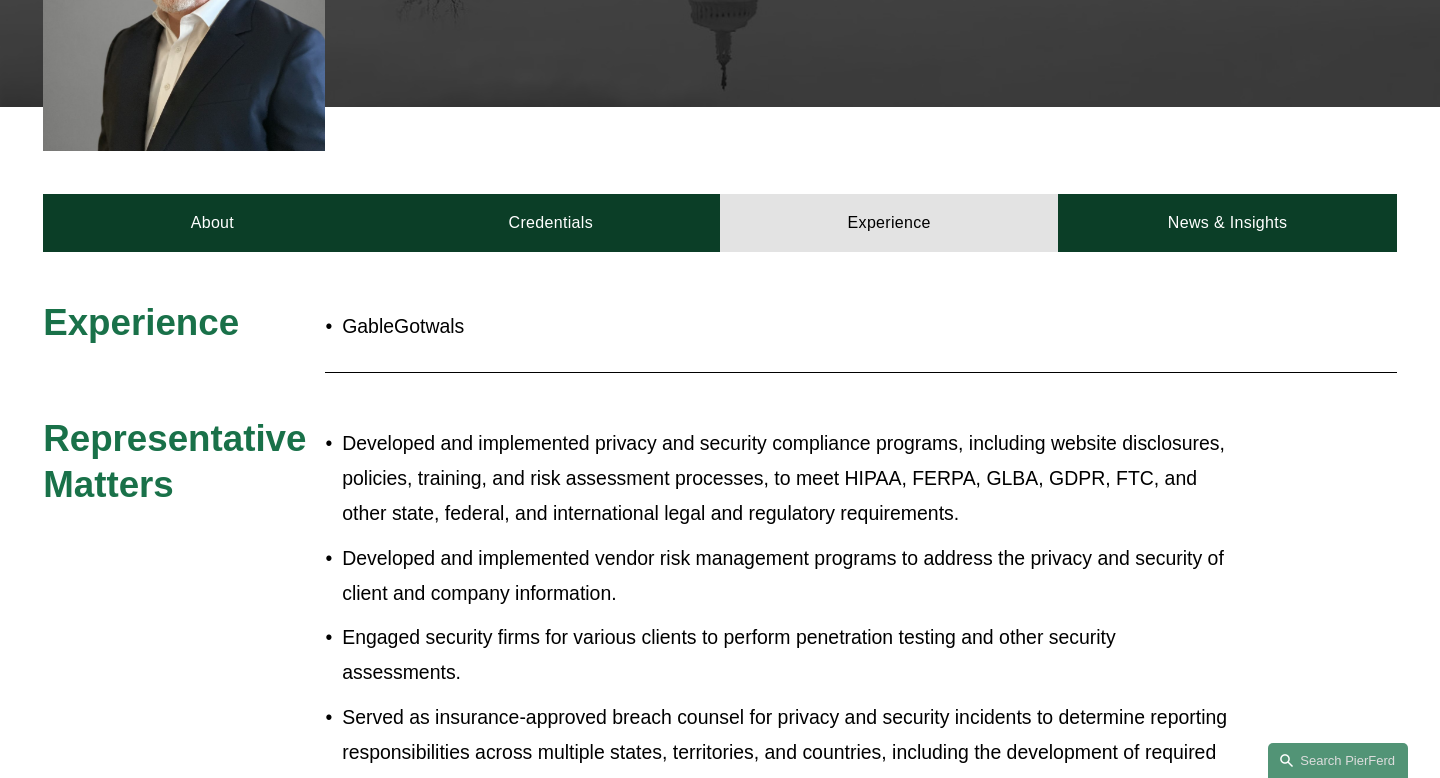 scroll, scrollTop: 561, scrollLeft: 0, axis: vertical 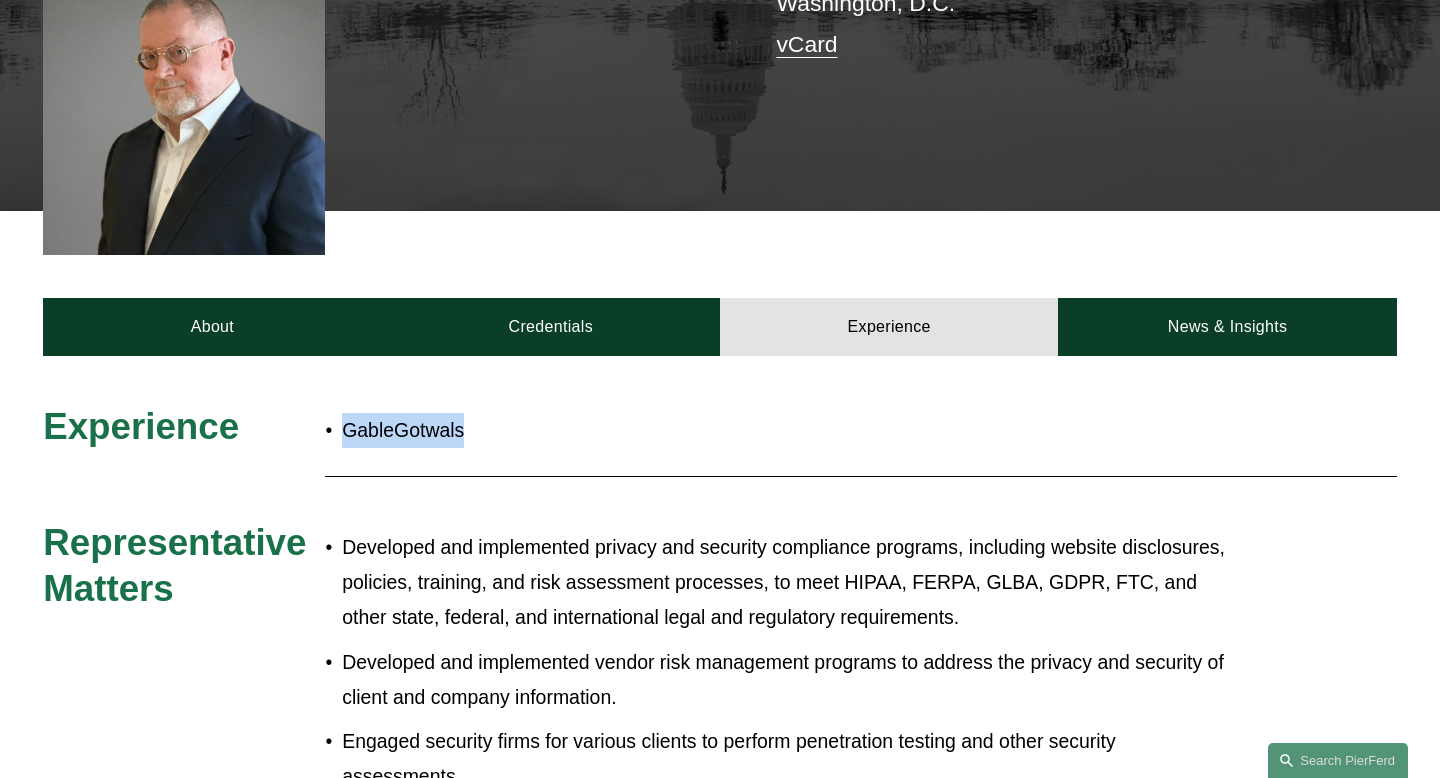 drag, startPoint x: 463, startPoint y: 433, endPoint x: 336, endPoint y: 431, distance: 127.01575 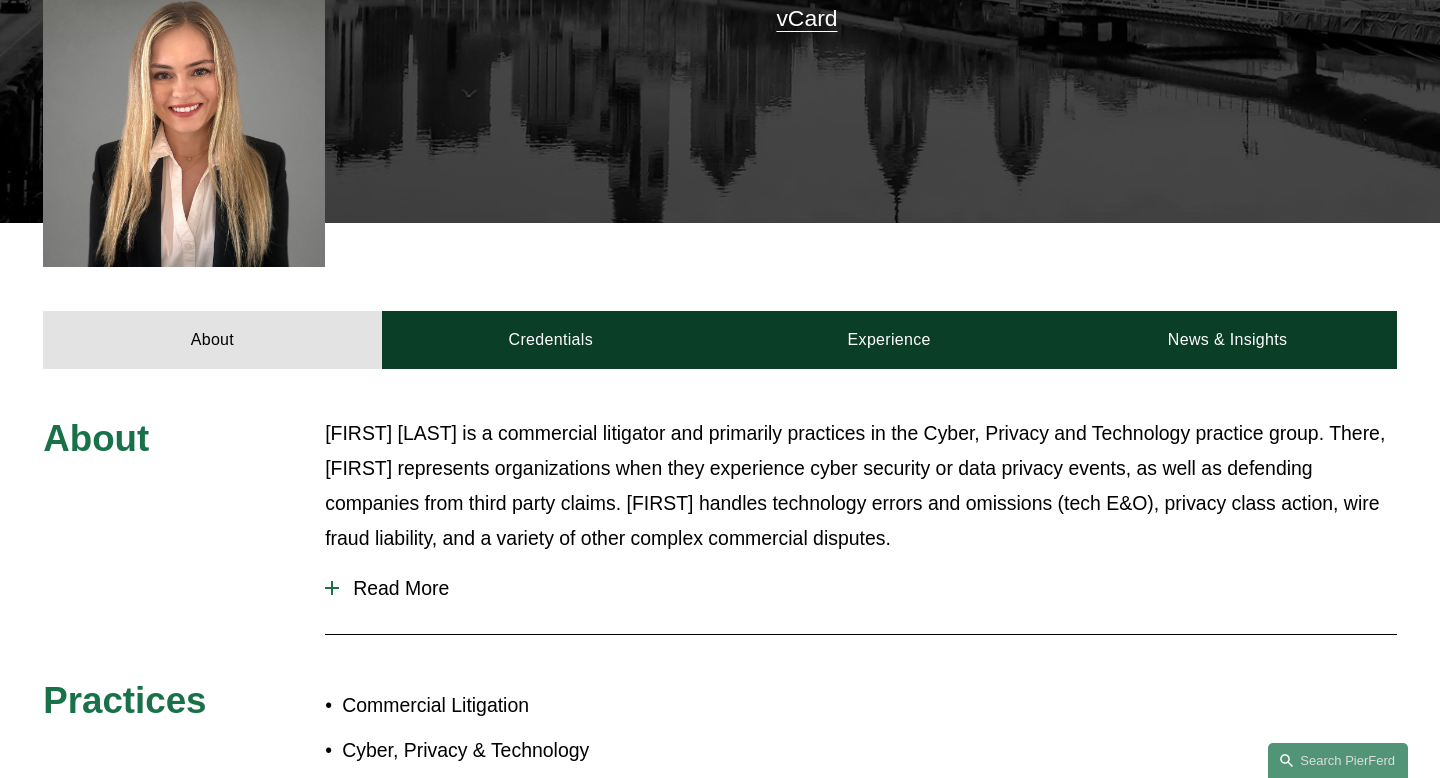 scroll, scrollTop: 557, scrollLeft: 0, axis: vertical 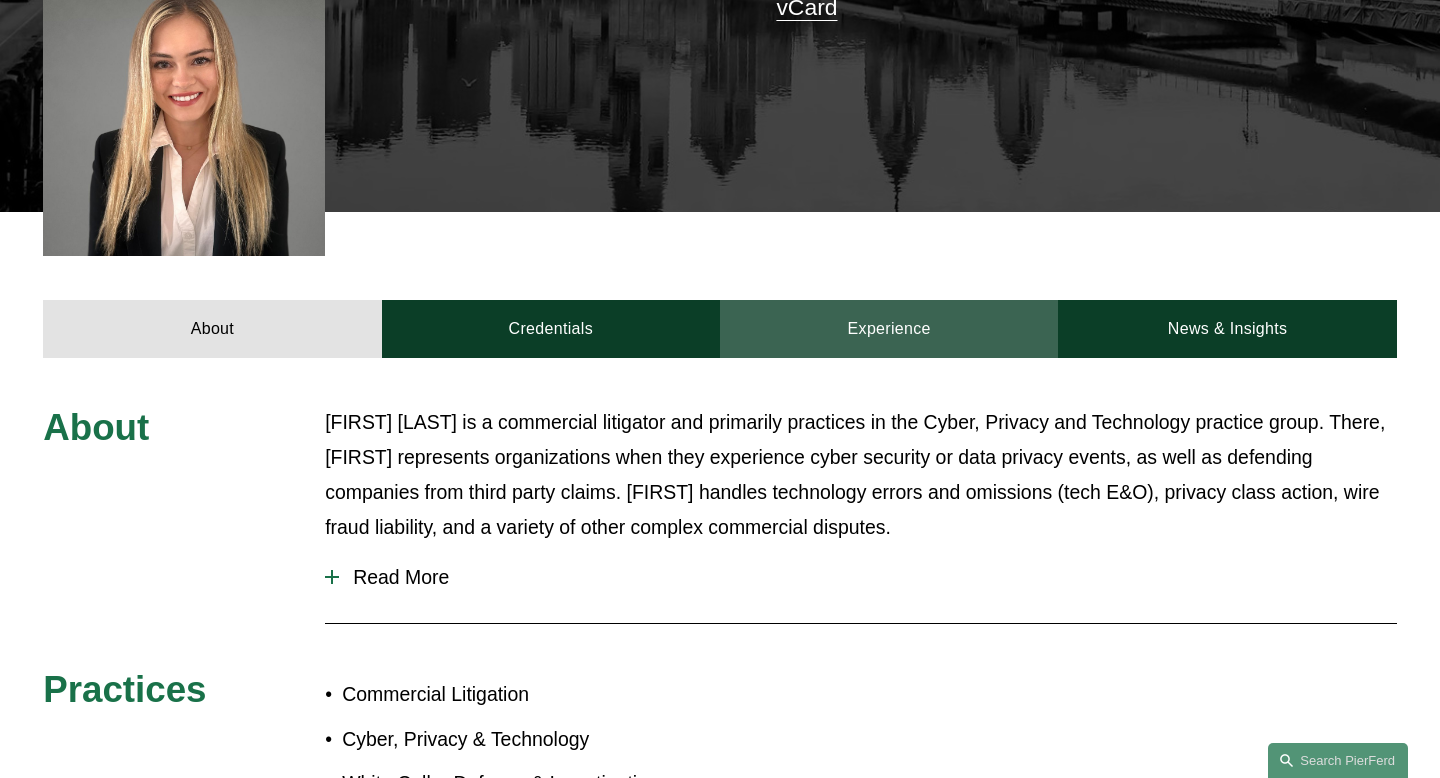 click on "Experience" at bounding box center [889, 329] 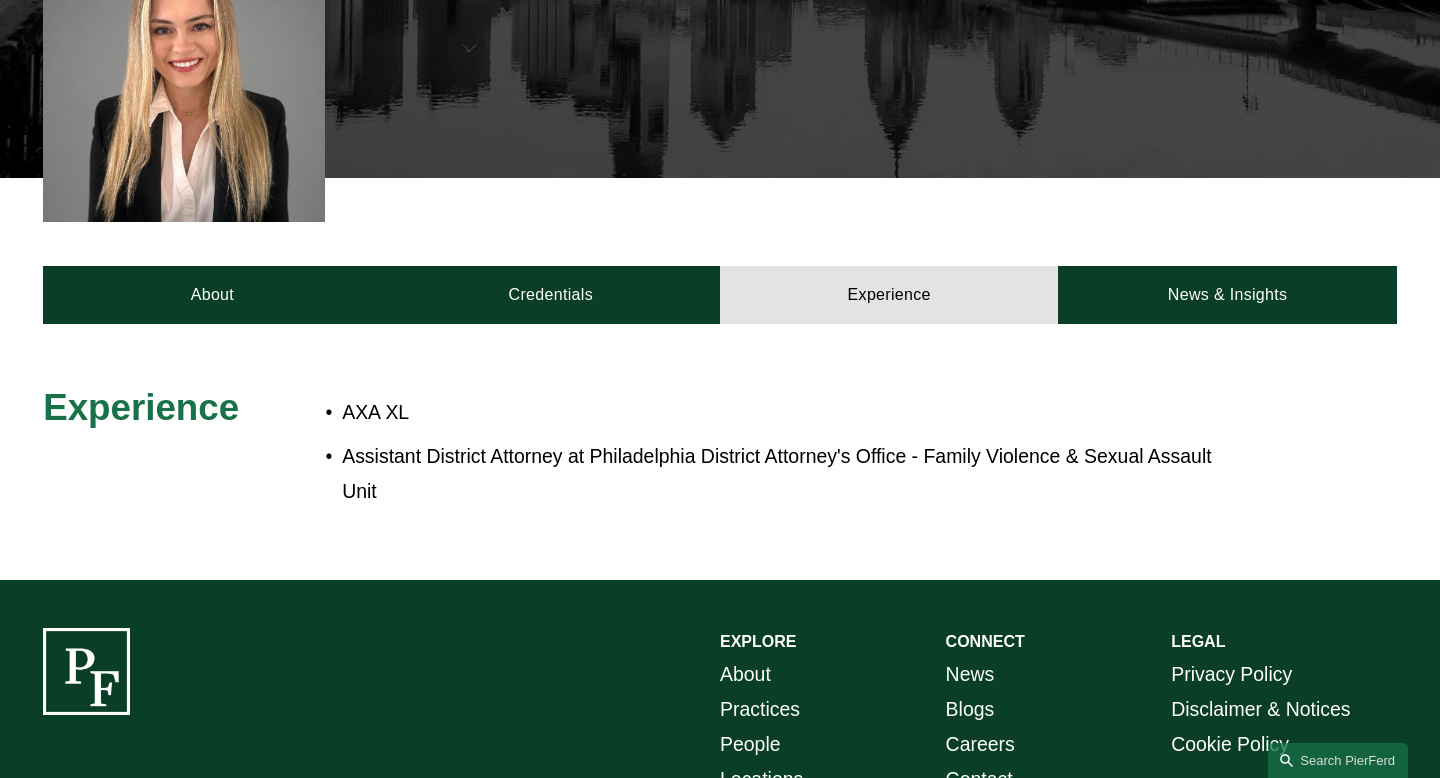 scroll, scrollTop: 593, scrollLeft: 0, axis: vertical 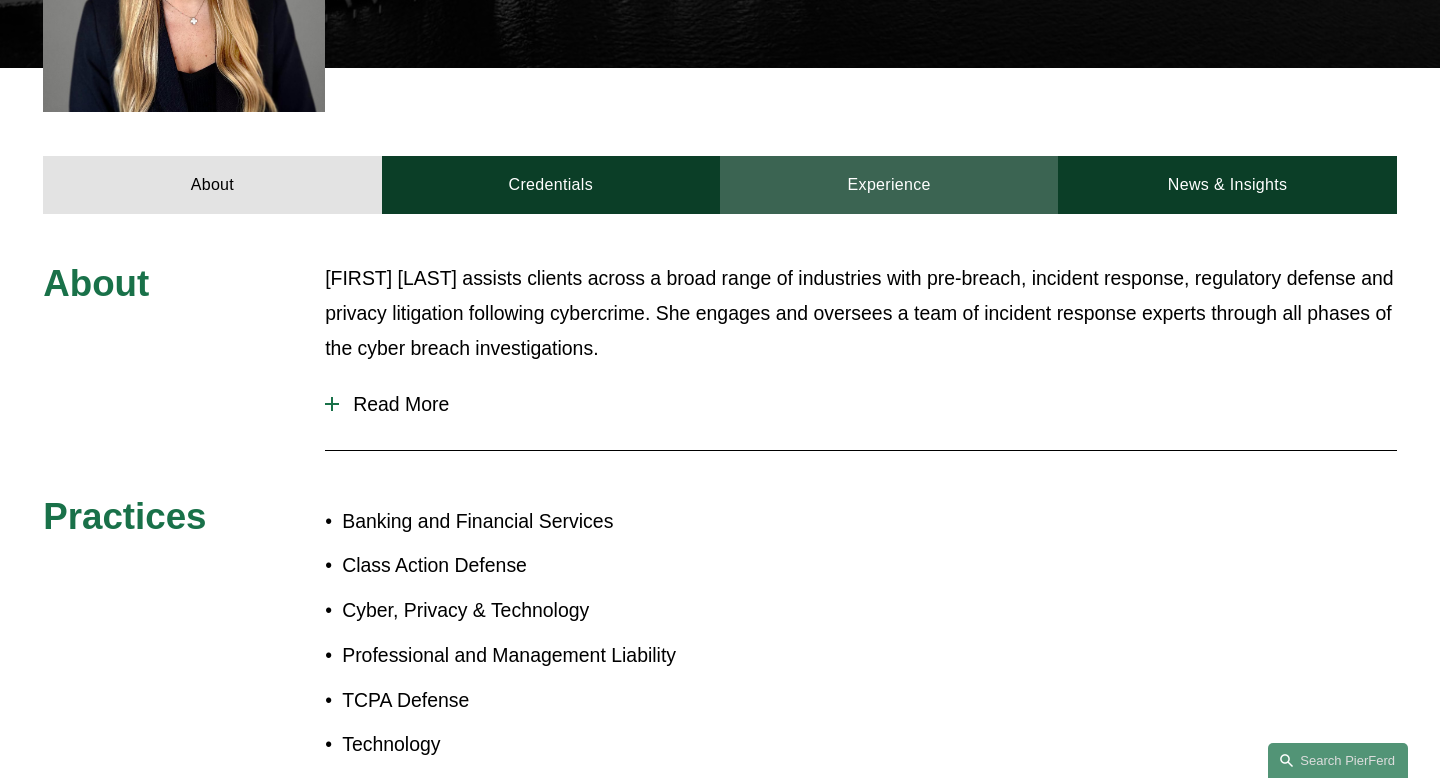 click on "Experience" at bounding box center [889, 185] 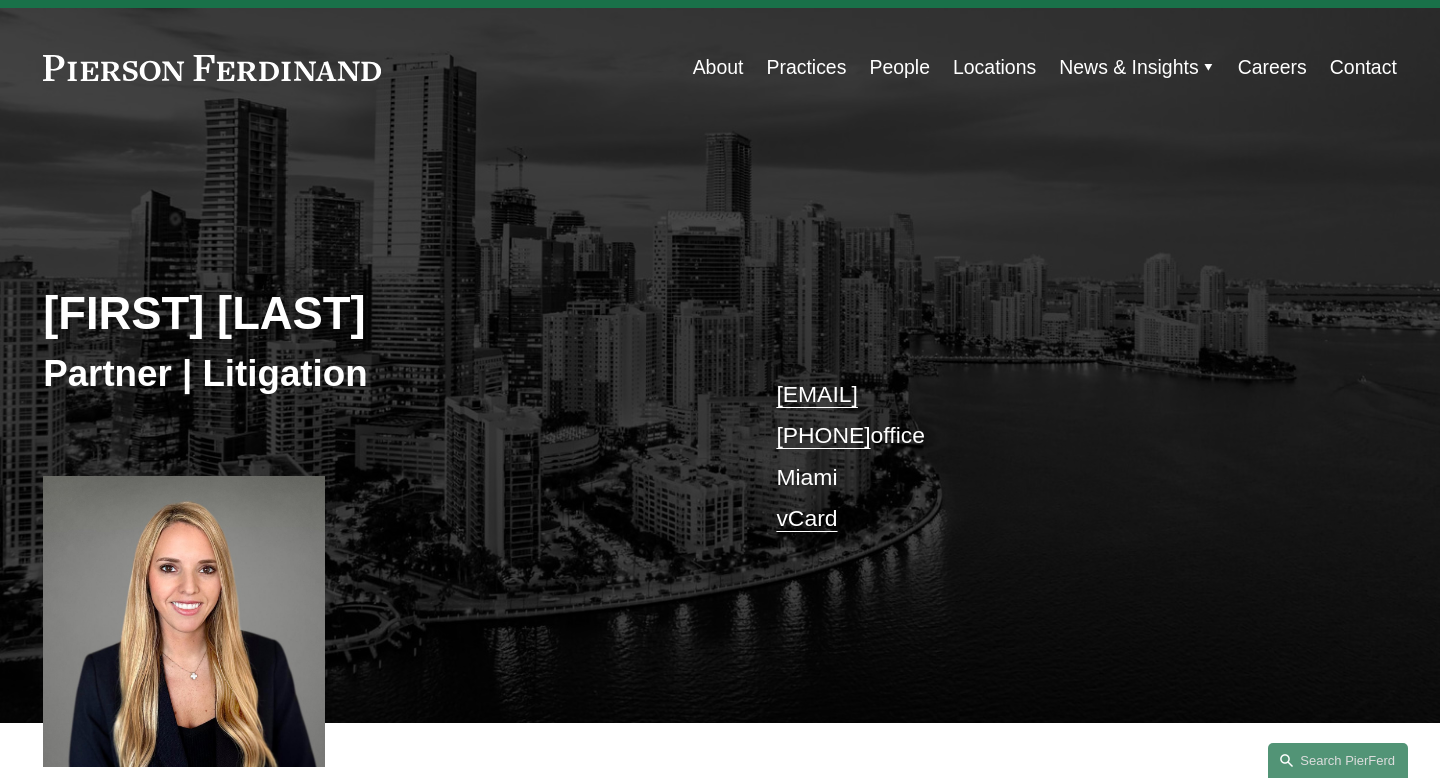 scroll, scrollTop: 0, scrollLeft: 0, axis: both 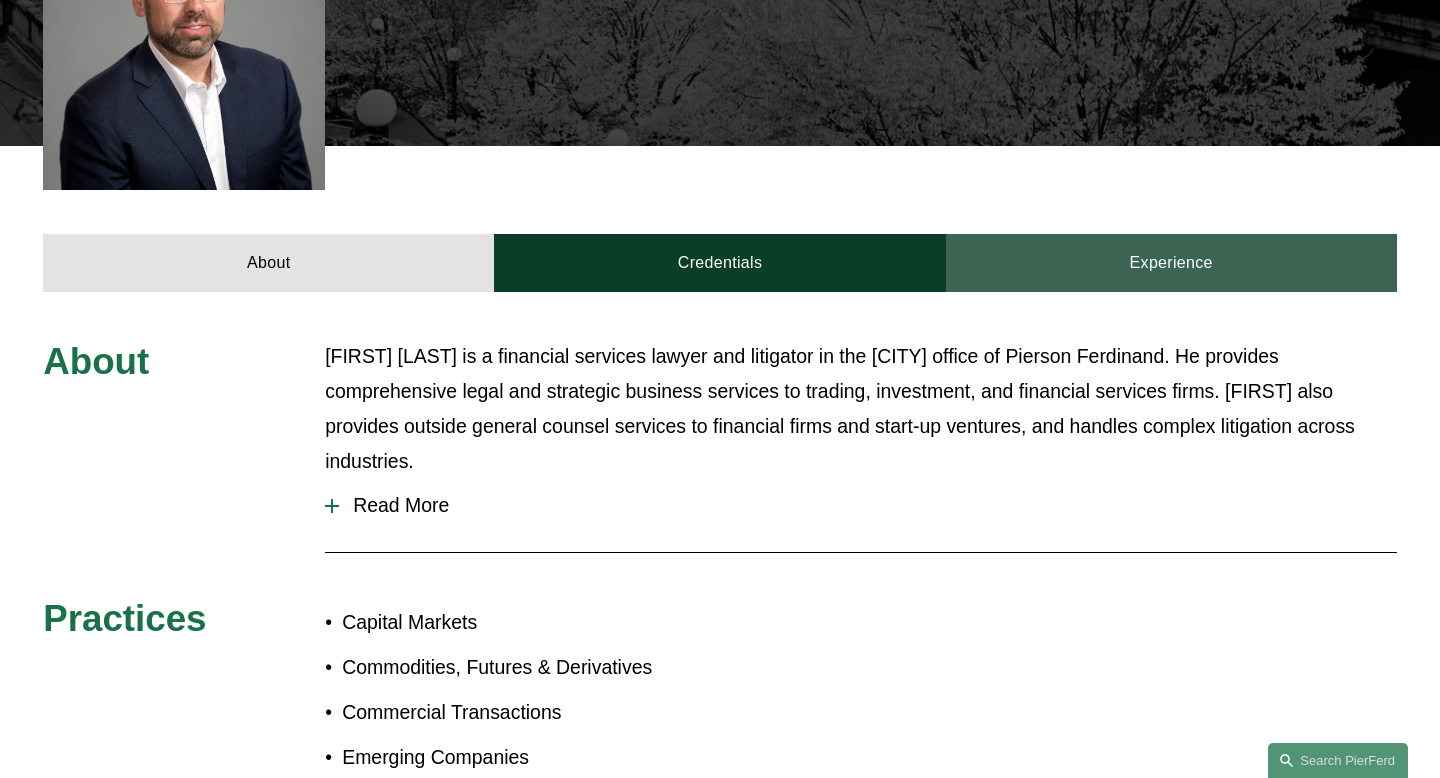 click on "Experience" at bounding box center (1171, 263) 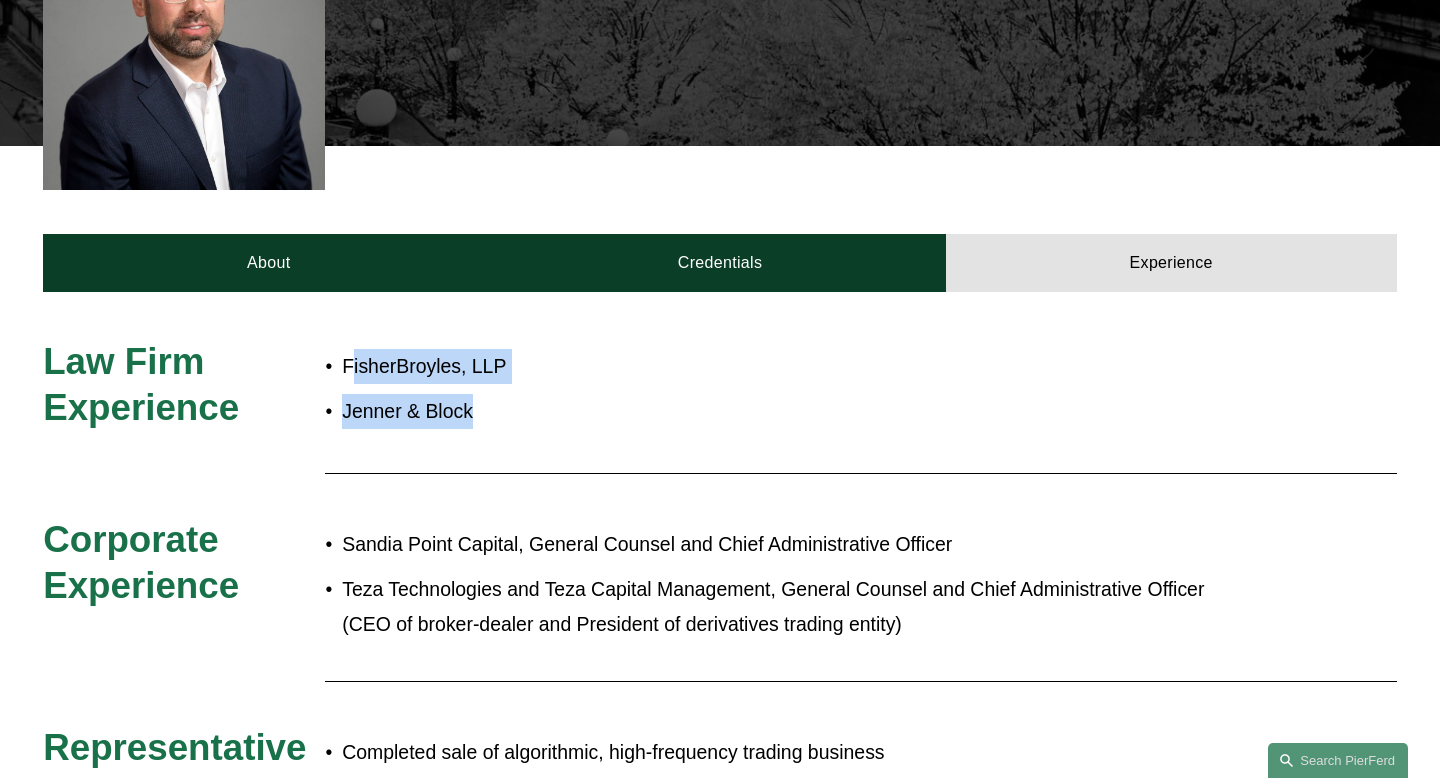 drag, startPoint x: 477, startPoint y: 417, endPoint x: 350, endPoint y: 357, distance: 140.45996 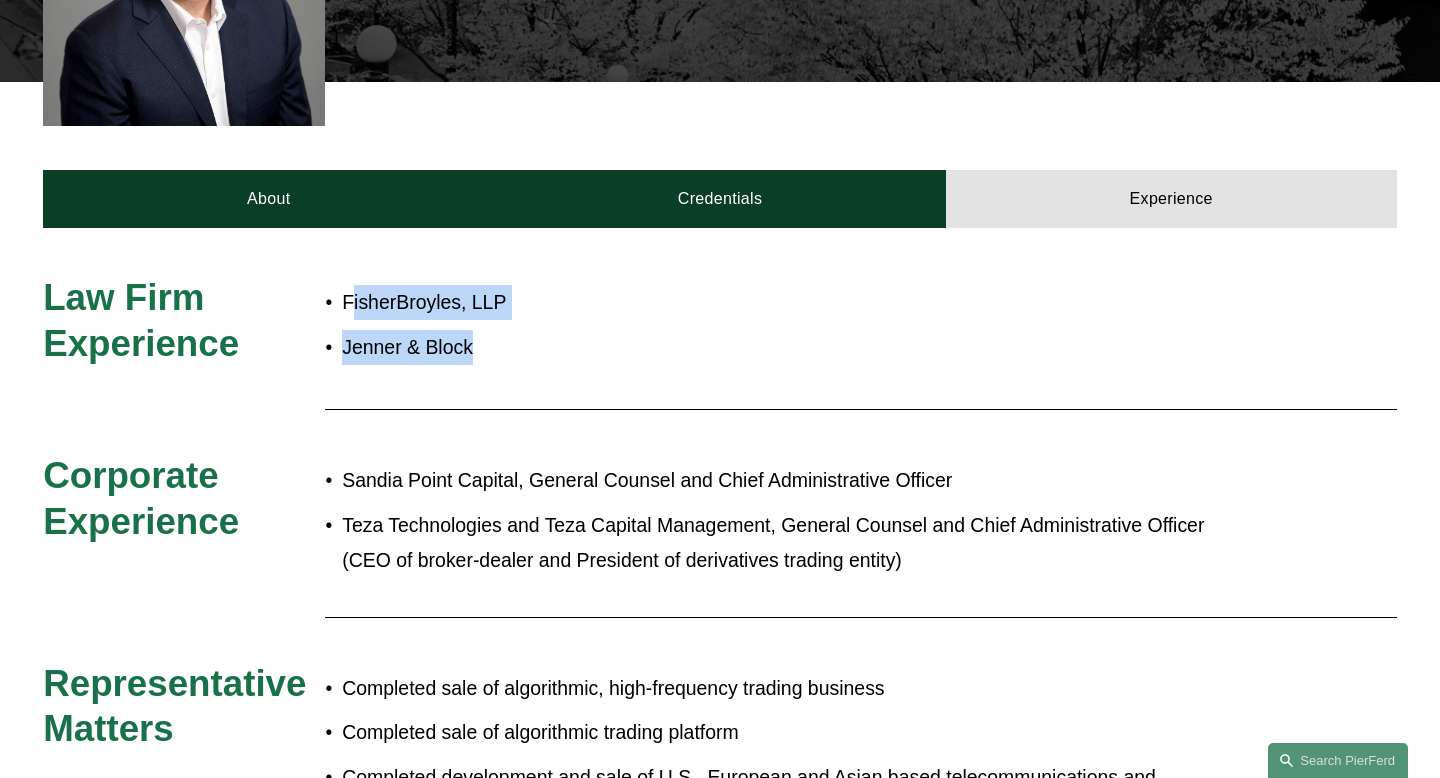 scroll, scrollTop: 681, scrollLeft: 0, axis: vertical 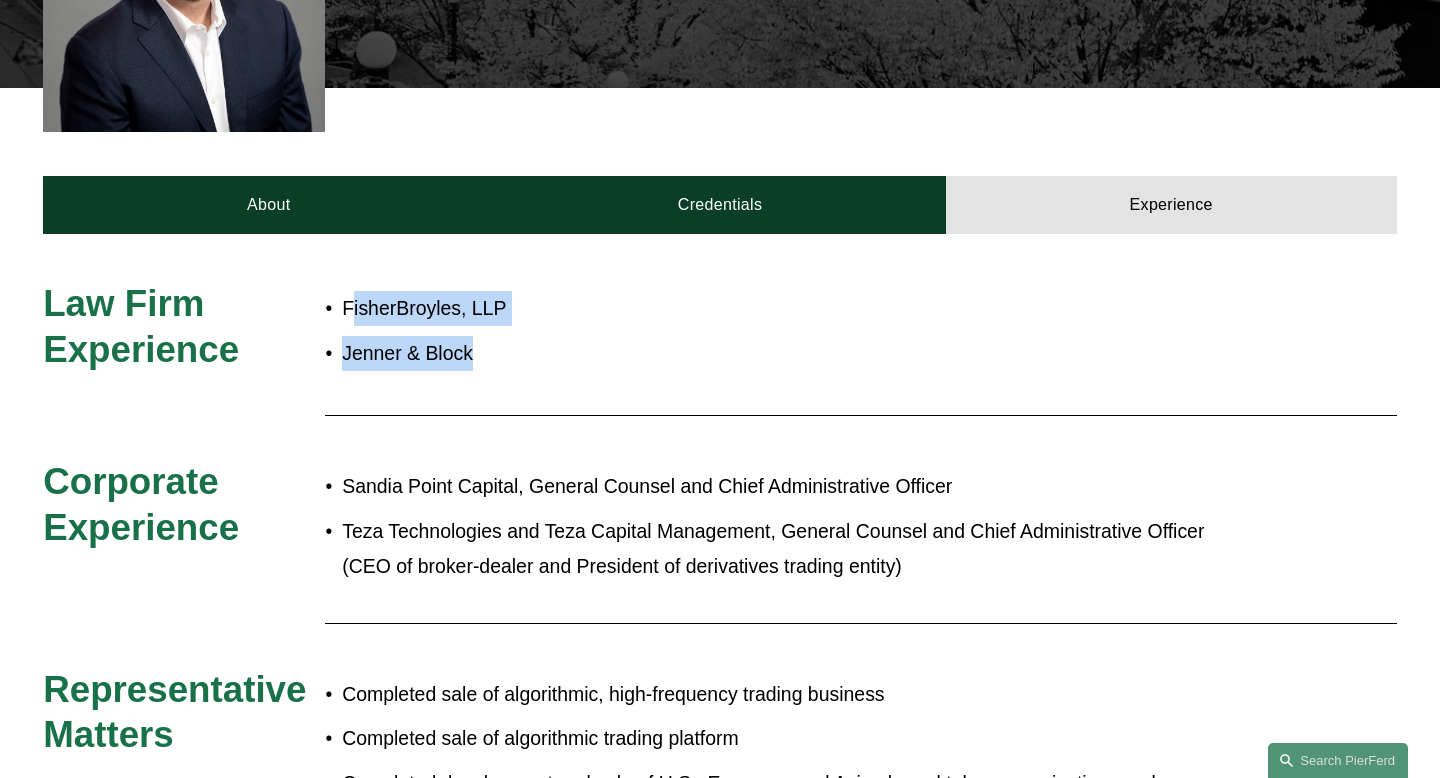 click on "Jenner & Block" at bounding box center (784, 353) 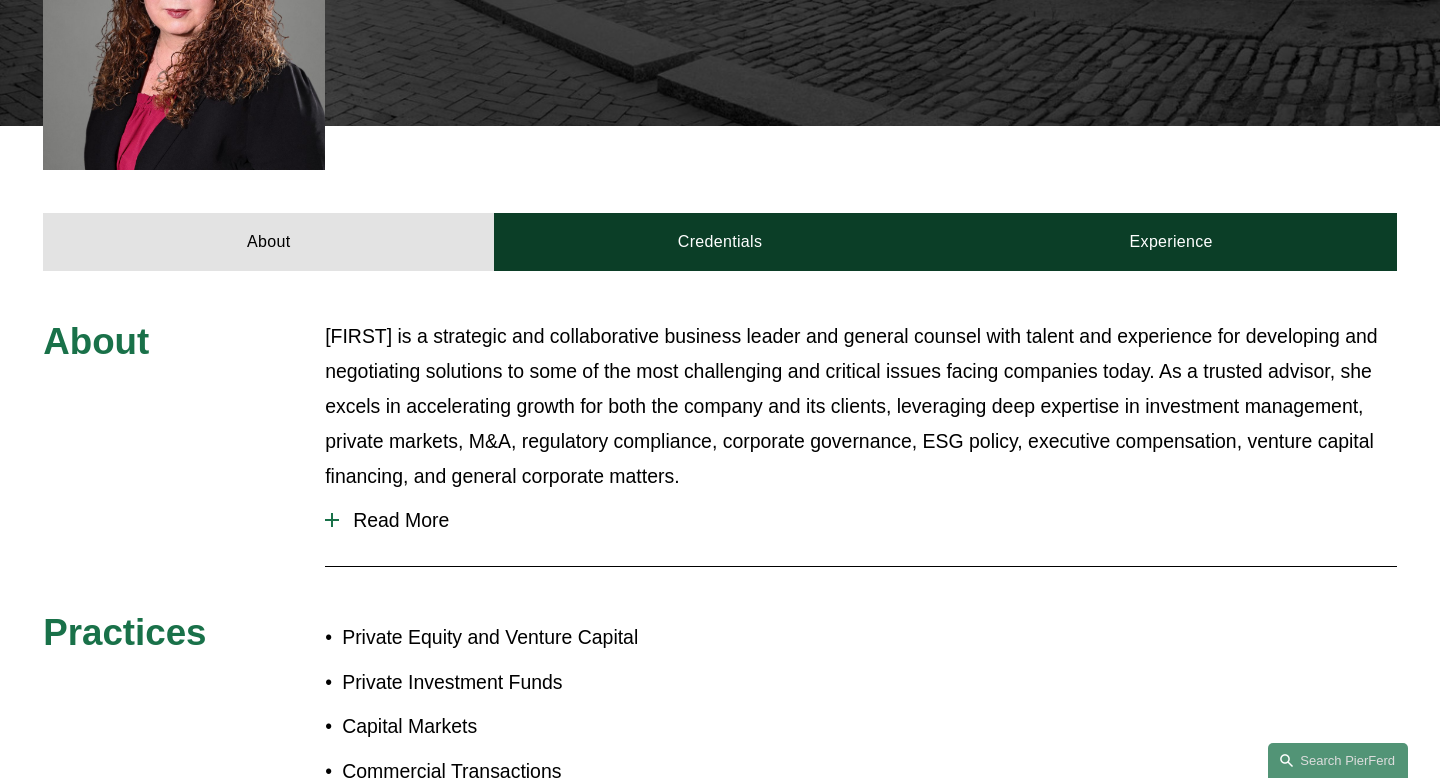 scroll, scrollTop: 649, scrollLeft: 0, axis: vertical 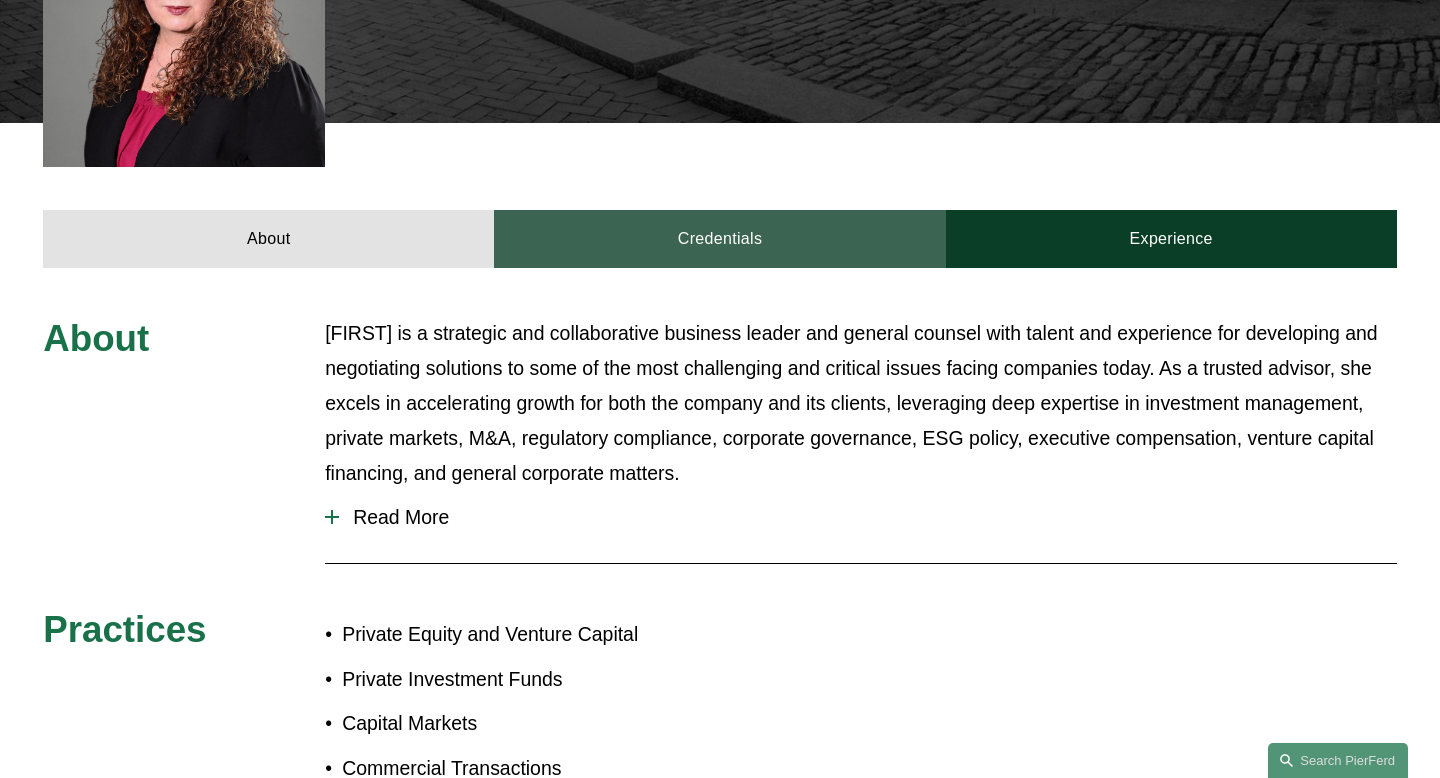 click on "Credentials" at bounding box center (719, 239) 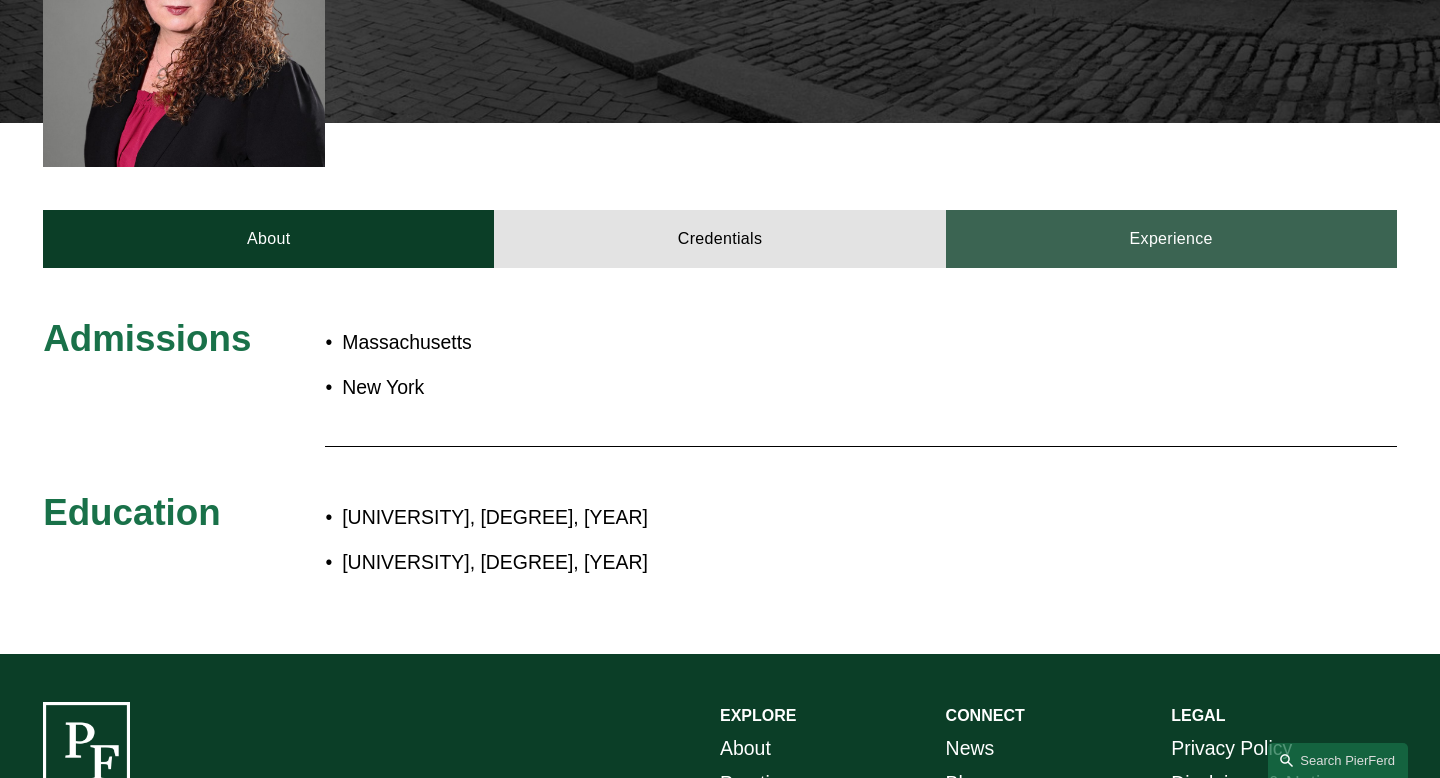 click on "Experience" at bounding box center [1171, 239] 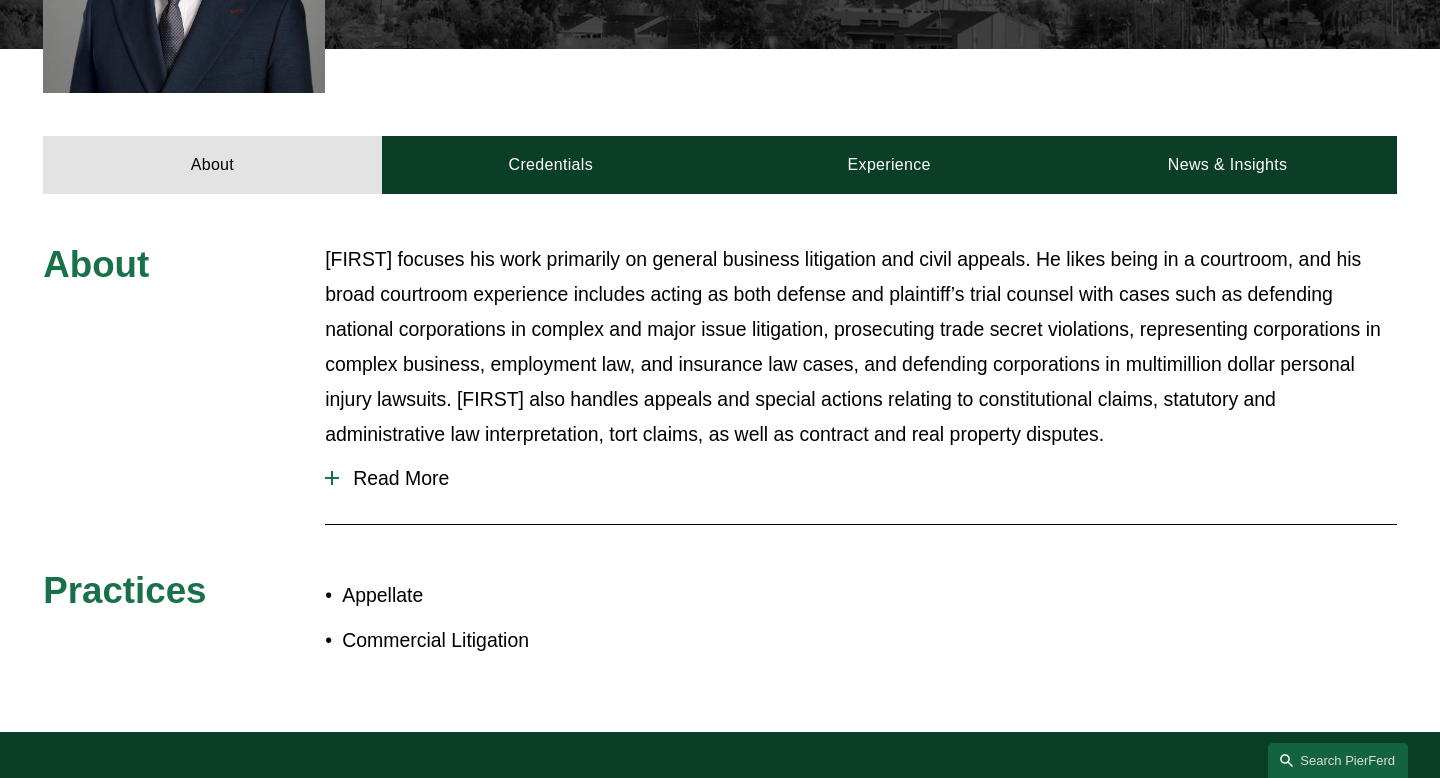 scroll, scrollTop: 722, scrollLeft: 0, axis: vertical 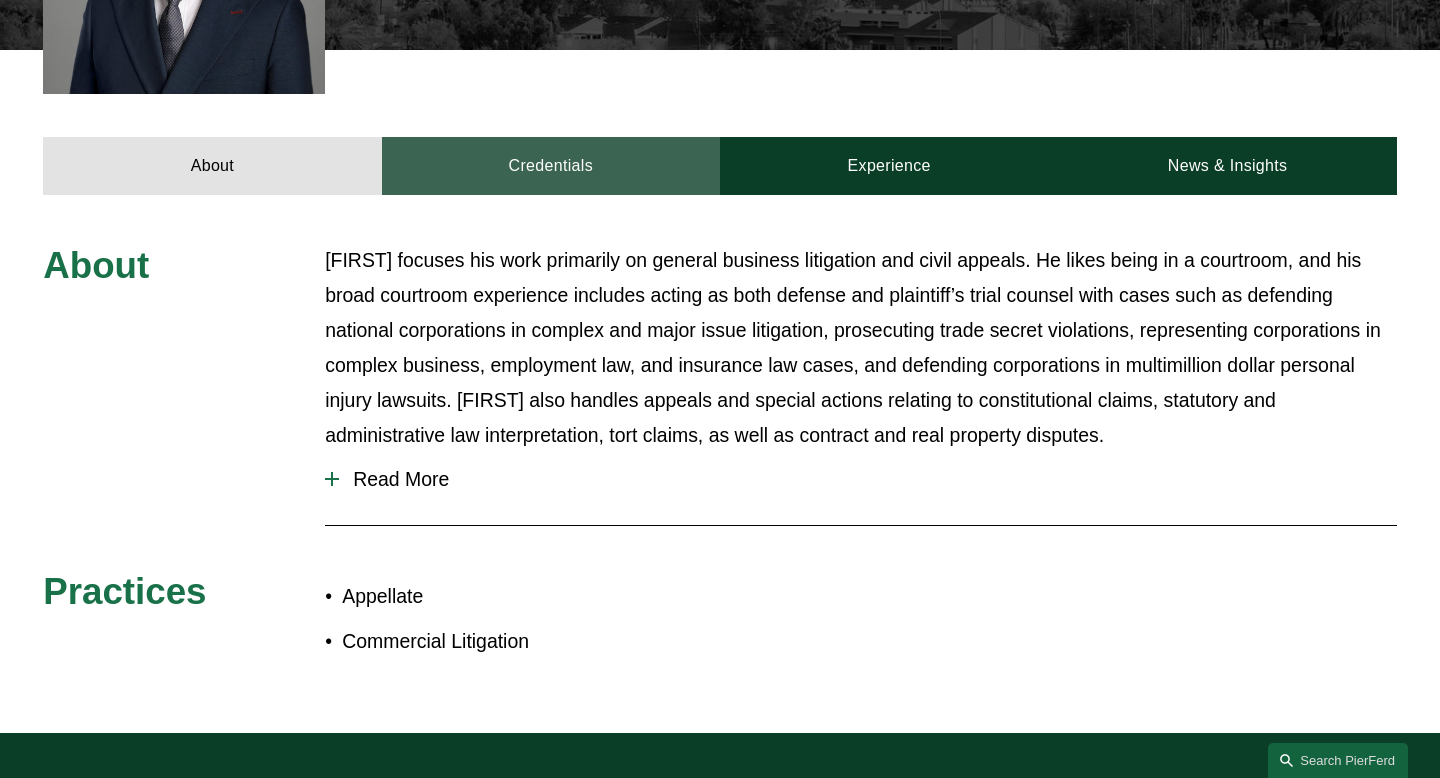 click on "Credentials" at bounding box center (551, 166) 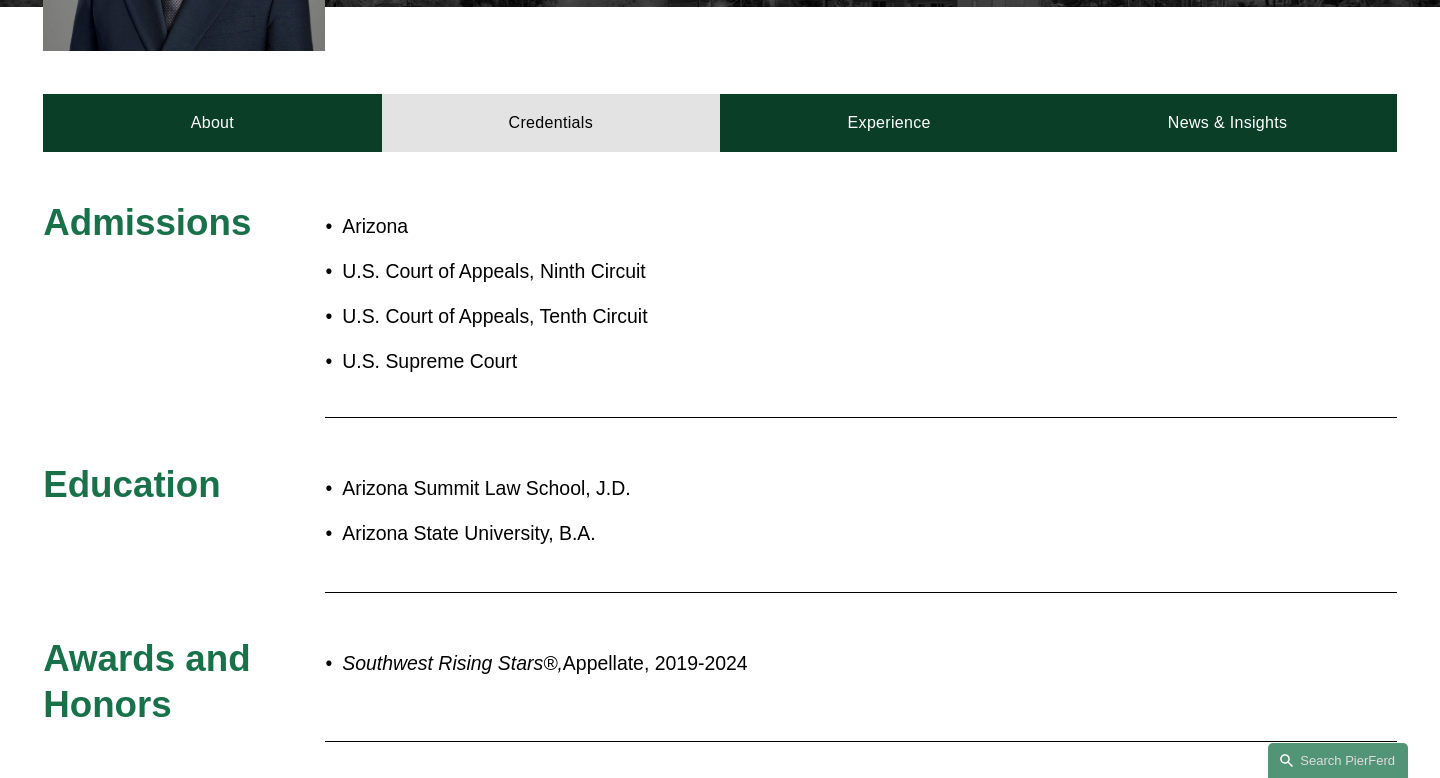 scroll, scrollTop: 776, scrollLeft: 0, axis: vertical 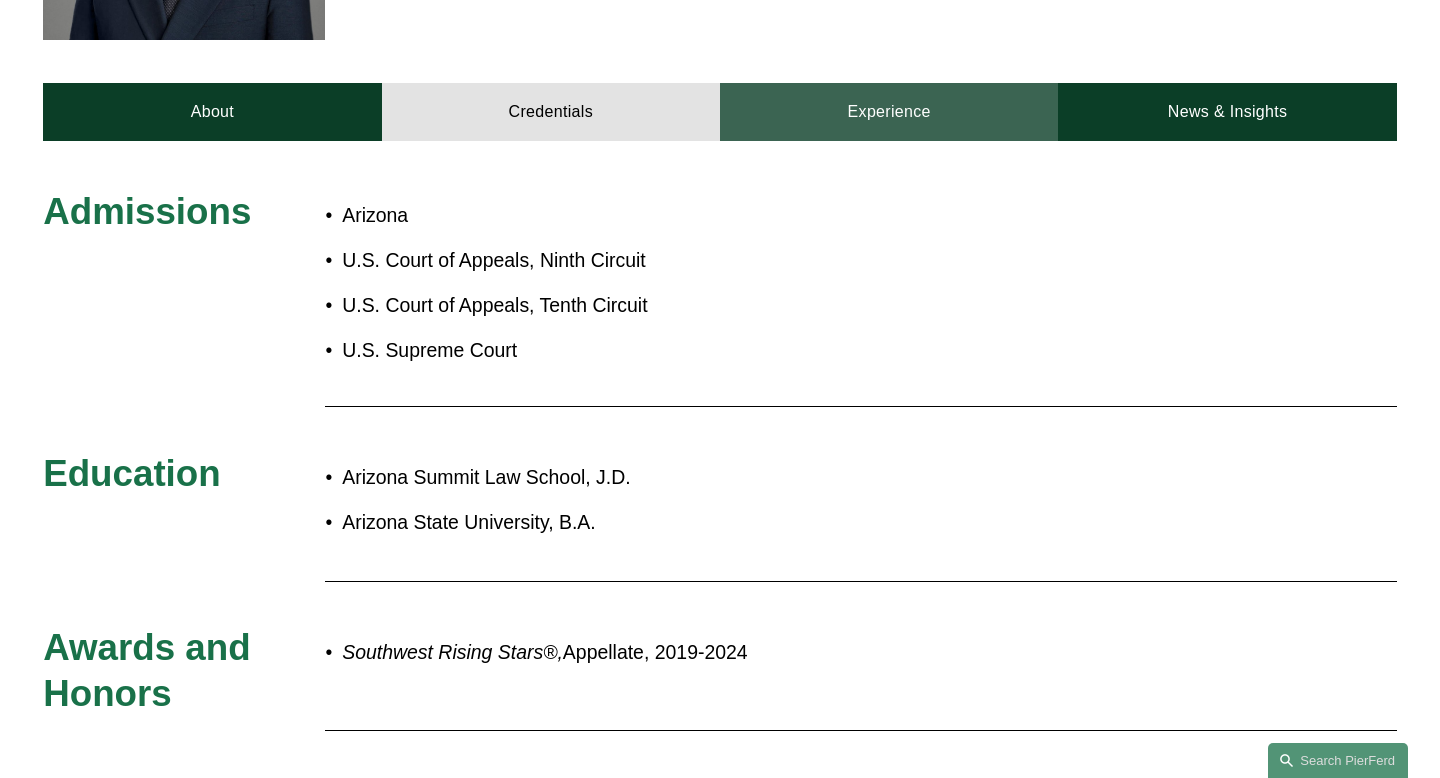 click on "Experience" at bounding box center (889, 112) 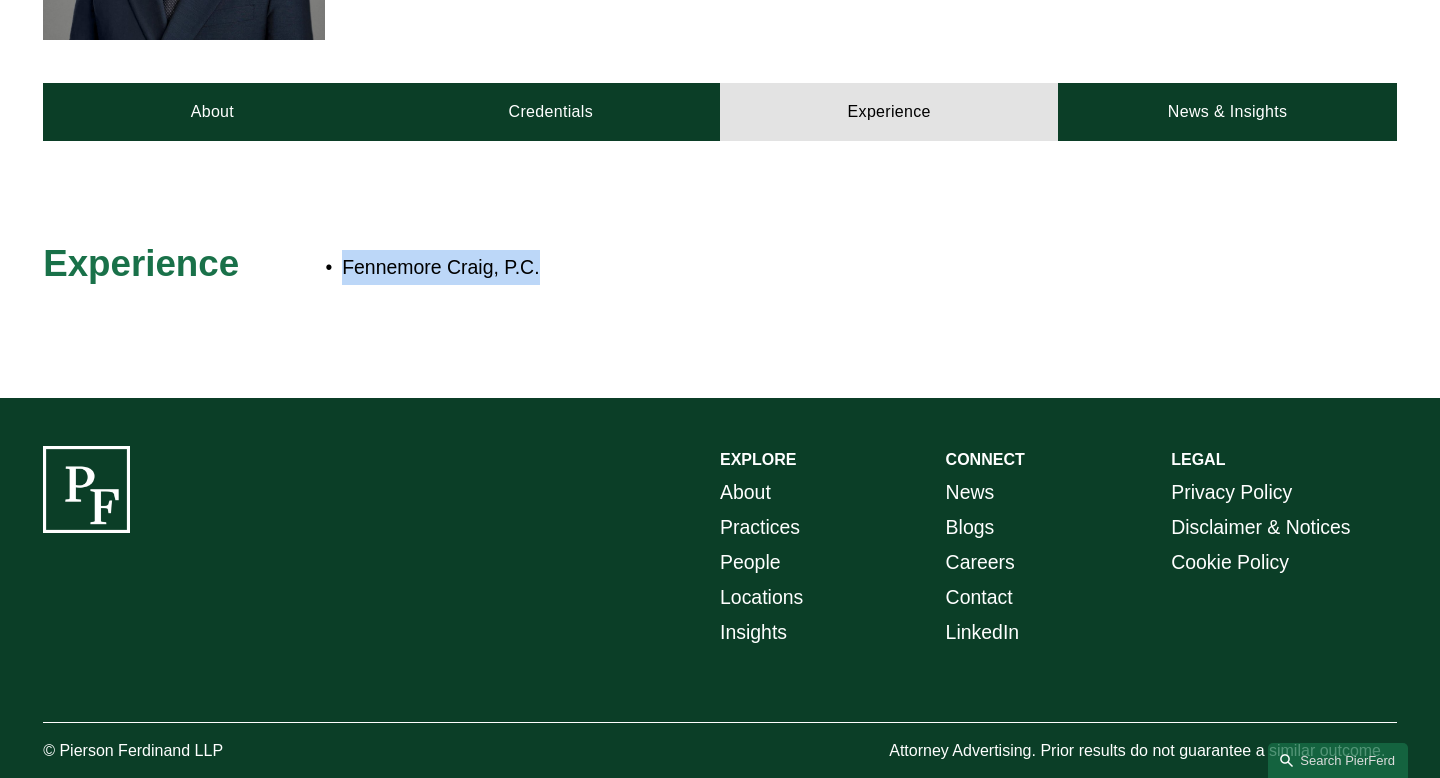 drag, startPoint x: 540, startPoint y: 270, endPoint x: 343, endPoint y: 263, distance: 197.12433 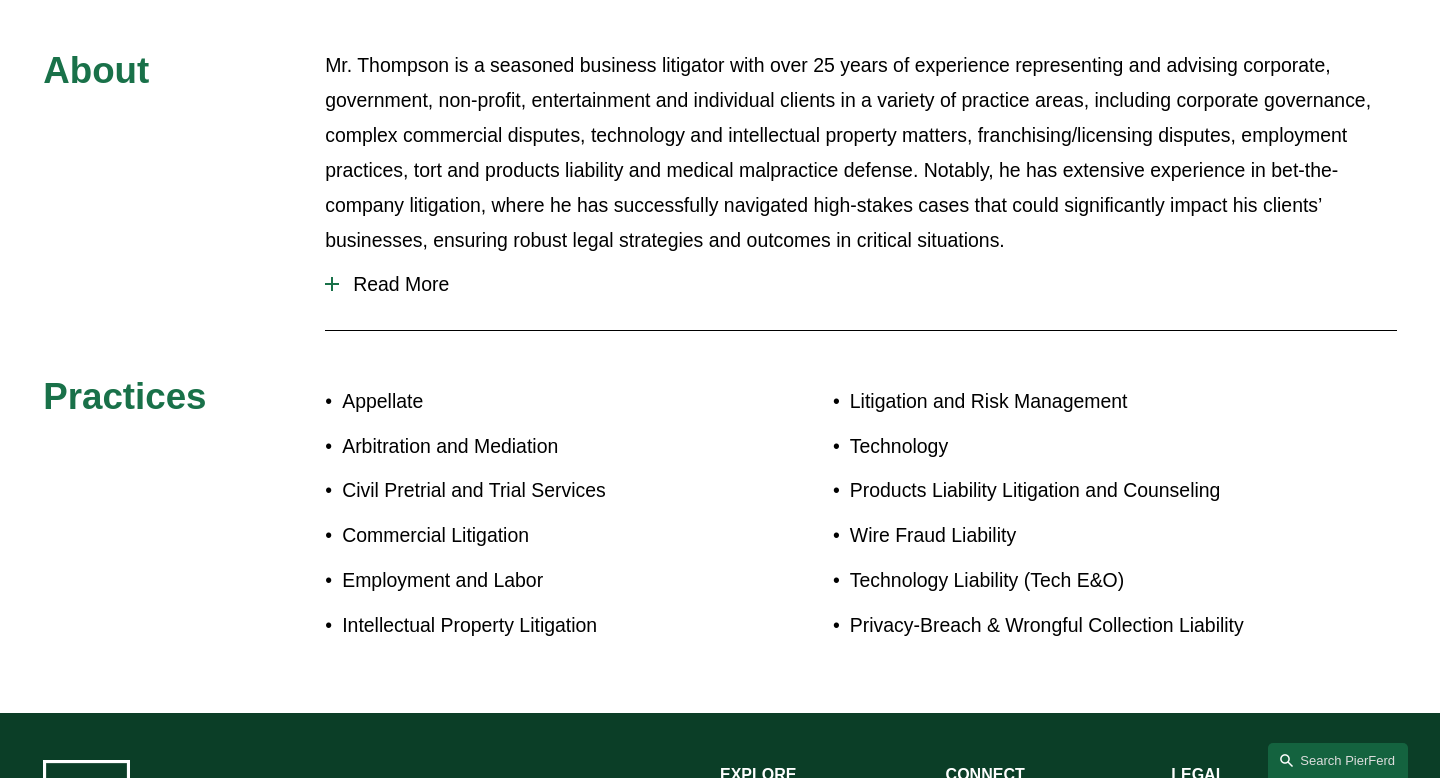 scroll, scrollTop: 907, scrollLeft: 0, axis: vertical 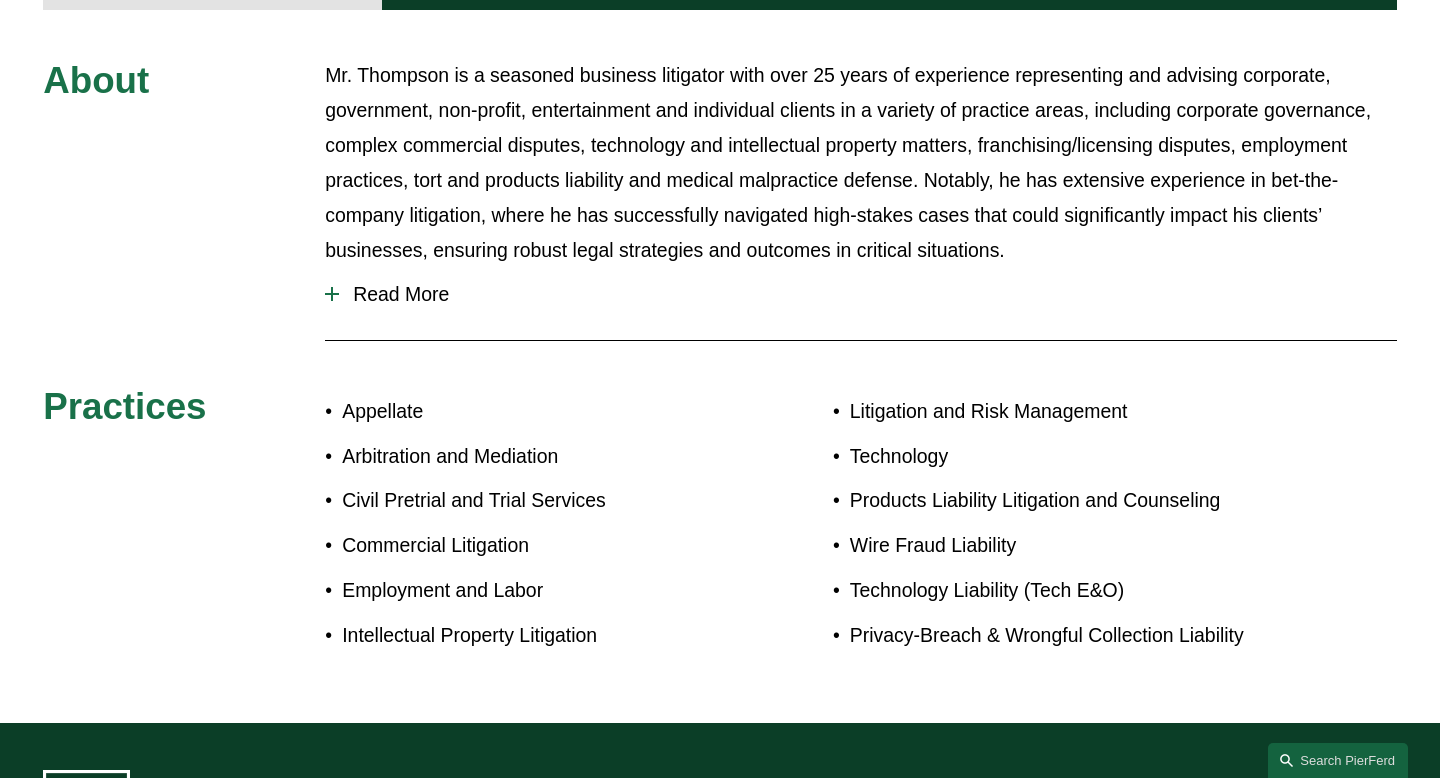 click on "Read More" at bounding box center (868, 294) 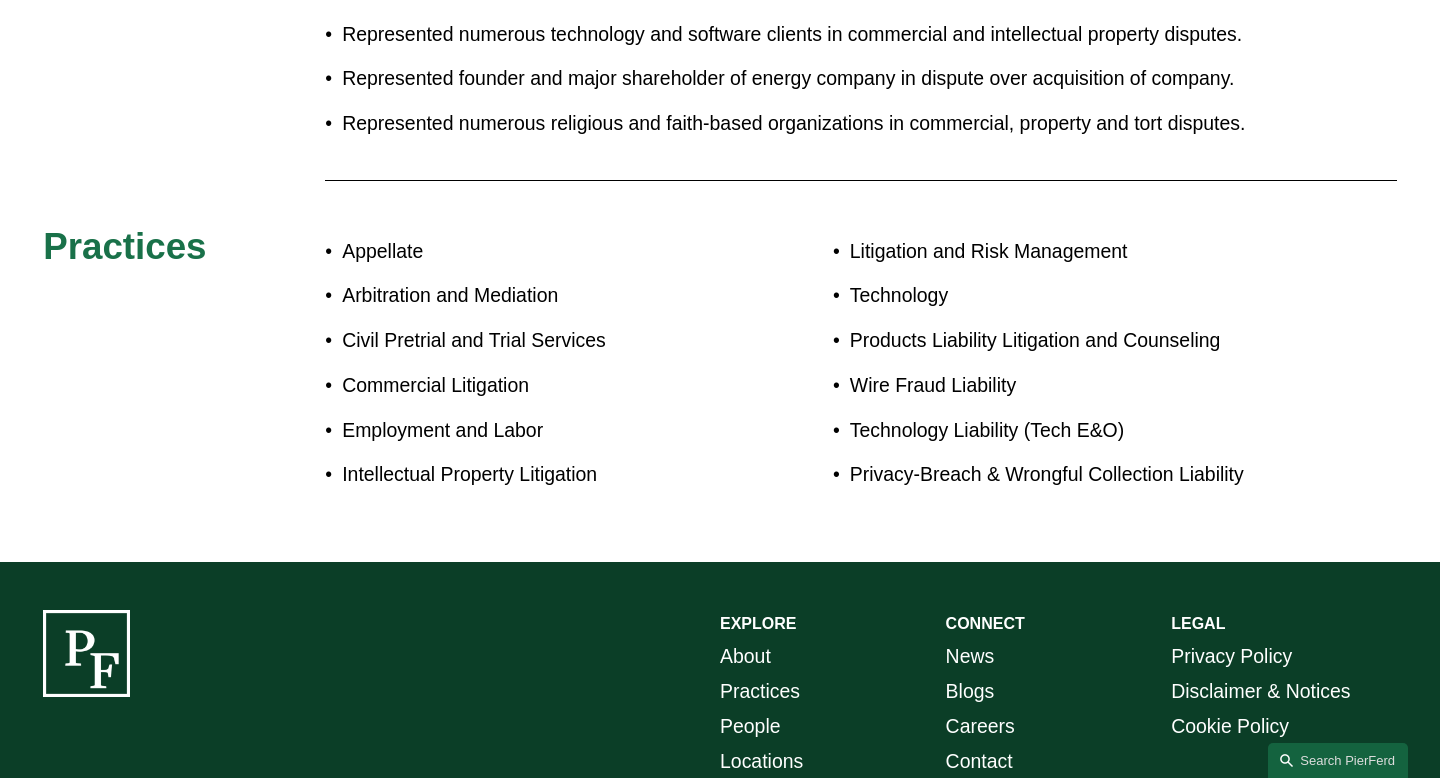 scroll, scrollTop: 2123, scrollLeft: 0, axis: vertical 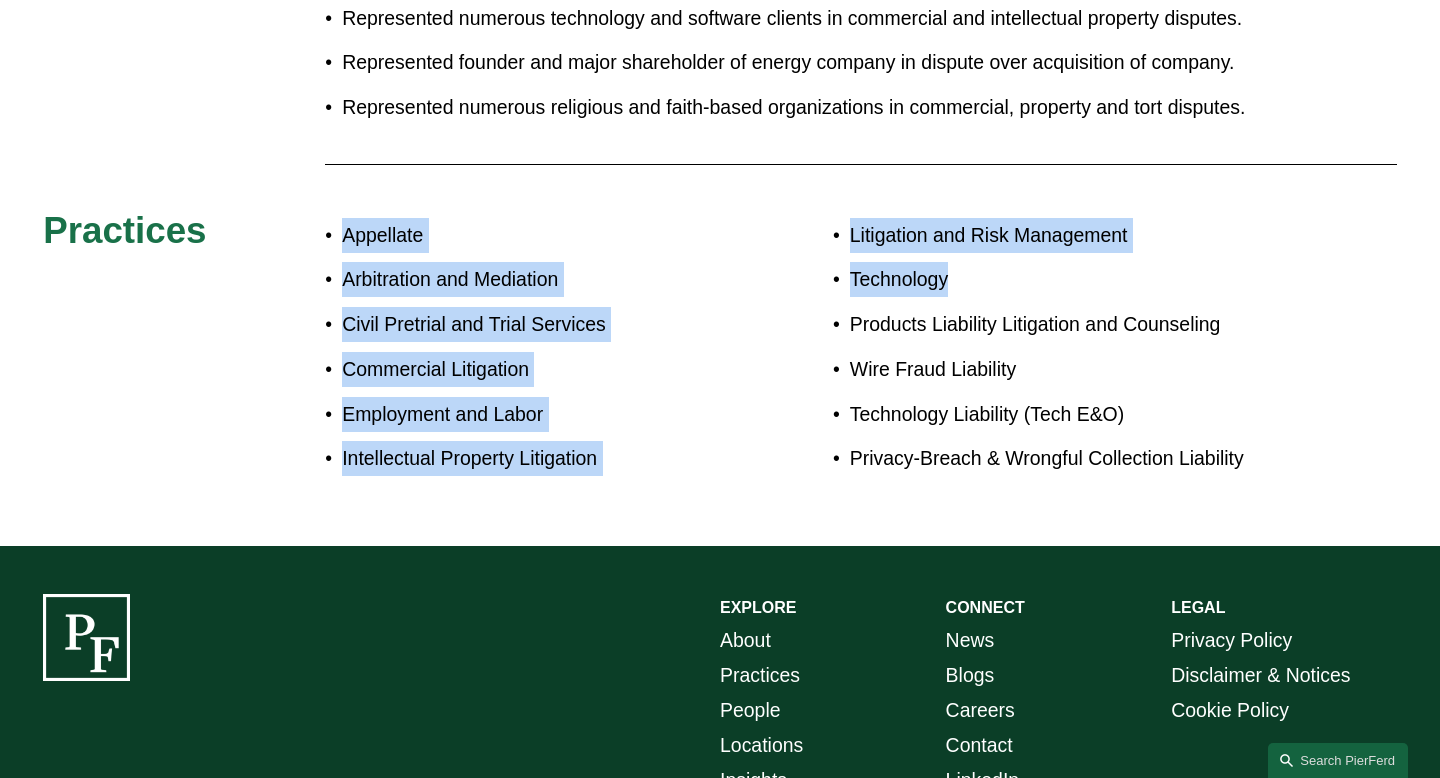 drag, startPoint x: 961, startPoint y: 284, endPoint x: 340, endPoint y: 240, distance: 622.5568 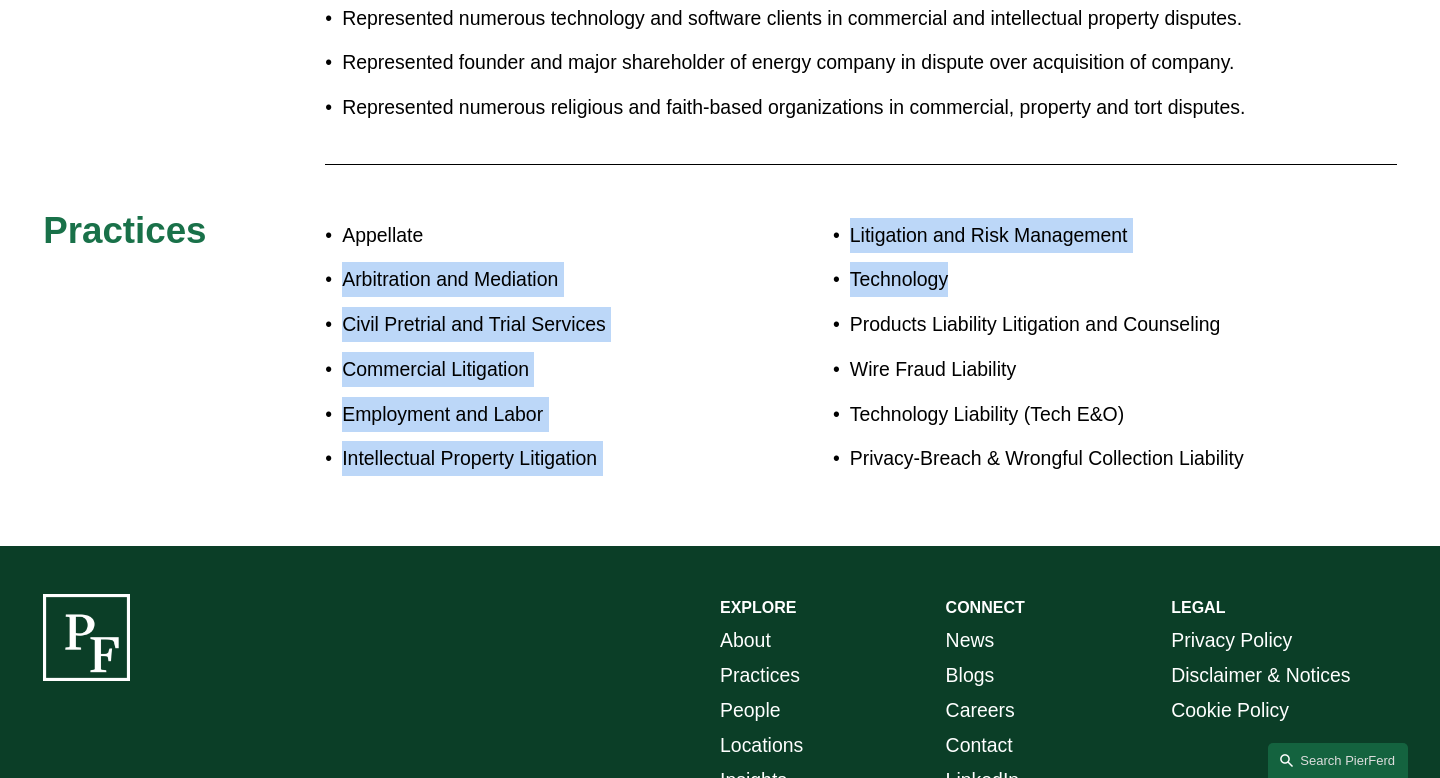 drag, startPoint x: 981, startPoint y: 293, endPoint x: 322, endPoint y: 292, distance: 659.00073 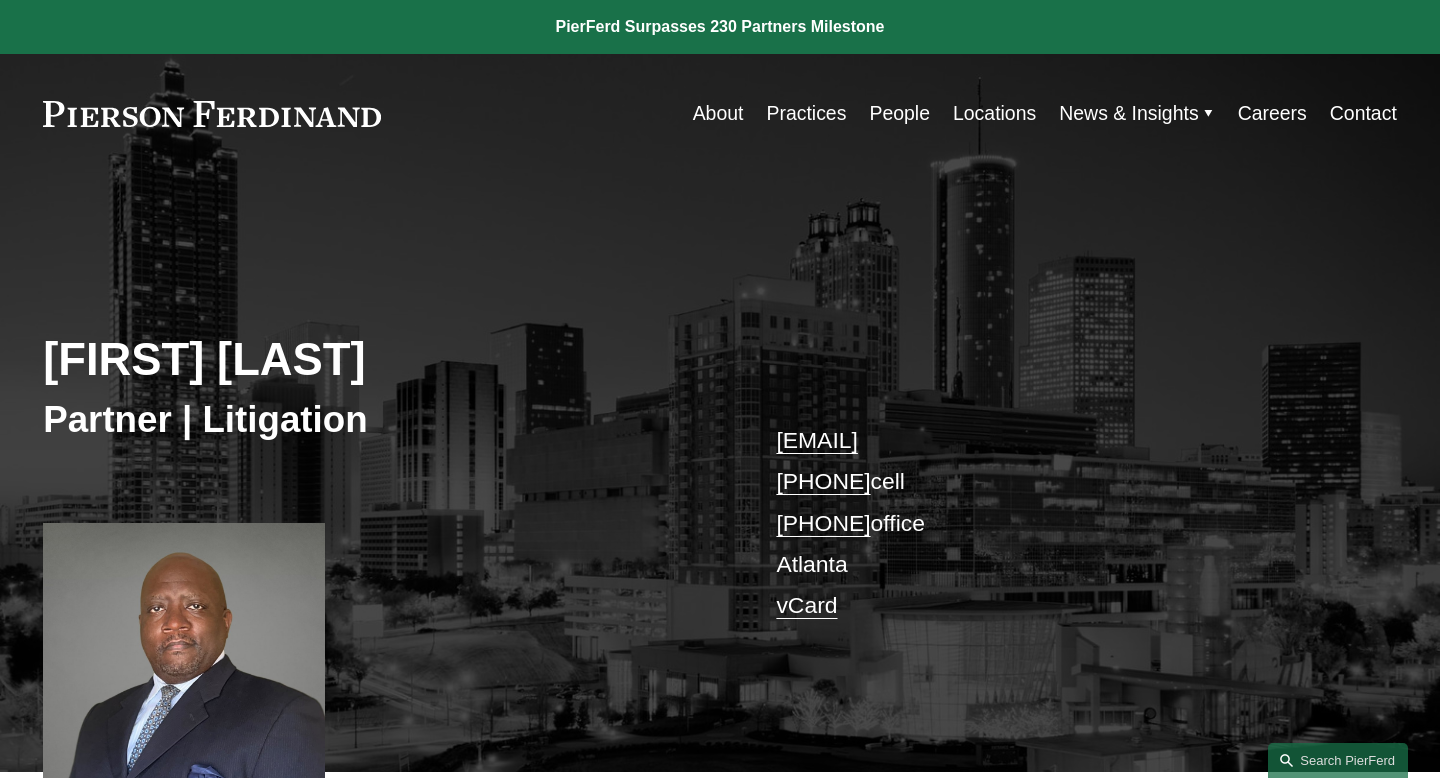 scroll, scrollTop: 450, scrollLeft: 0, axis: vertical 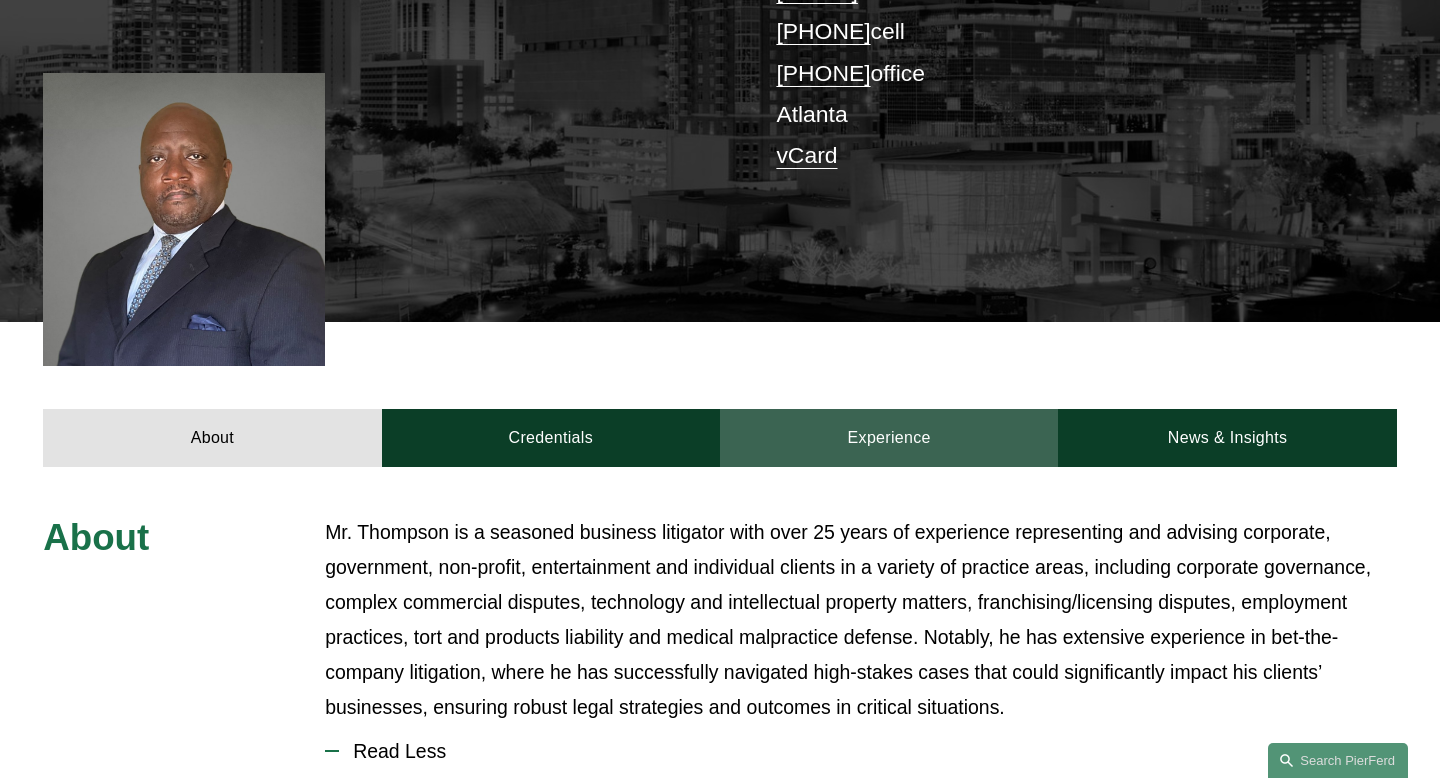 click on "Experience" at bounding box center [889, 438] 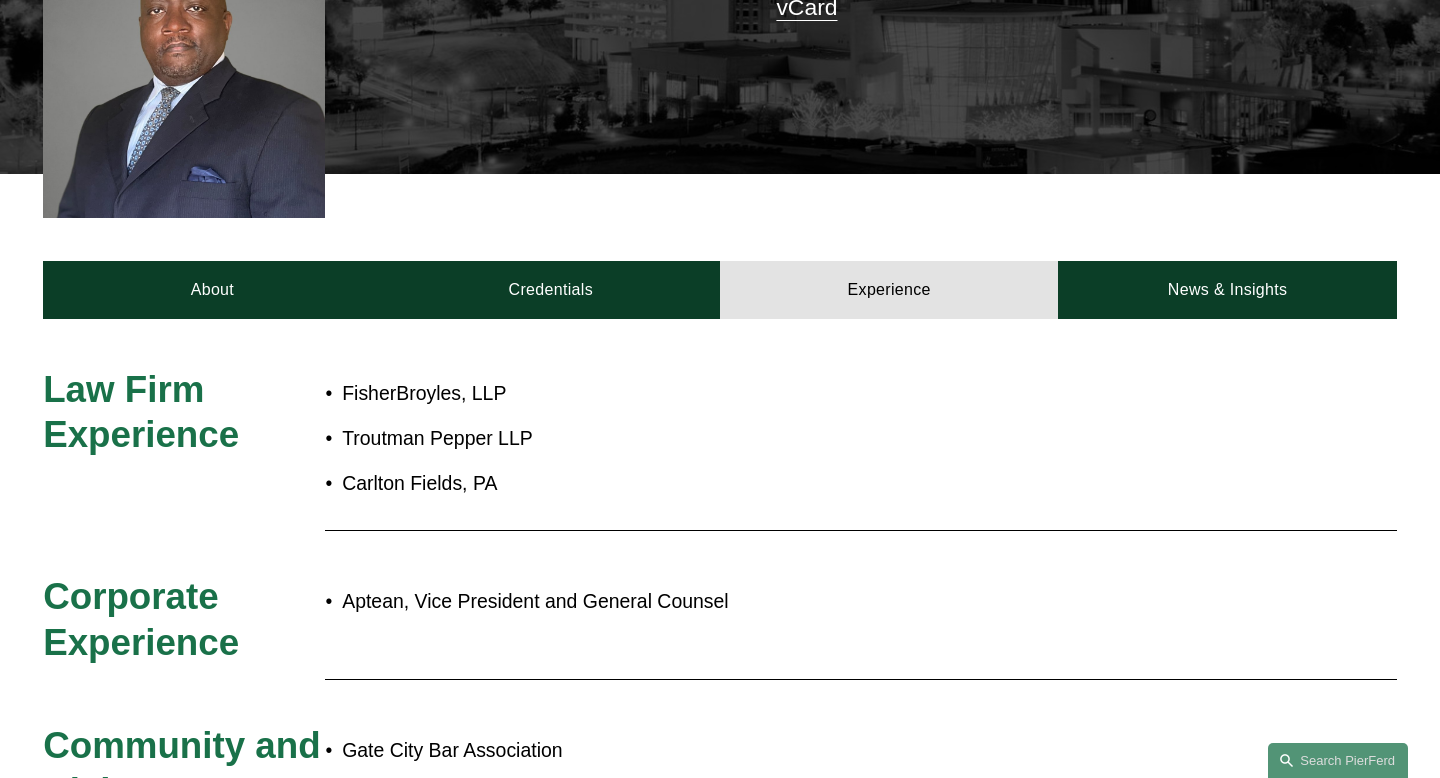 scroll, scrollTop: 604, scrollLeft: 0, axis: vertical 